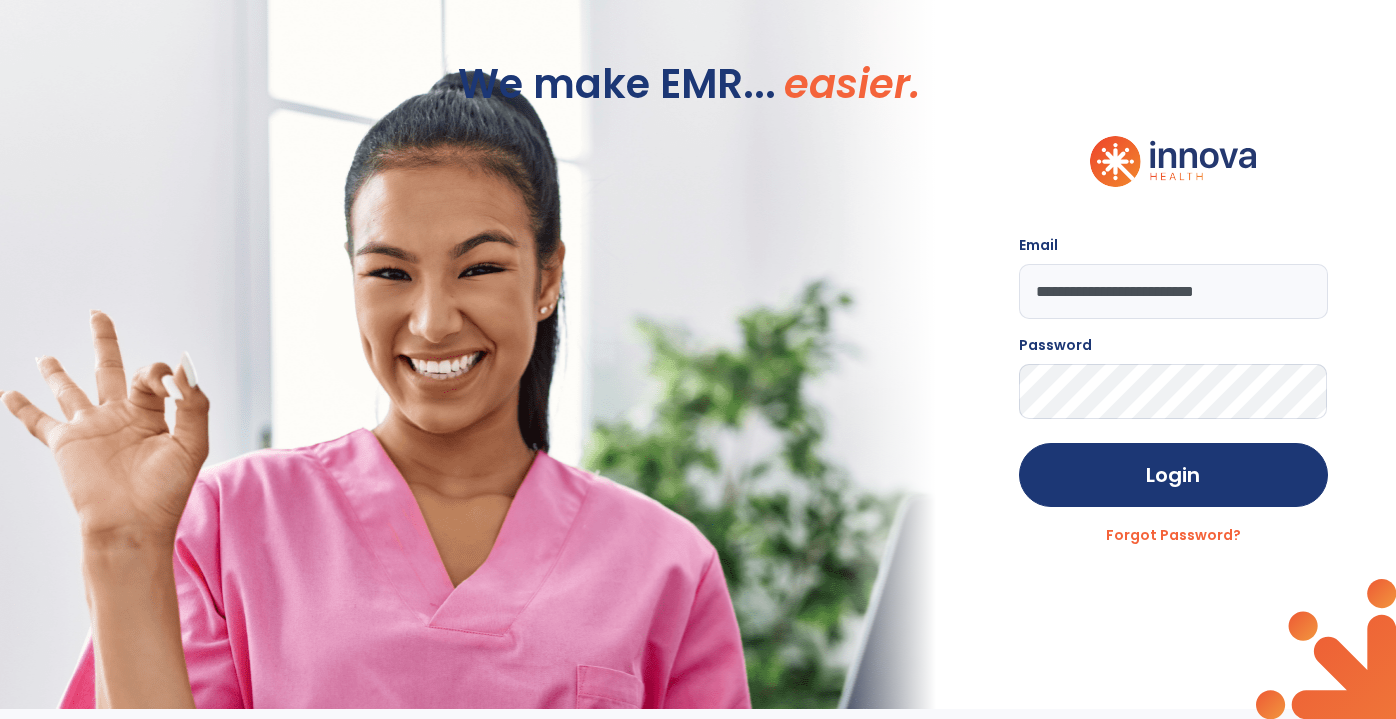 scroll, scrollTop: 0, scrollLeft: 0, axis: both 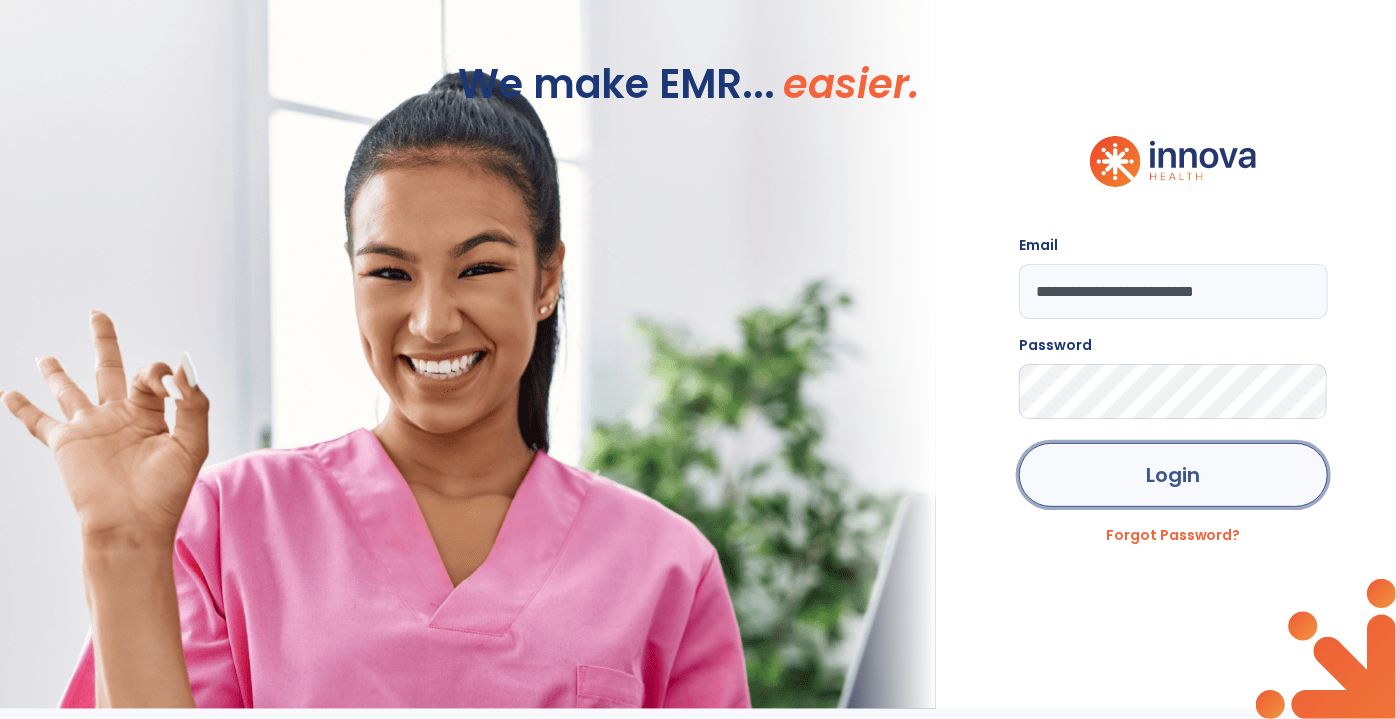 click on "Login" 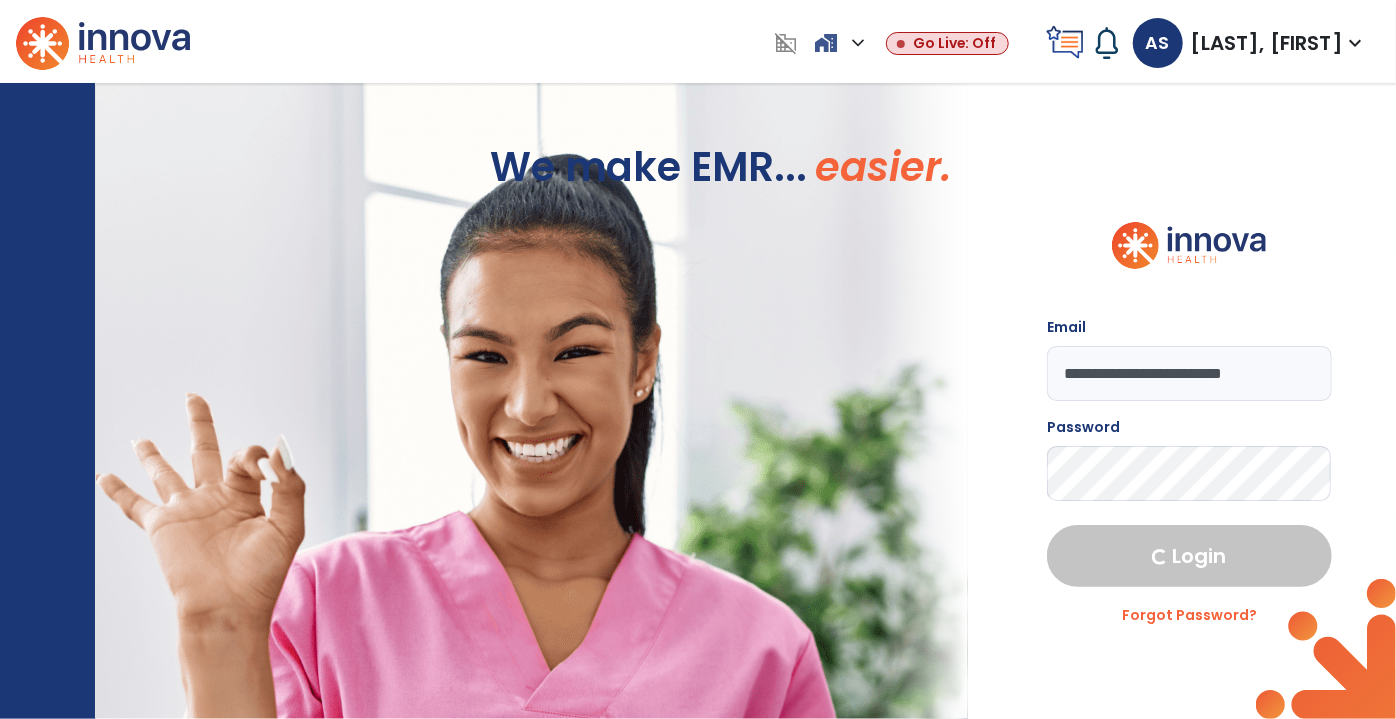 select on "***" 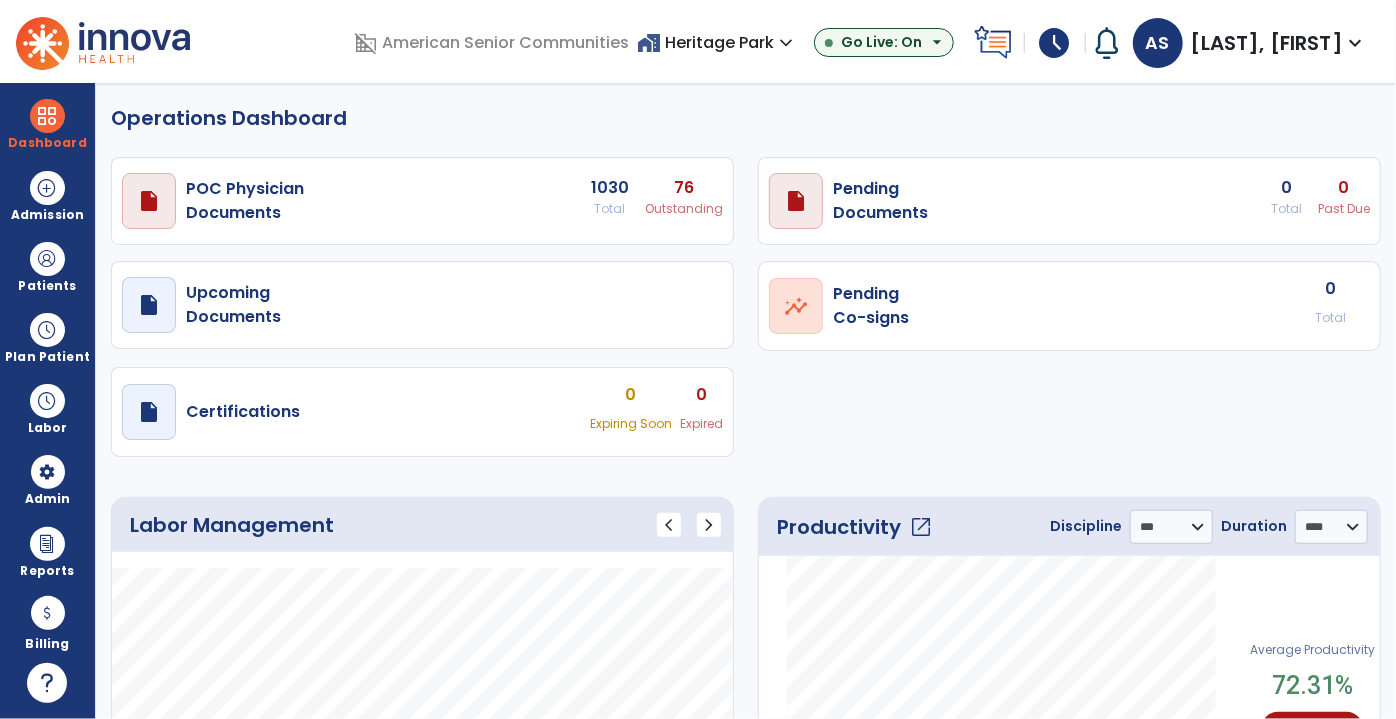 select on "***" 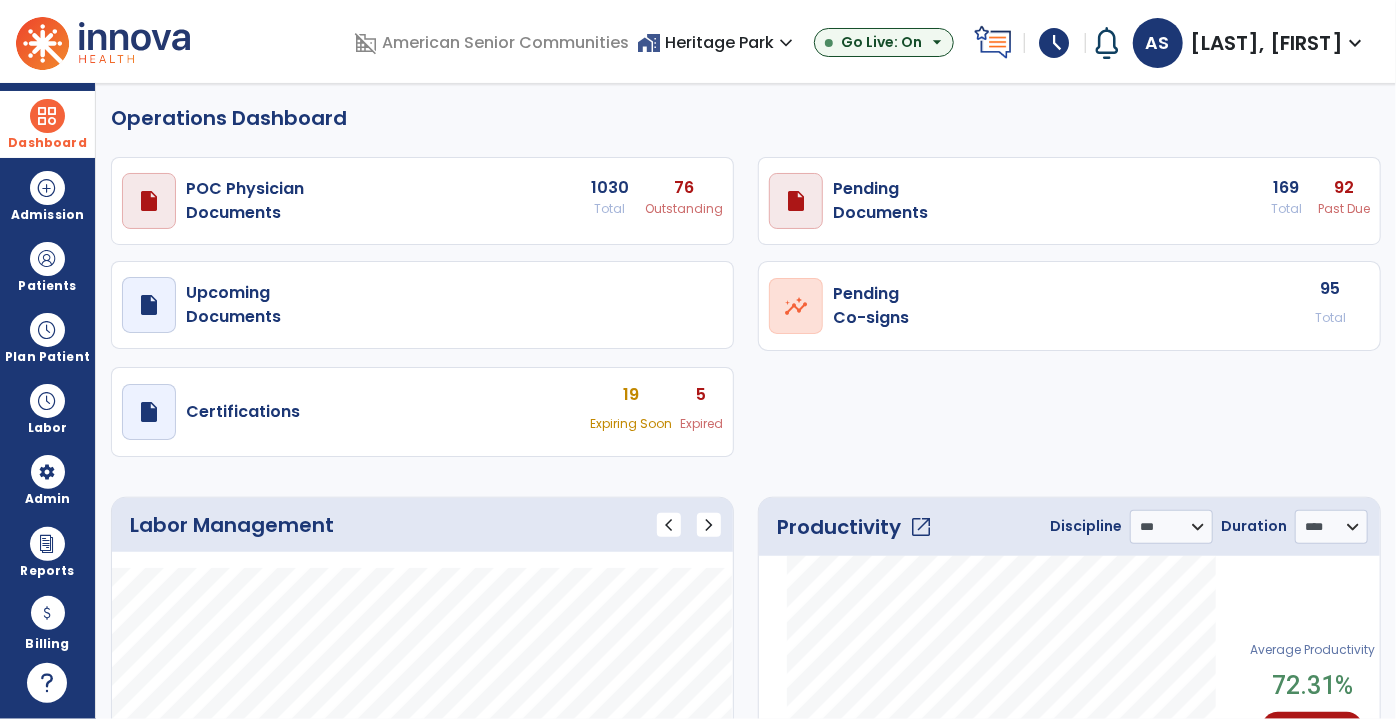click on "Dashboard" at bounding box center (47, 124) 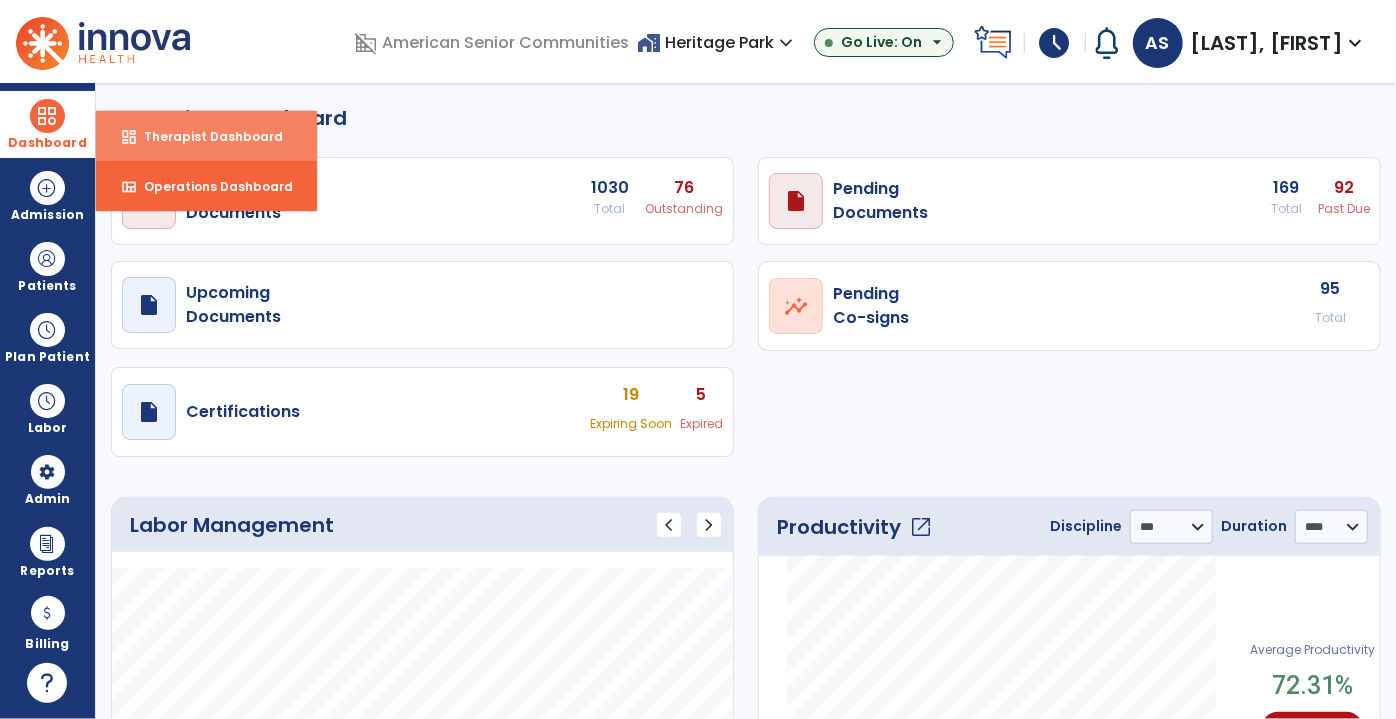 click on "Therapist Dashboard" at bounding box center [205, 136] 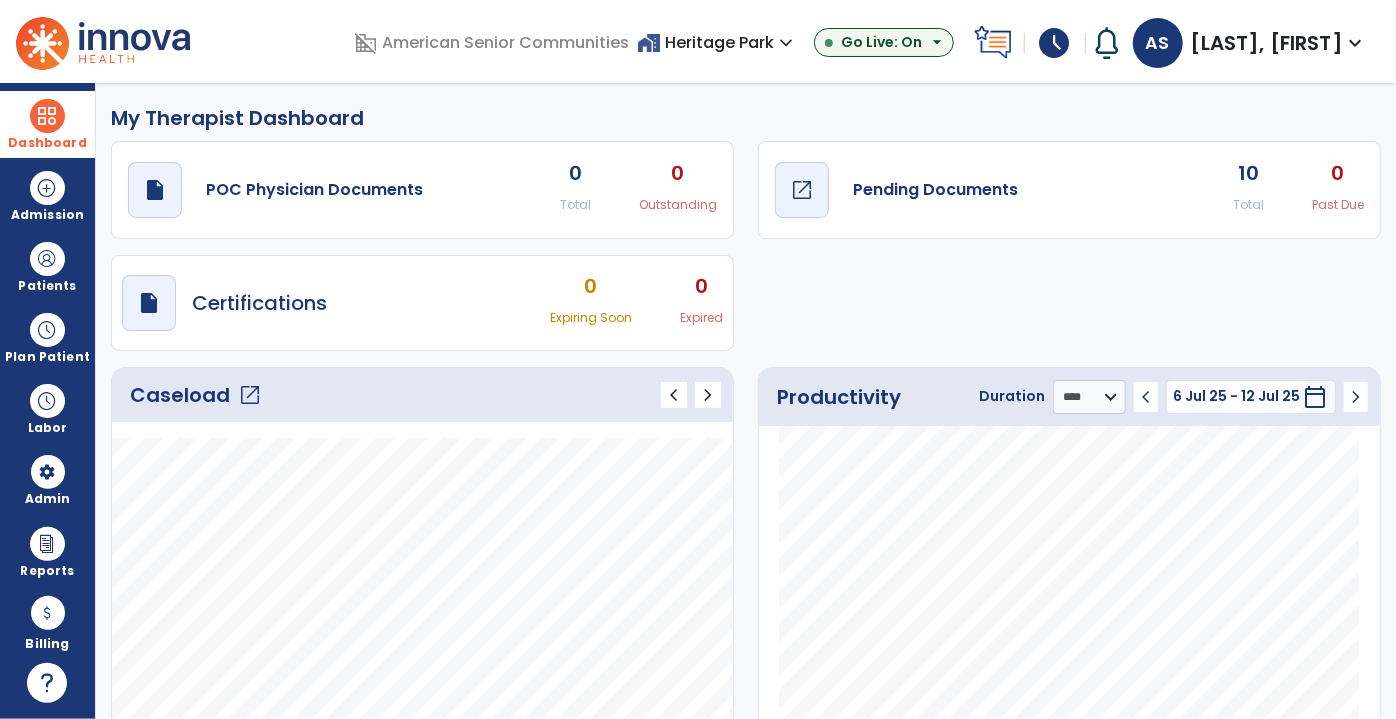 click on "Pending Documents" 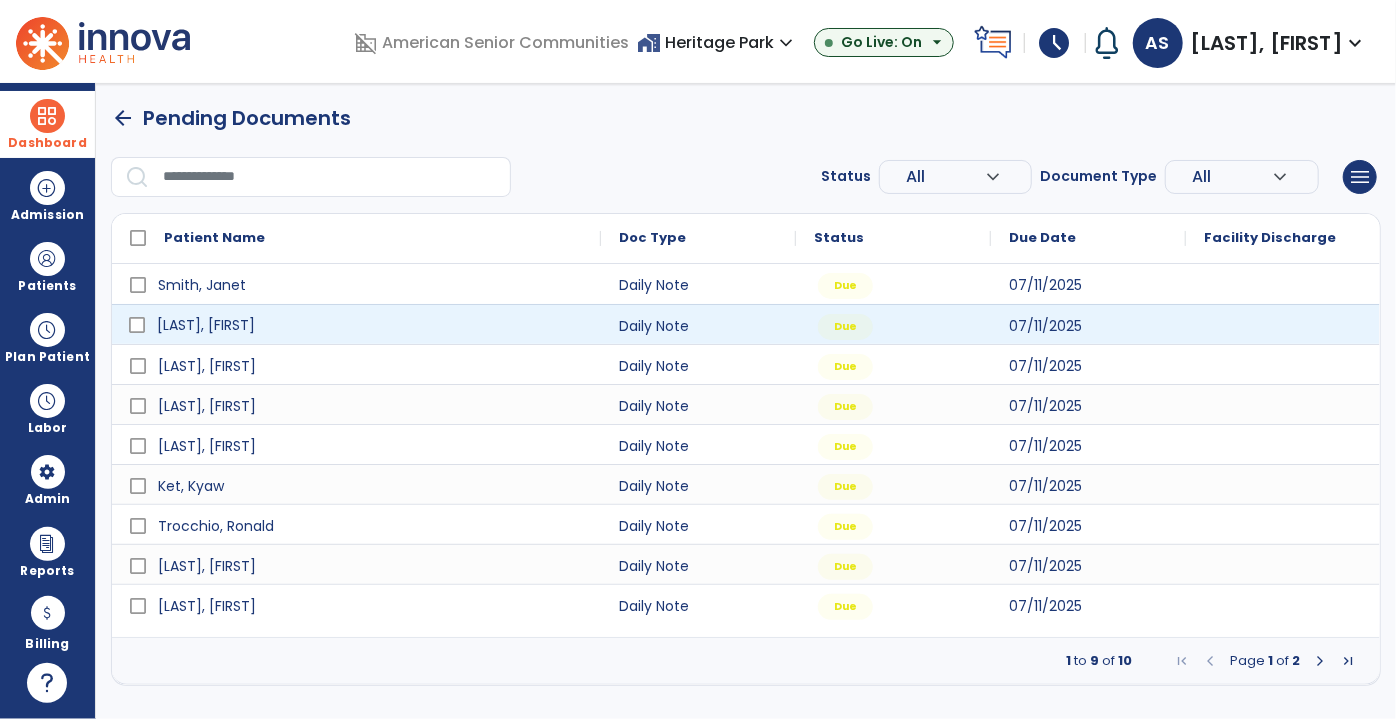 click on "[LAST], [FIRST]" at bounding box center [370, 325] 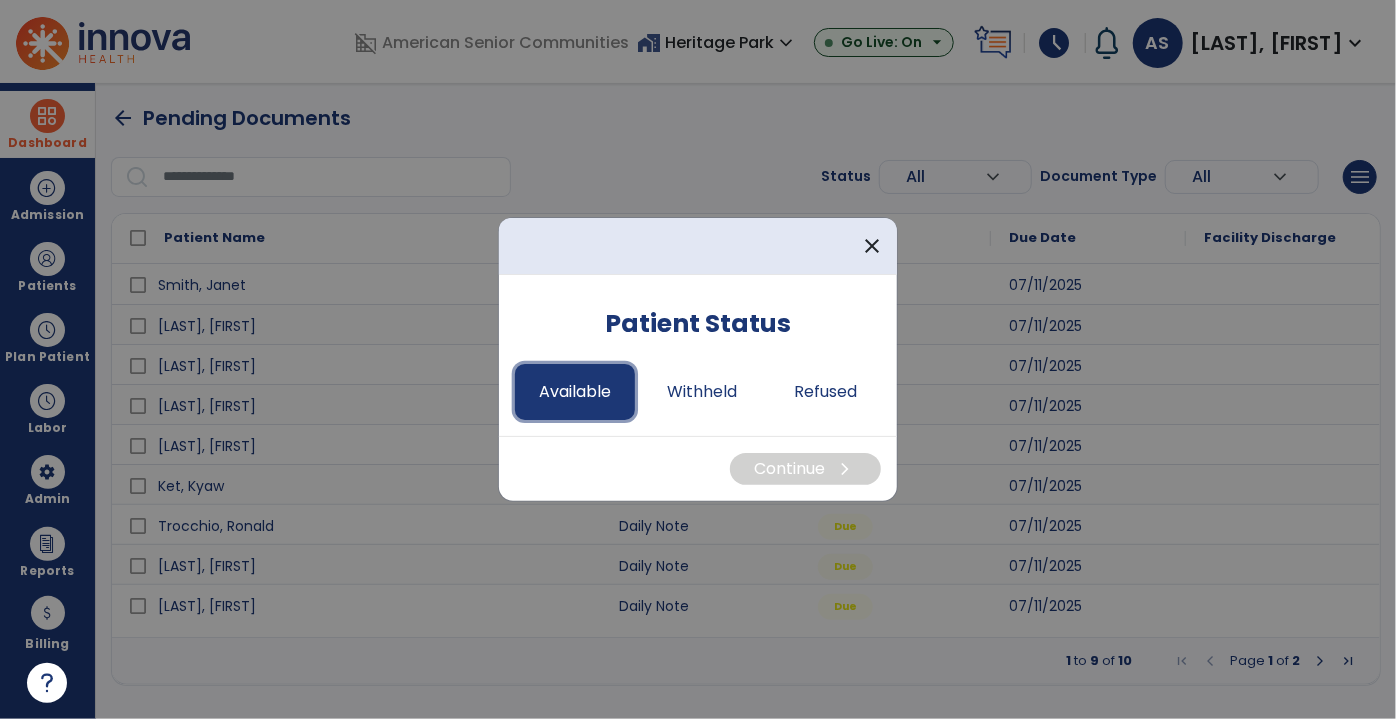 click on "Available" at bounding box center [575, 392] 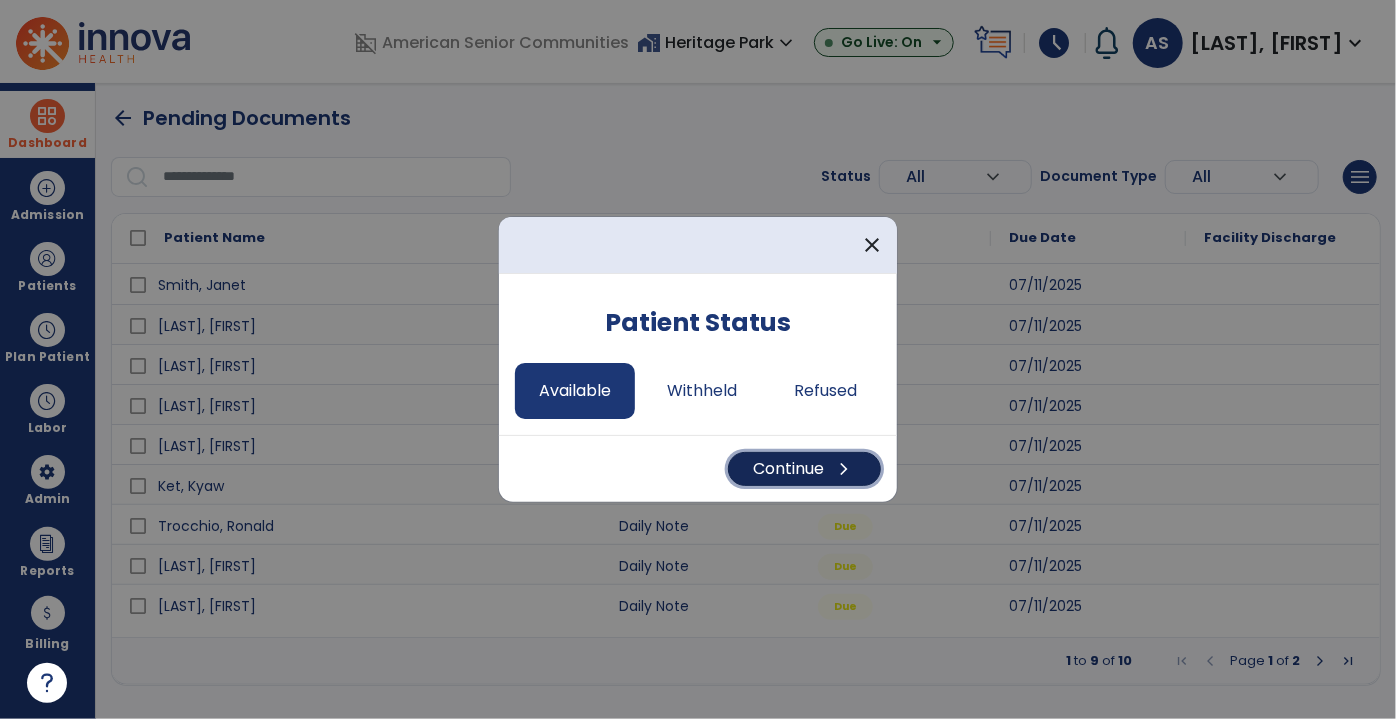 click on "Continue   chevron_right" at bounding box center [804, 469] 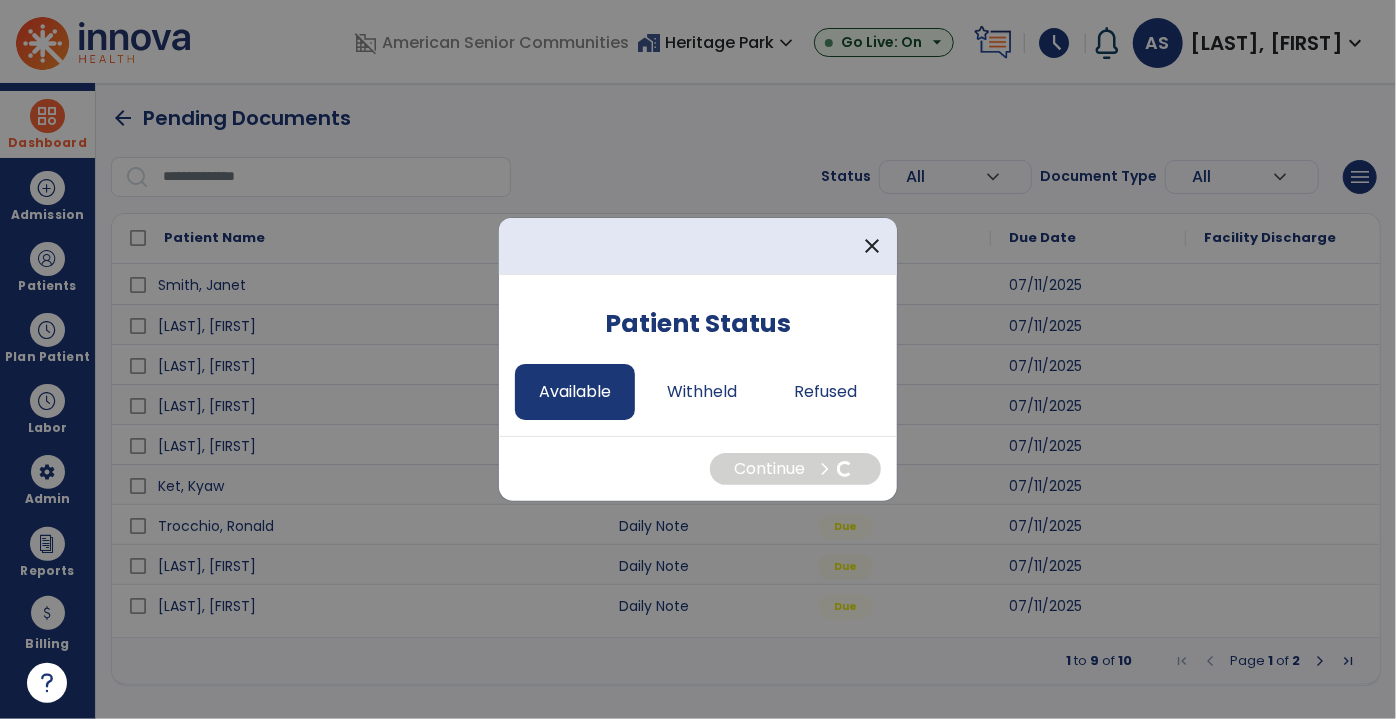 select on "*" 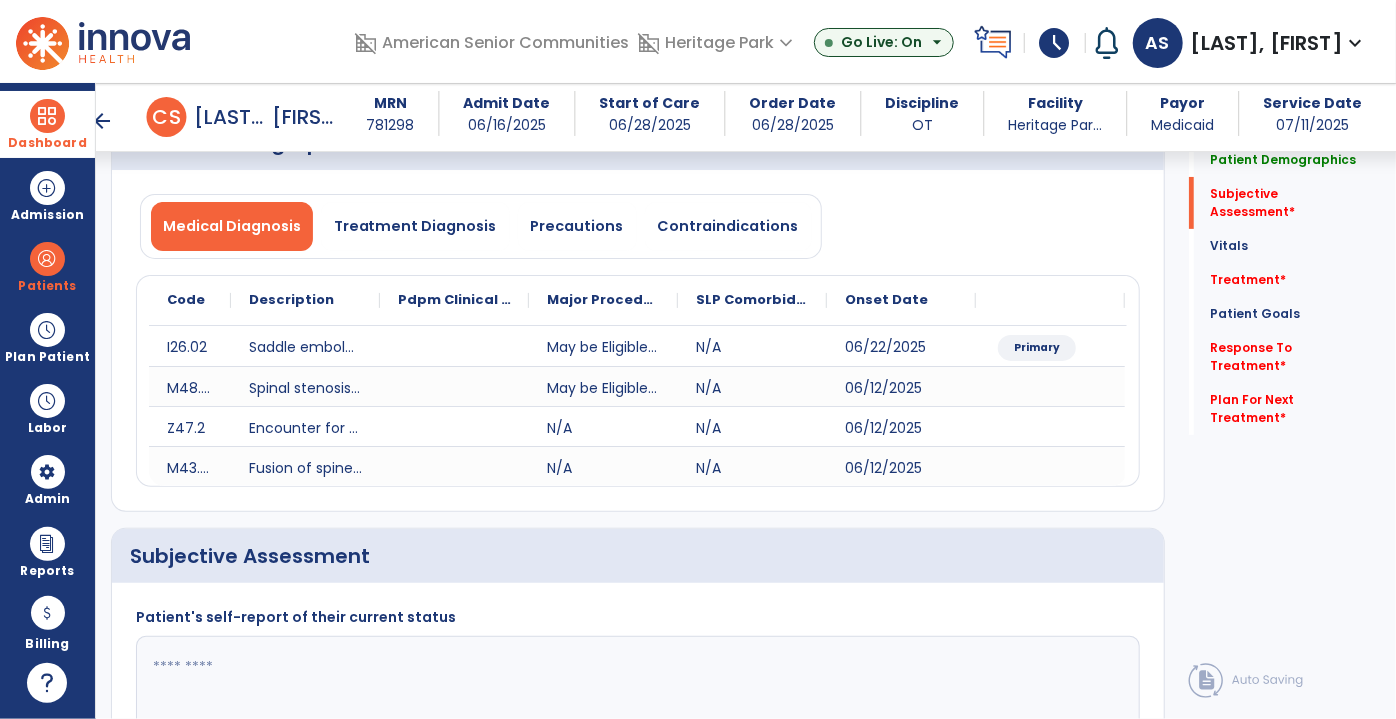 scroll, scrollTop: 363, scrollLeft: 0, axis: vertical 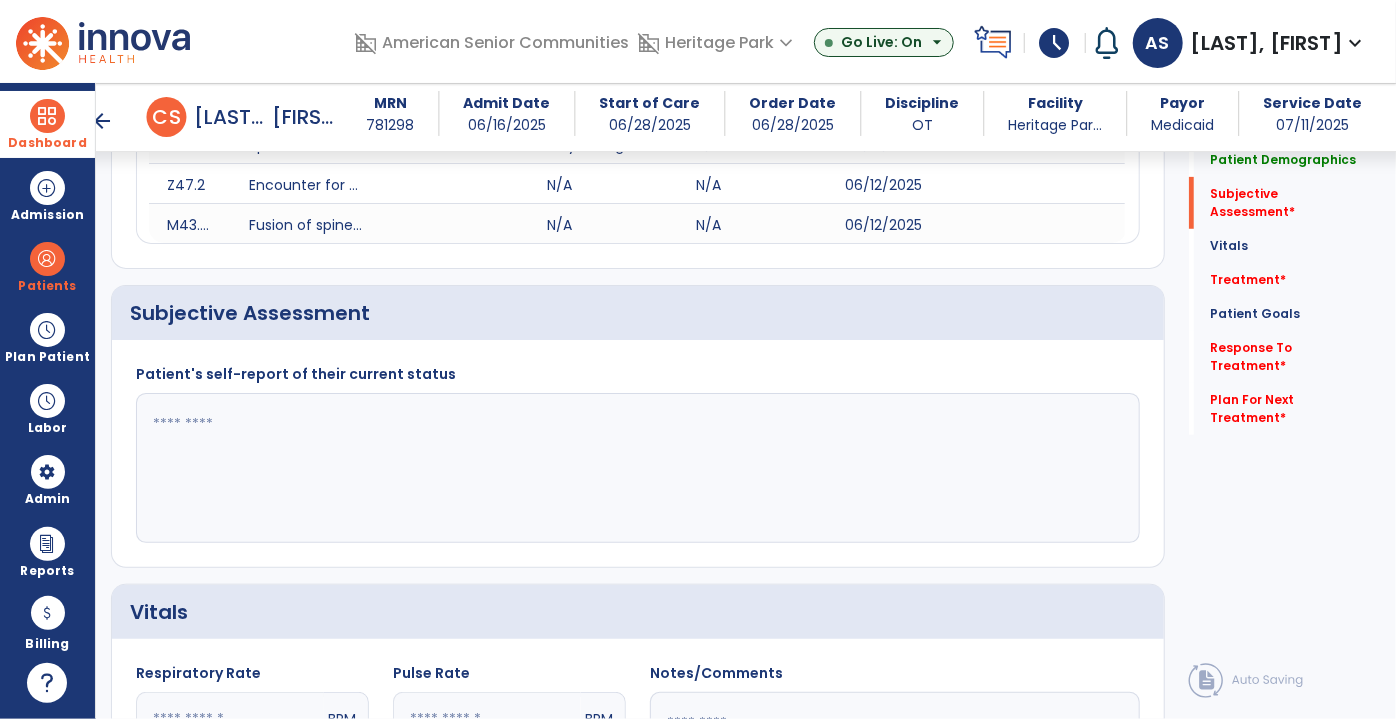 click 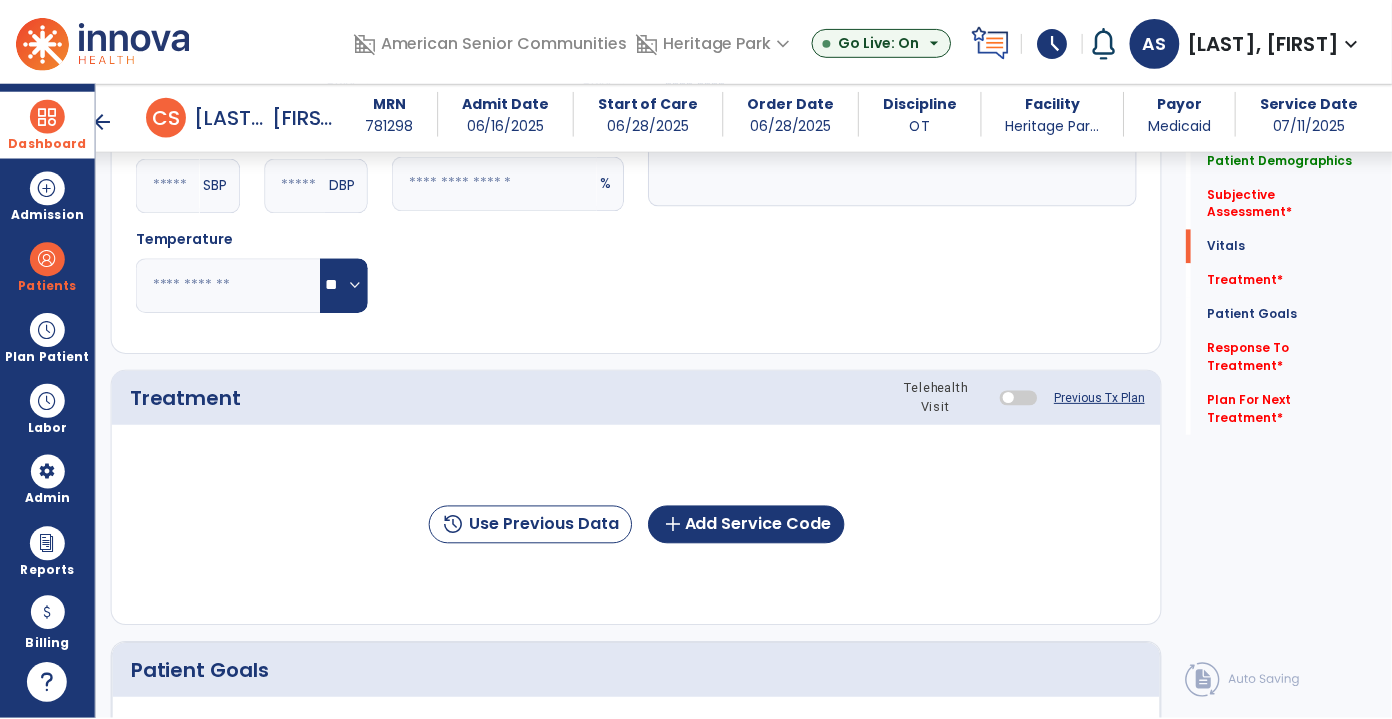 scroll, scrollTop: 1000, scrollLeft: 0, axis: vertical 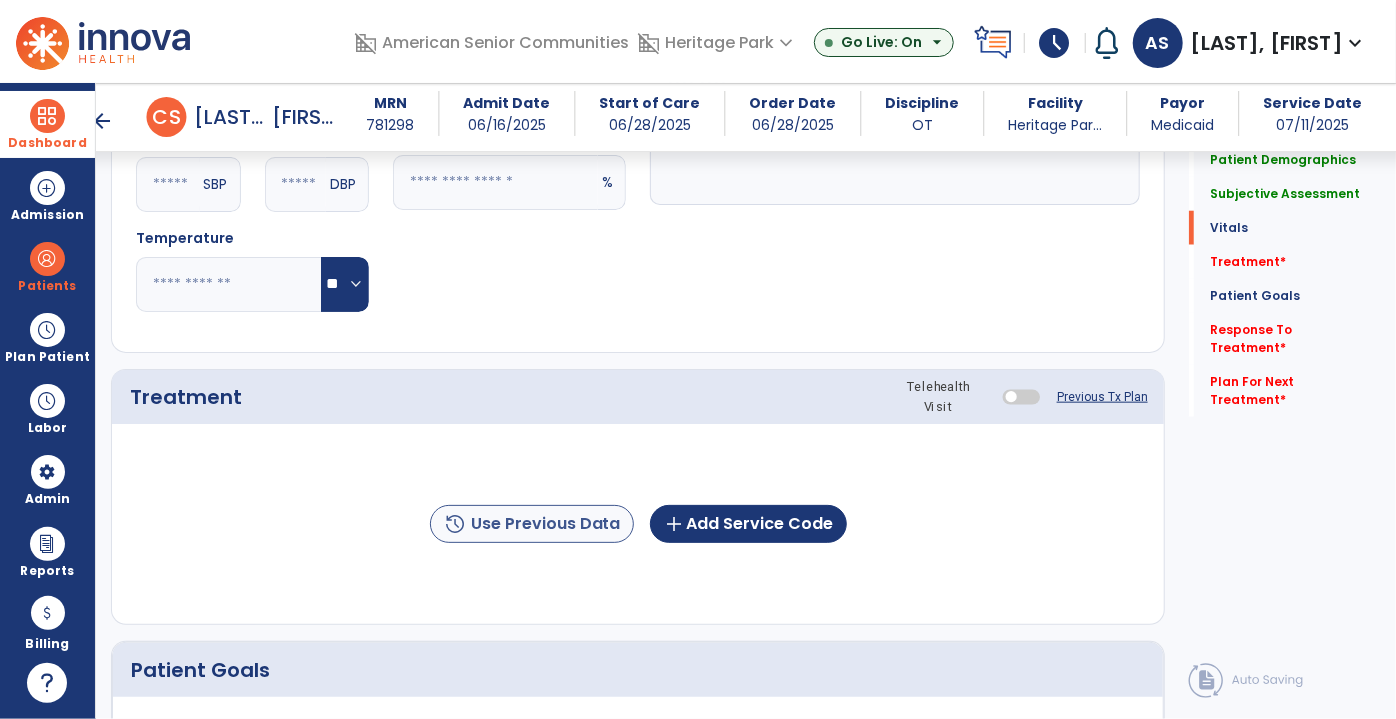 type on "**********" 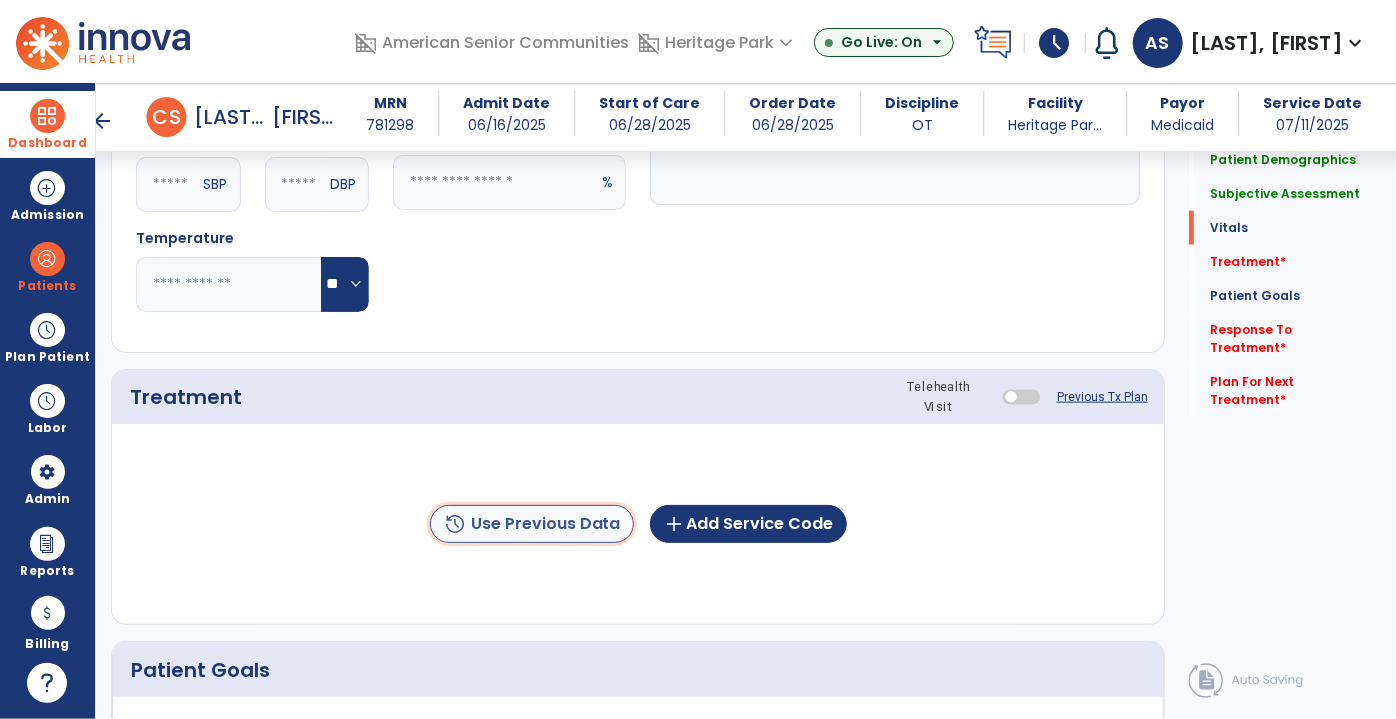 click on "history  Use Previous Data" 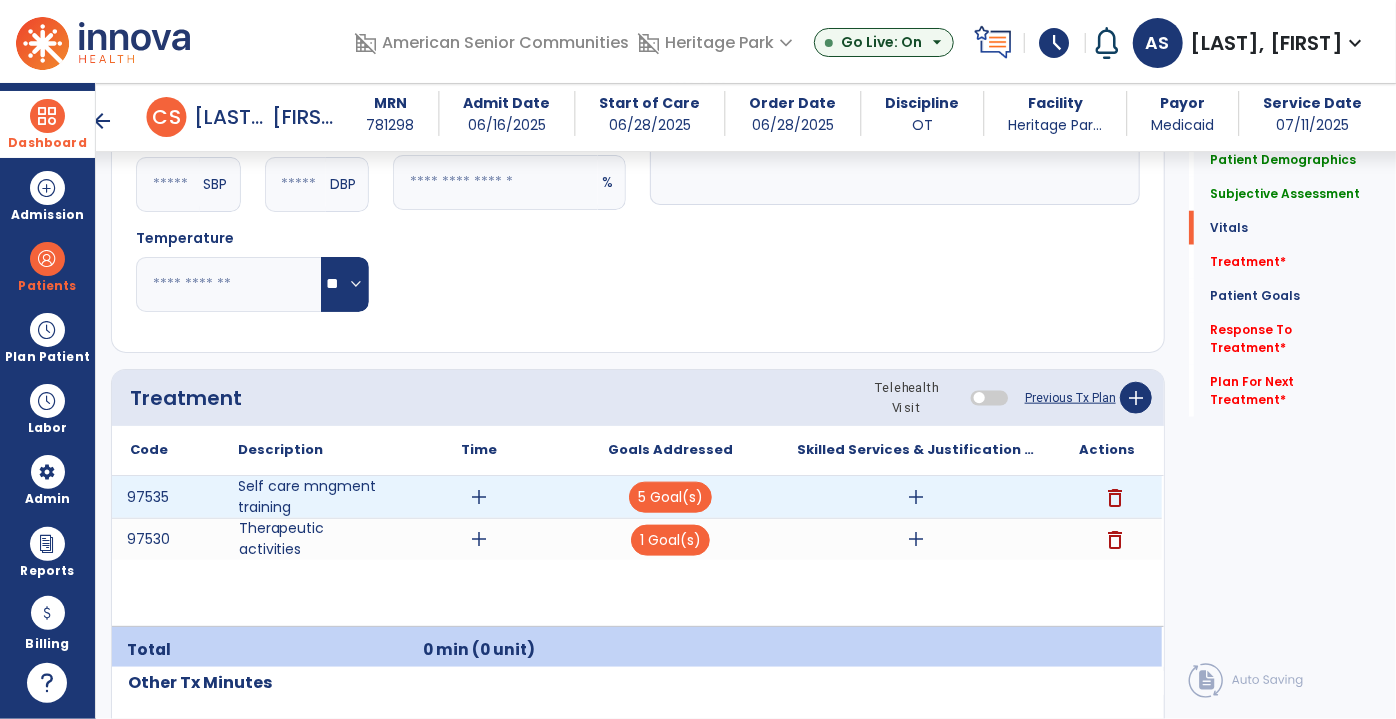 click on "delete" at bounding box center (1115, 498) 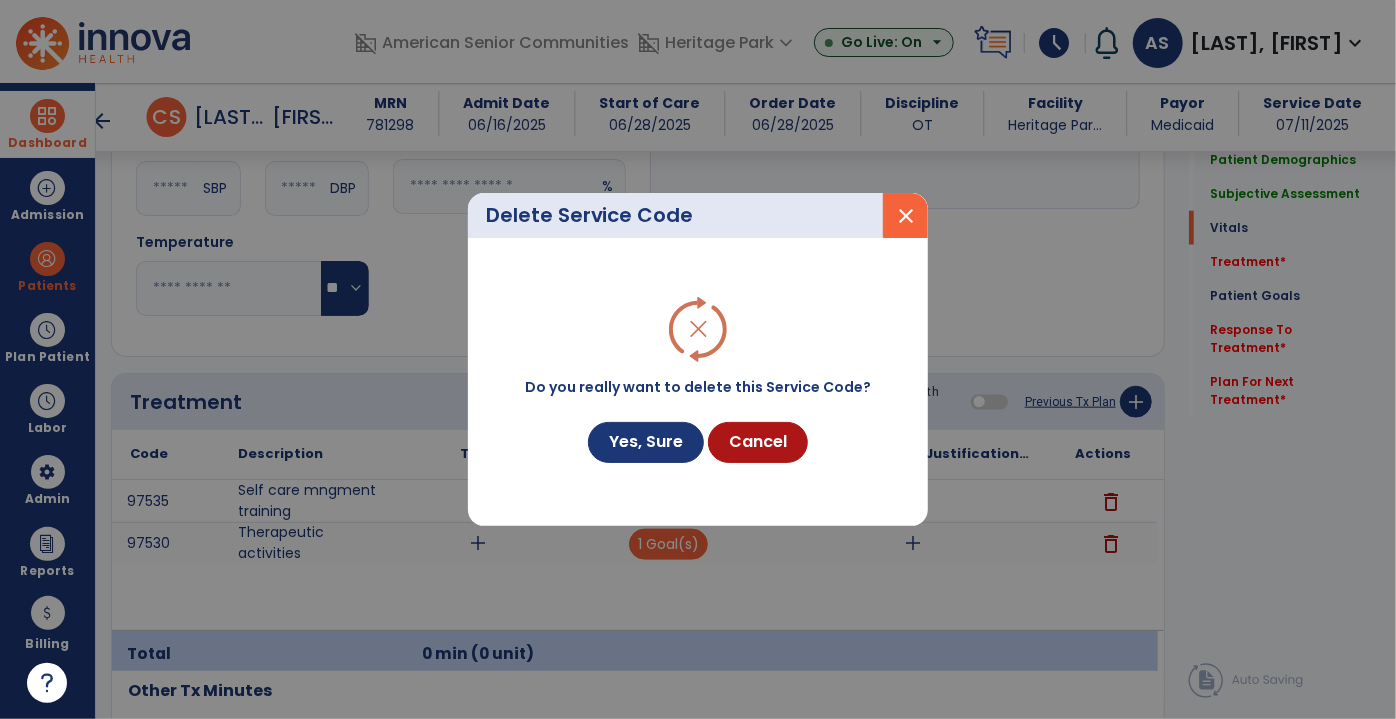 scroll, scrollTop: 1000, scrollLeft: 0, axis: vertical 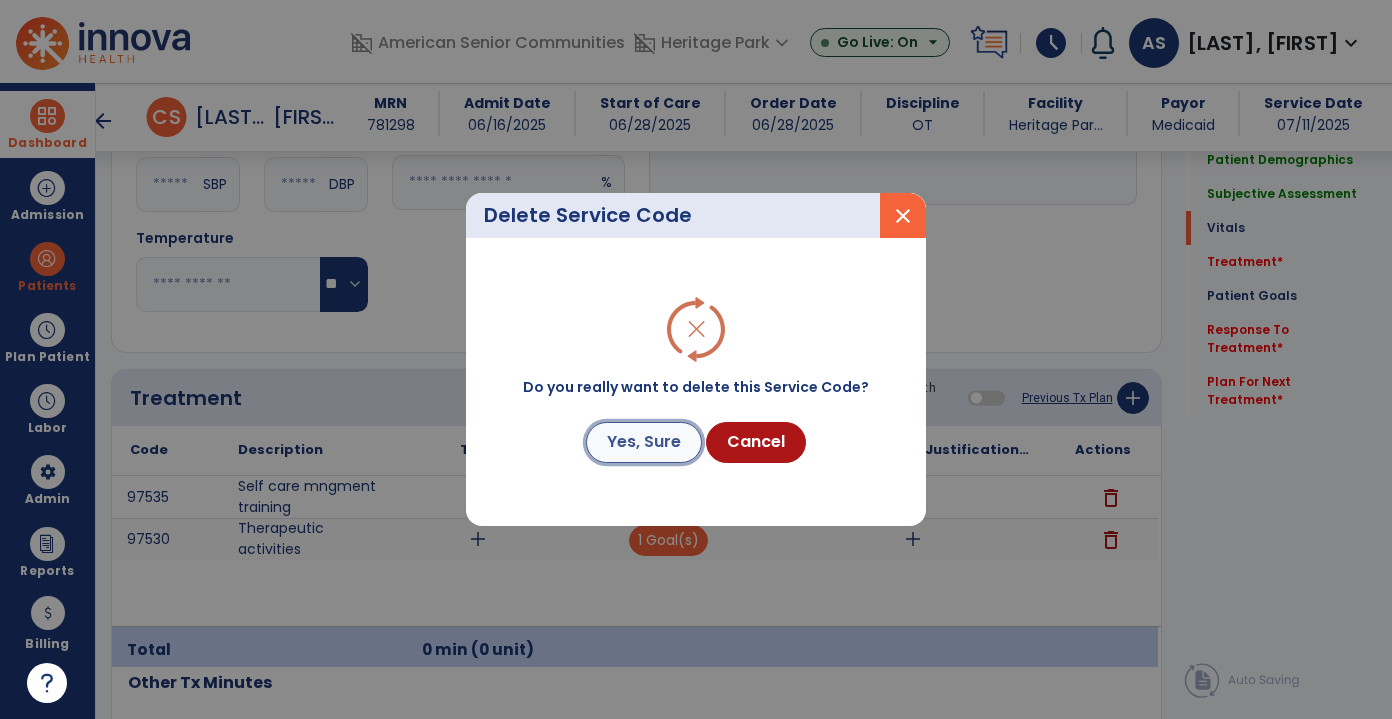 click on "Yes, Sure" at bounding box center [644, 442] 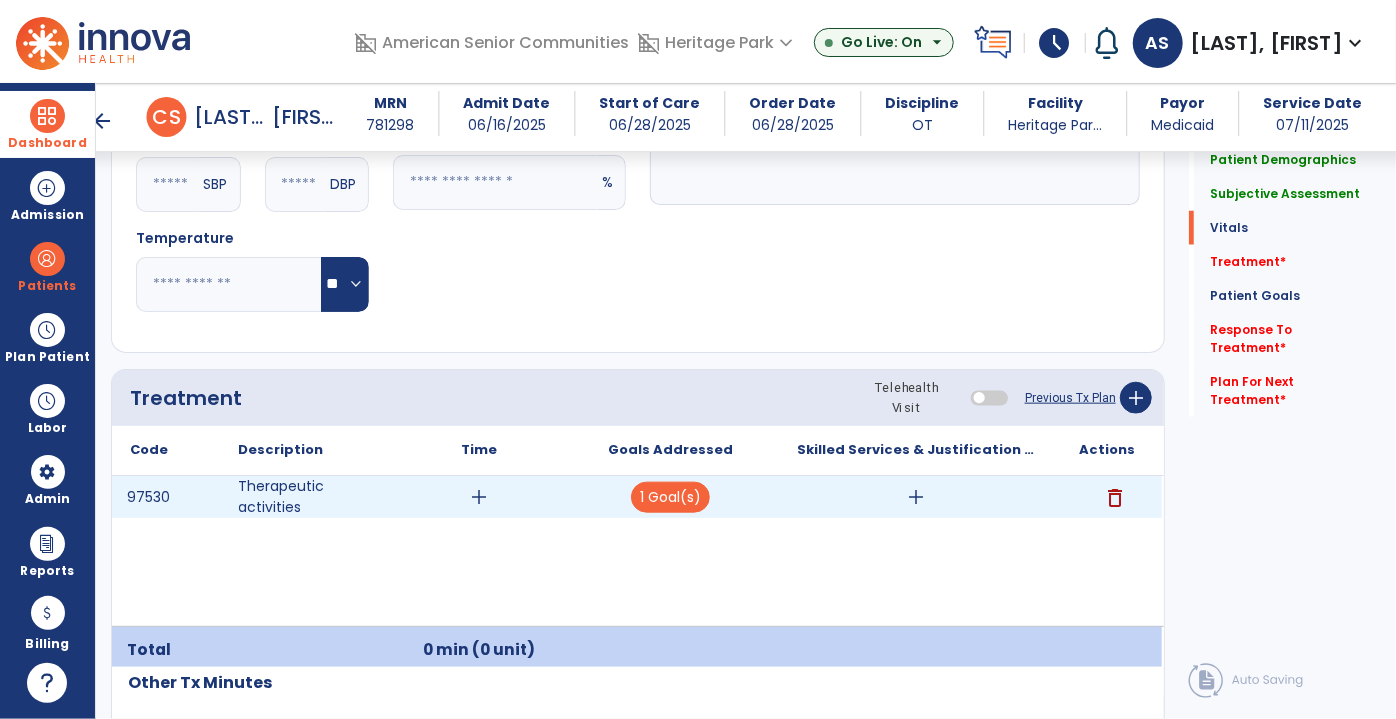 click on "add" at bounding box center (480, 497) 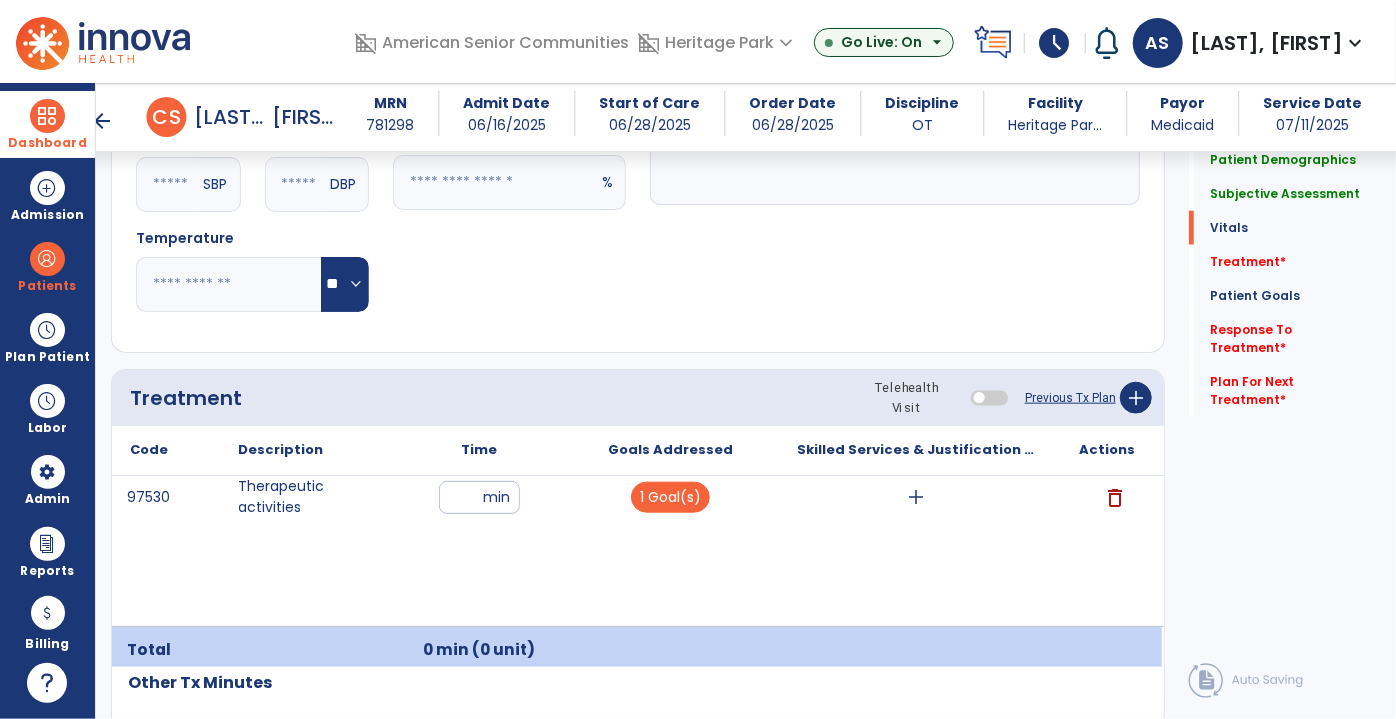 type on "**" 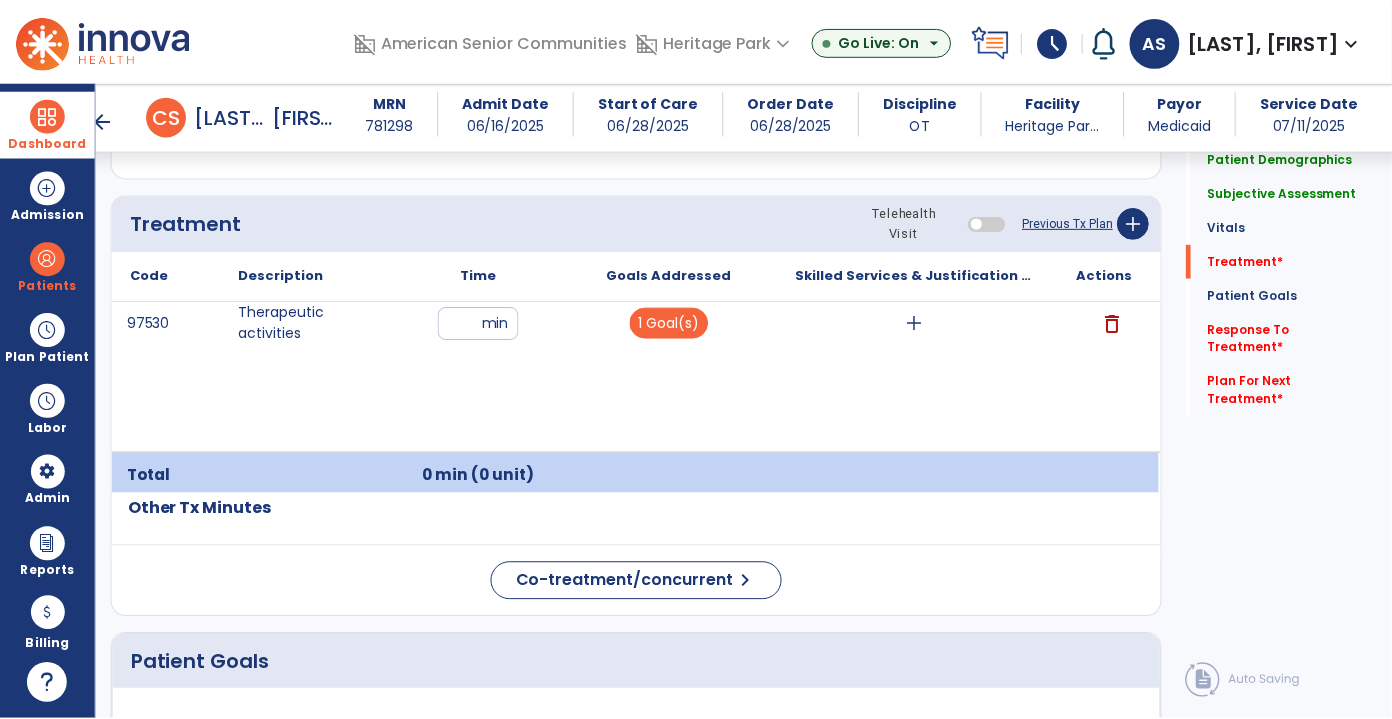 scroll, scrollTop: 1181, scrollLeft: 0, axis: vertical 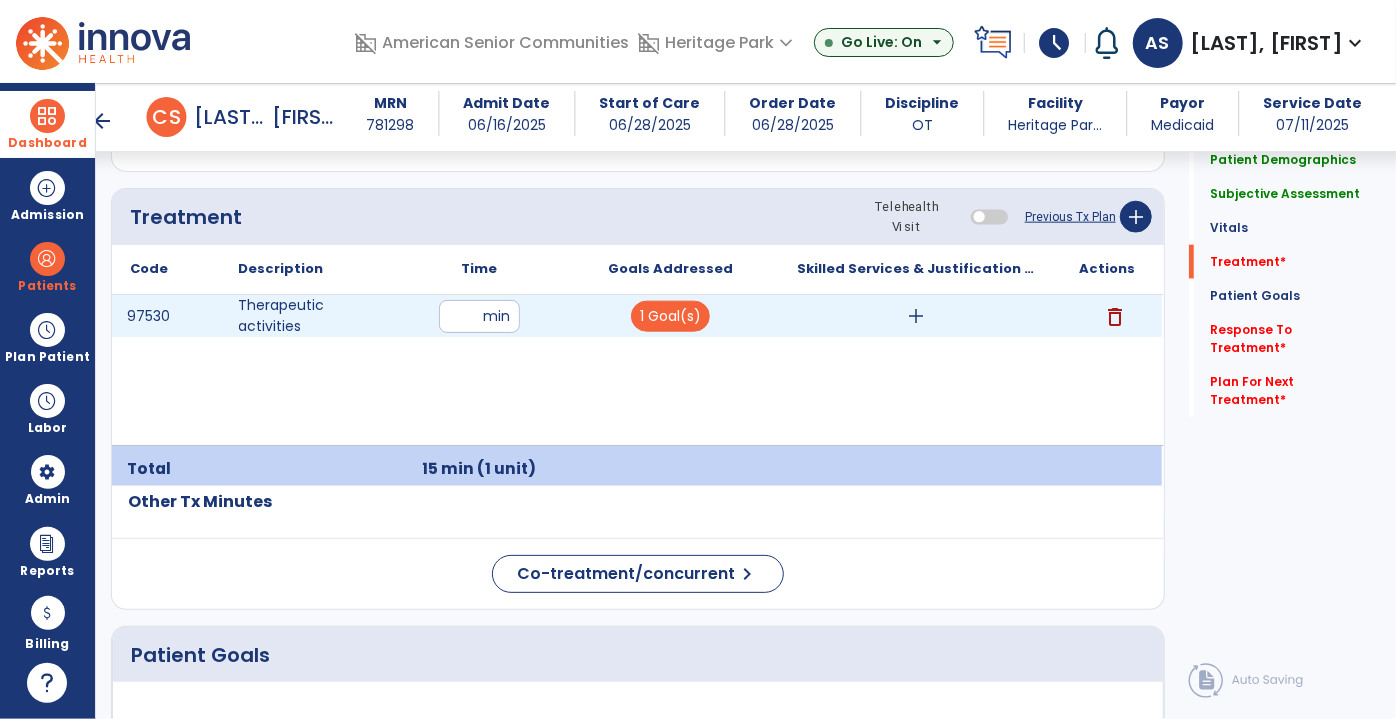 click on "add" at bounding box center (916, 316) 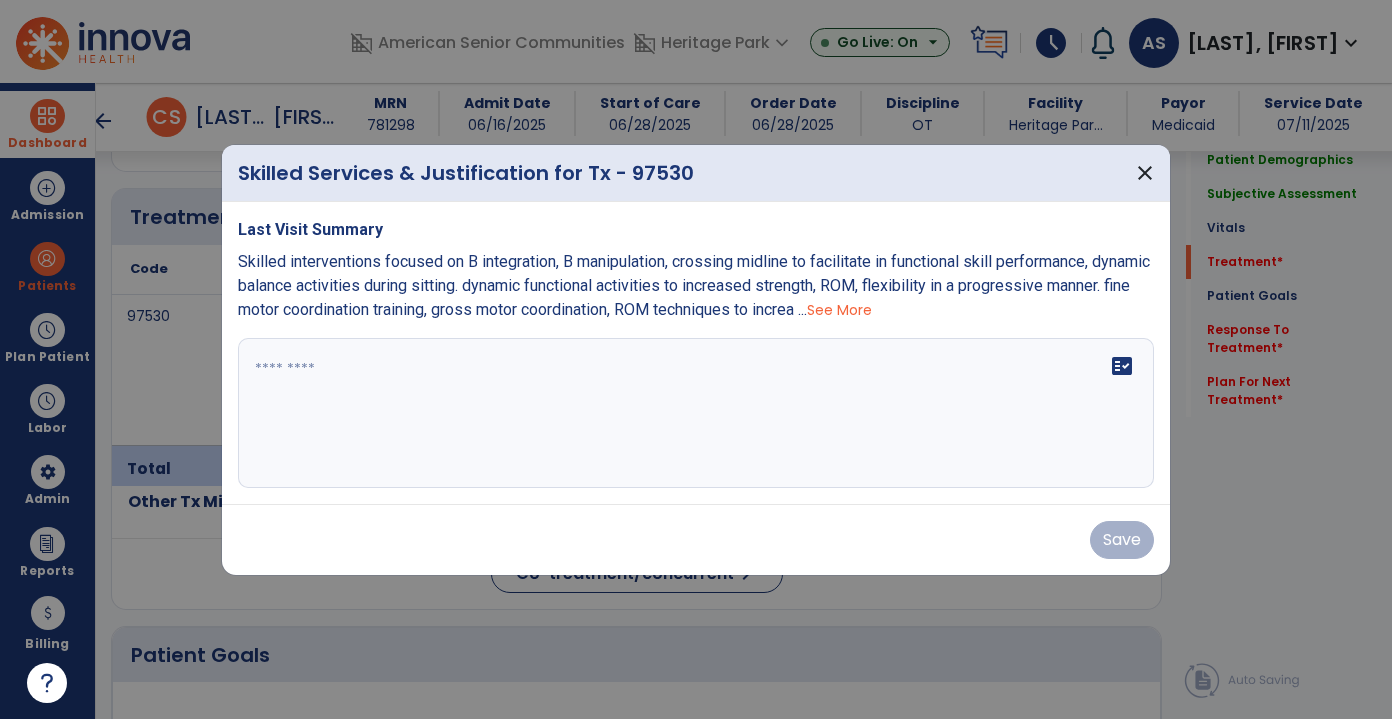 scroll, scrollTop: 1181, scrollLeft: 0, axis: vertical 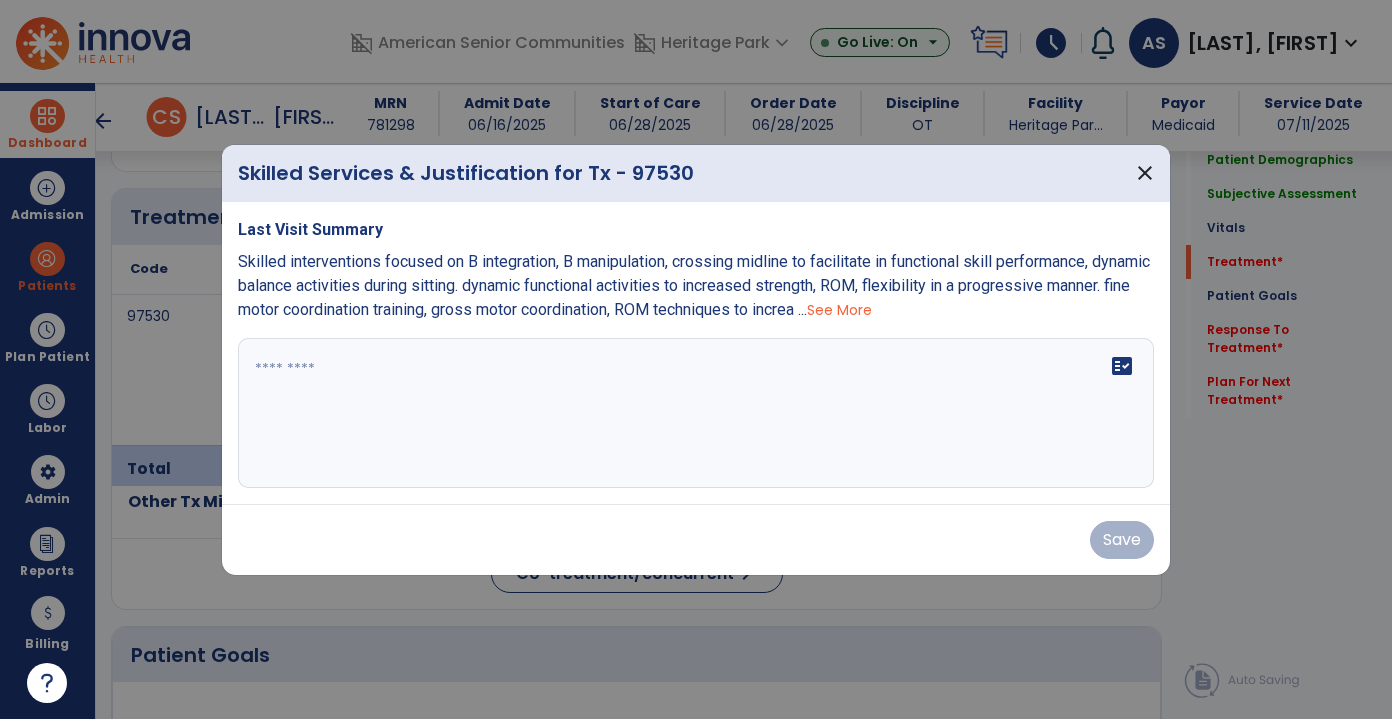 click on "See More" at bounding box center (839, 310) 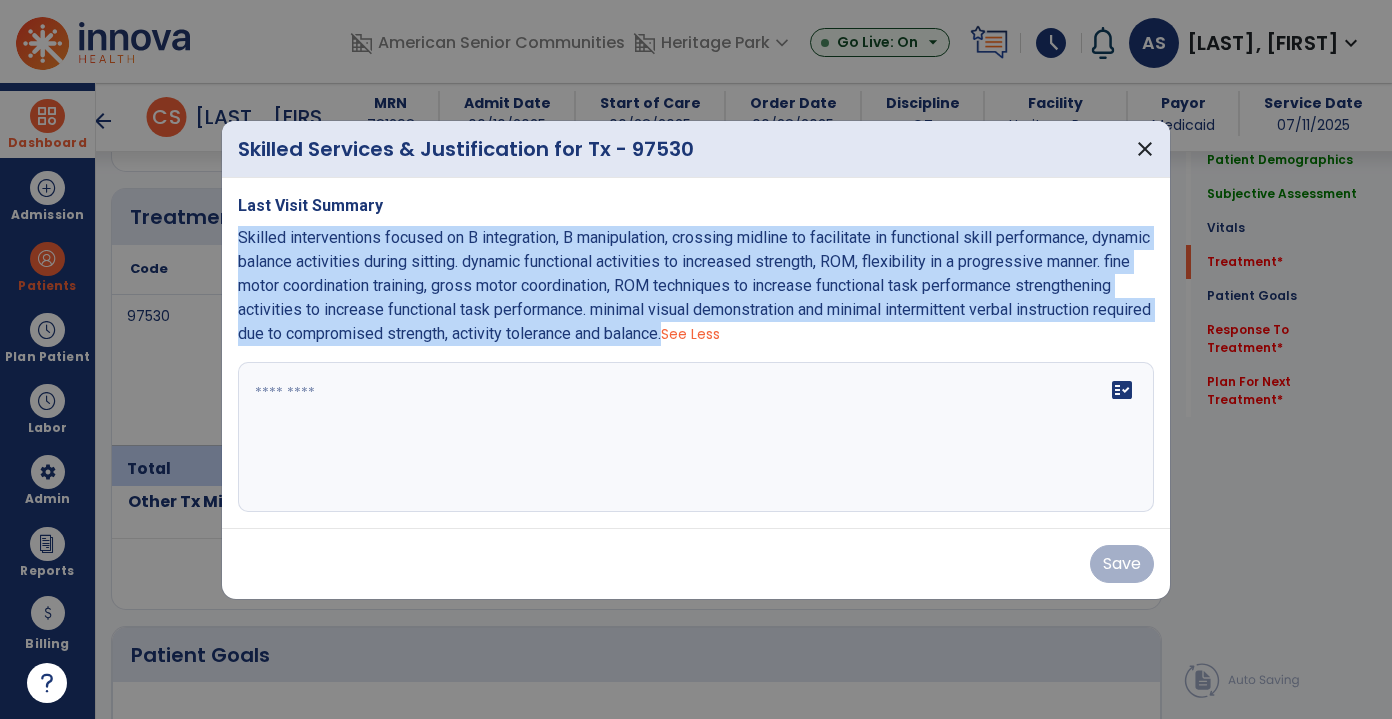 drag, startPoint x: 813, startPoint y: 335, endPoint x: 229, endPoint y: 238, distance: 592.00085 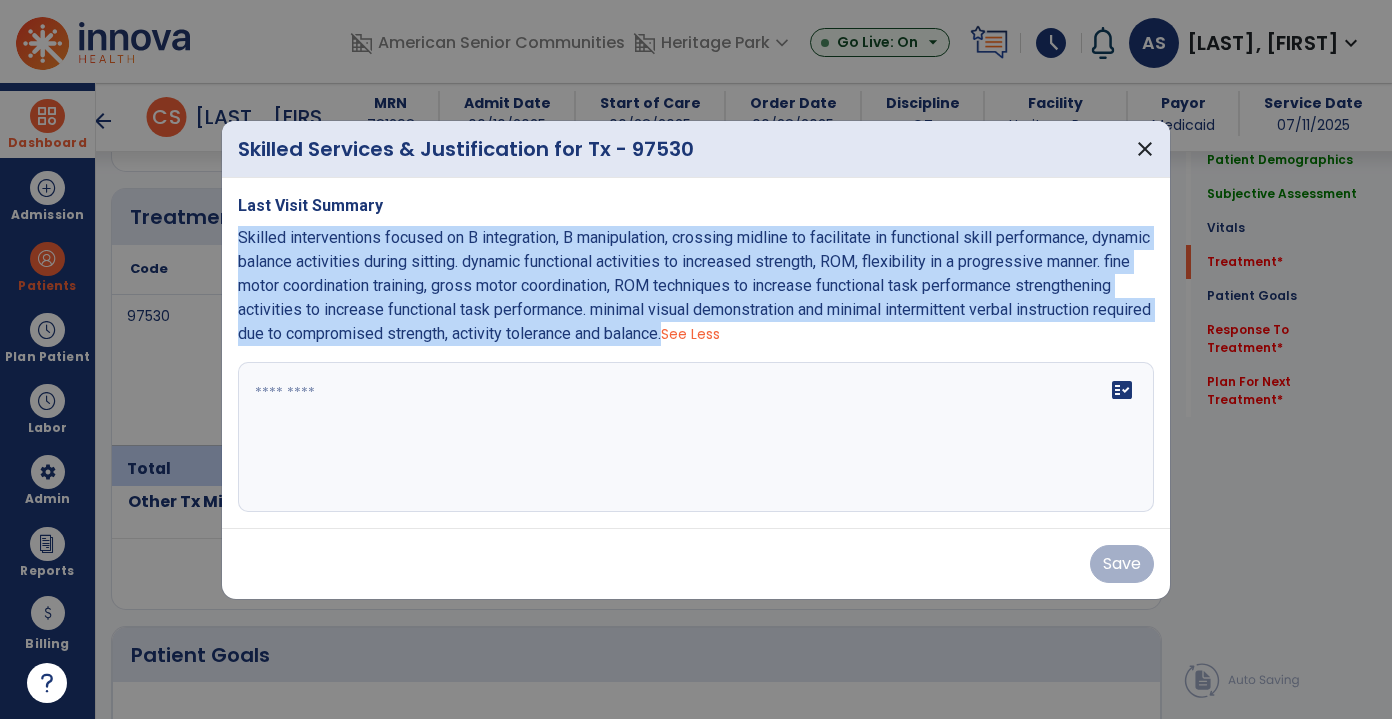 click on "Last Visit Summary Skilled interventions focused on B integration, B manipulation, crossing midline to facilitate in functional skill performance, dynamic balance activities during sitting. dynamic functional activities to increased strength, ROM, flexibility in a progressive manner. fine motor coordination training, gross motor coordination, ROM techniques to increase functional task performance strengthening activities to increase functional task performance. minimal visual demonstration and minimal intermittent verbal instruction required due to compromised strength, activity tolerance and balance. See Less fact_check" at bounding box center (696, 353) 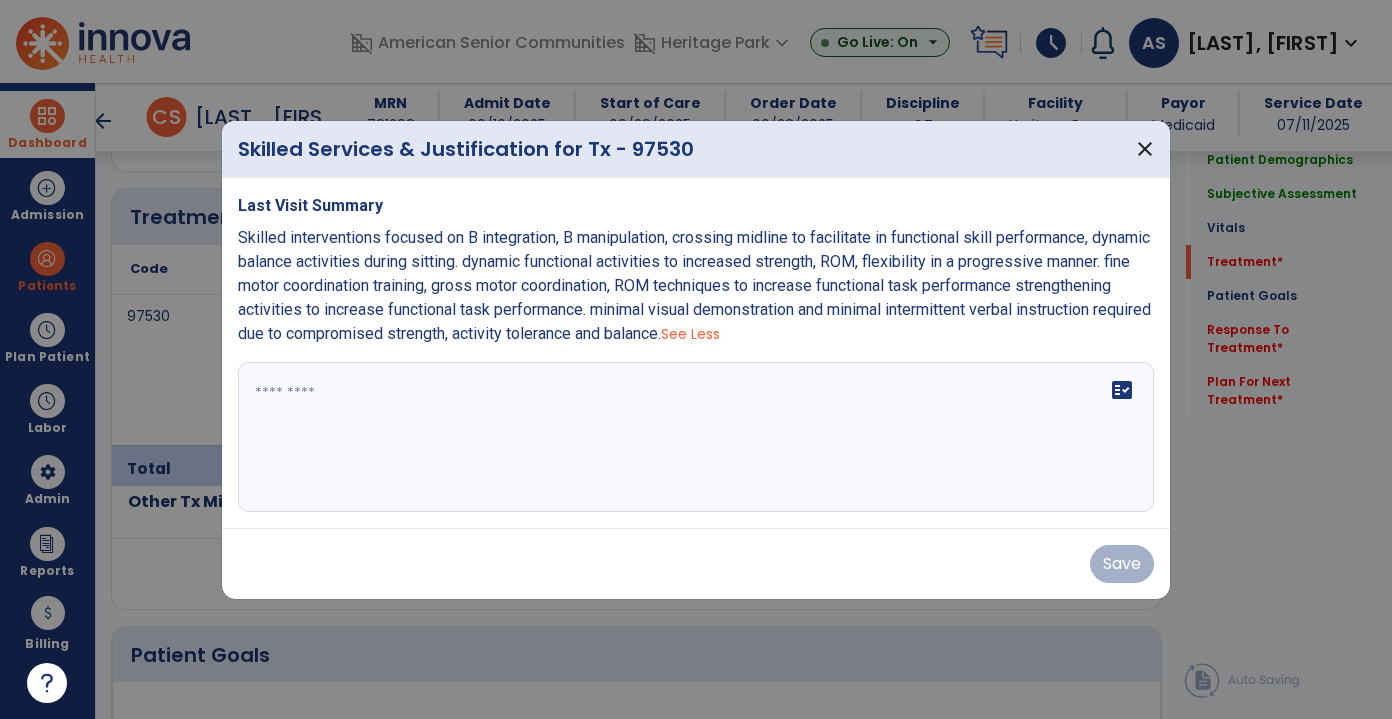 click at bounding box center [696, 437] 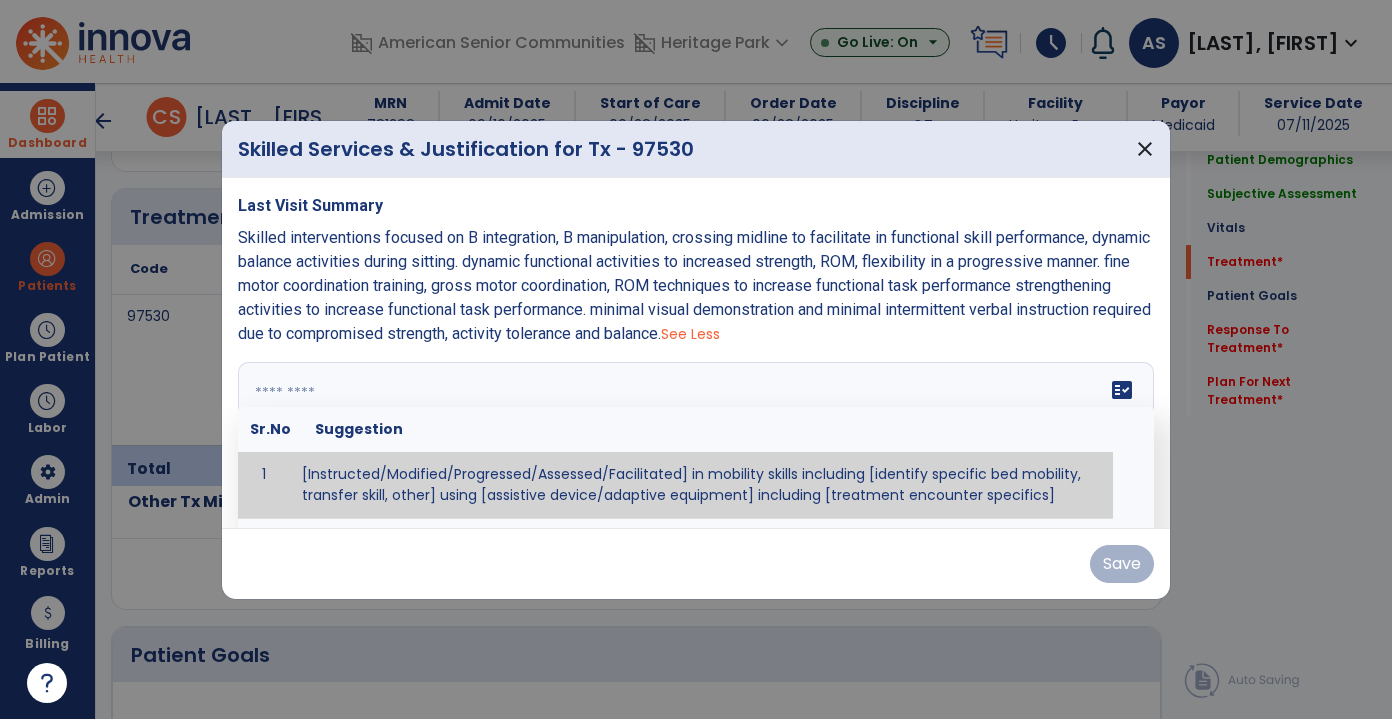 paste on "**********" 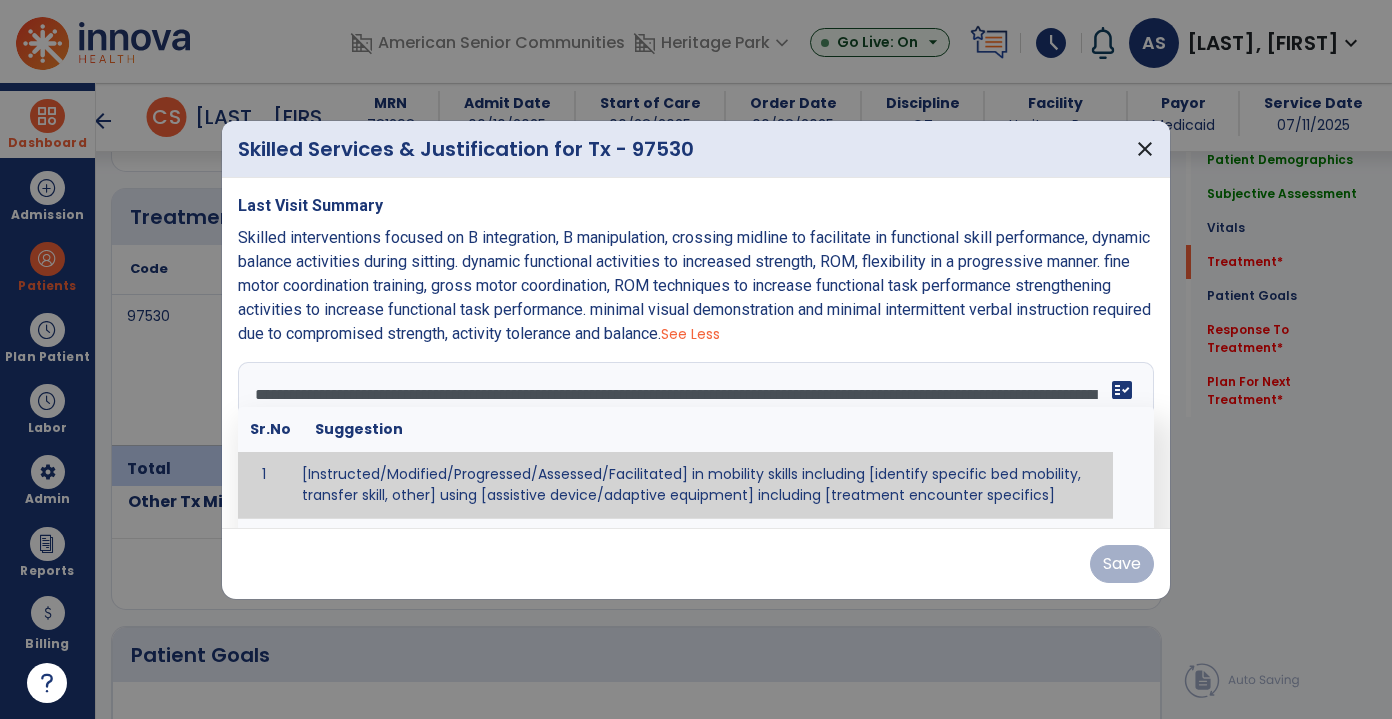 scroll, scrollTop: 16, scrollLeft: 0, axis: vertical 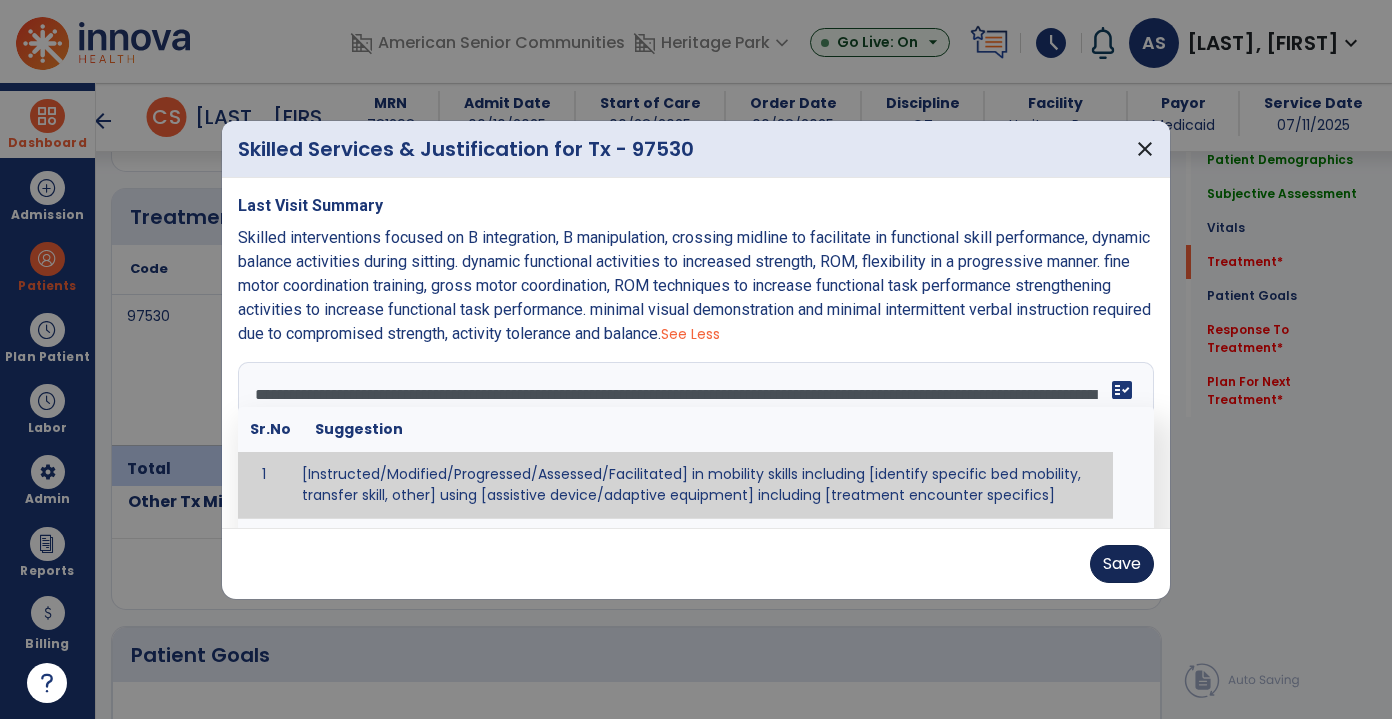 type on "**********" 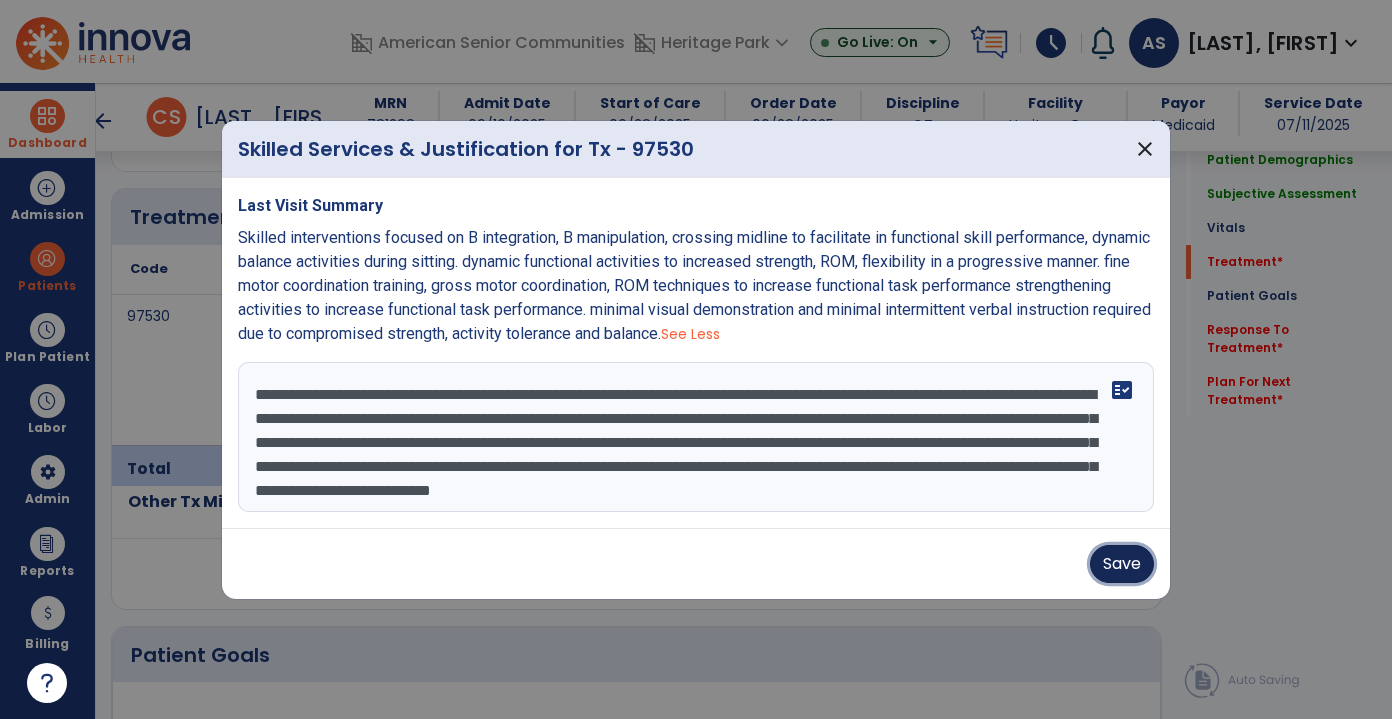 drag, startPoint x: 1124, startPoint y: 560, endPoint x: 1114, endPoint y: 546, distance: 17.20465 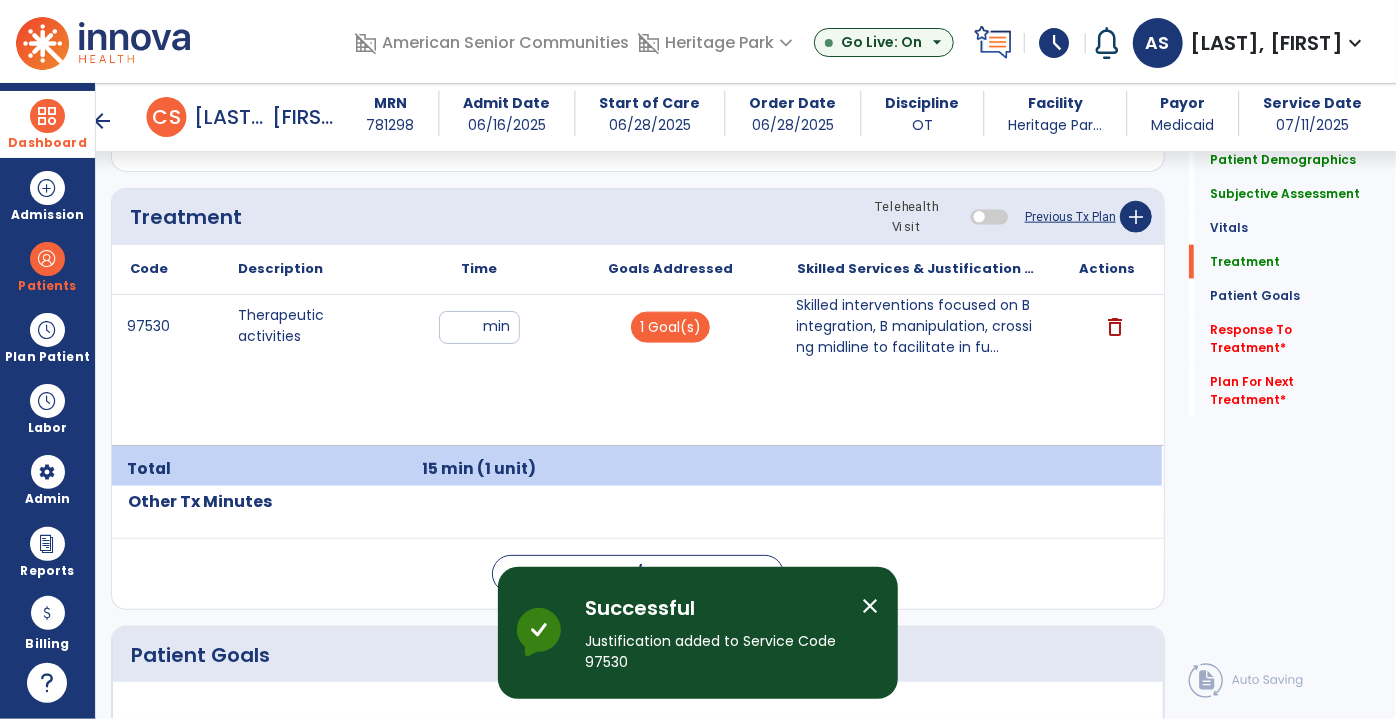 click on "Previous Tx Plan" 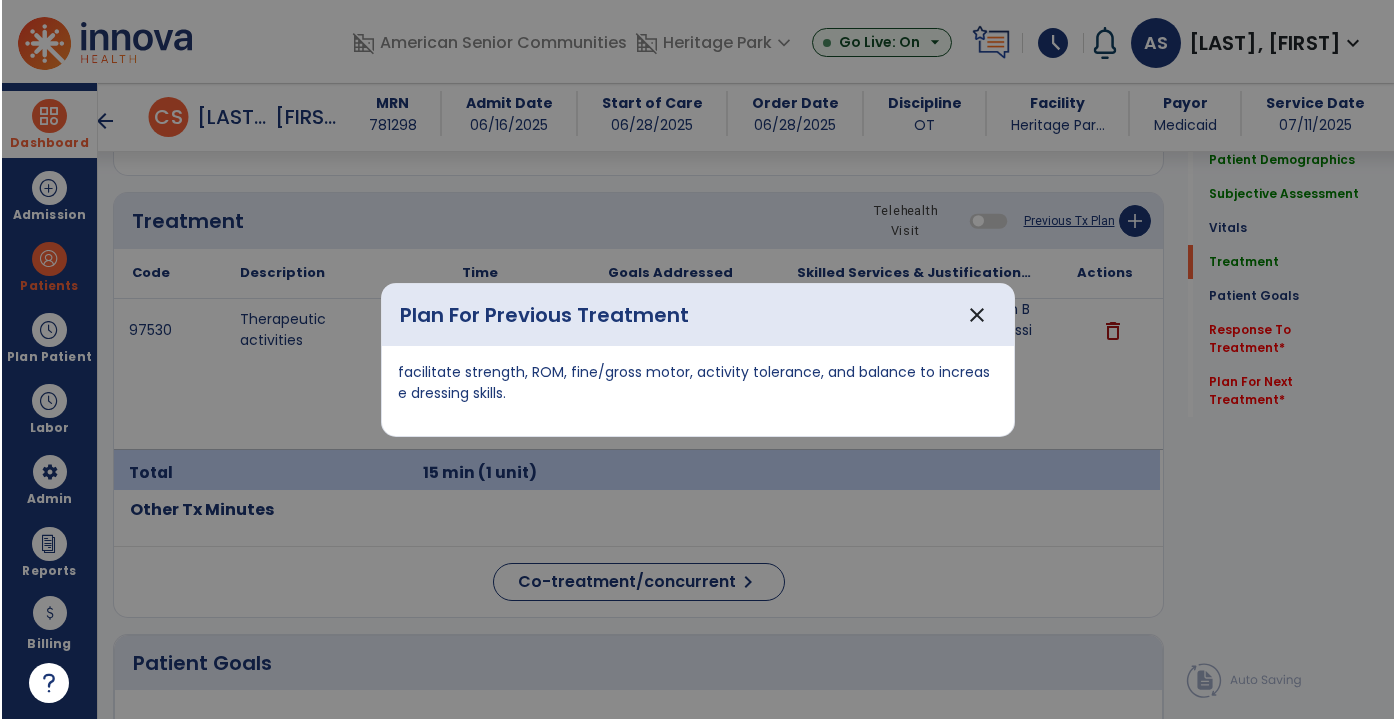 scroll, scrollTop: 1181, scrollLeft: 0, axis: vertical 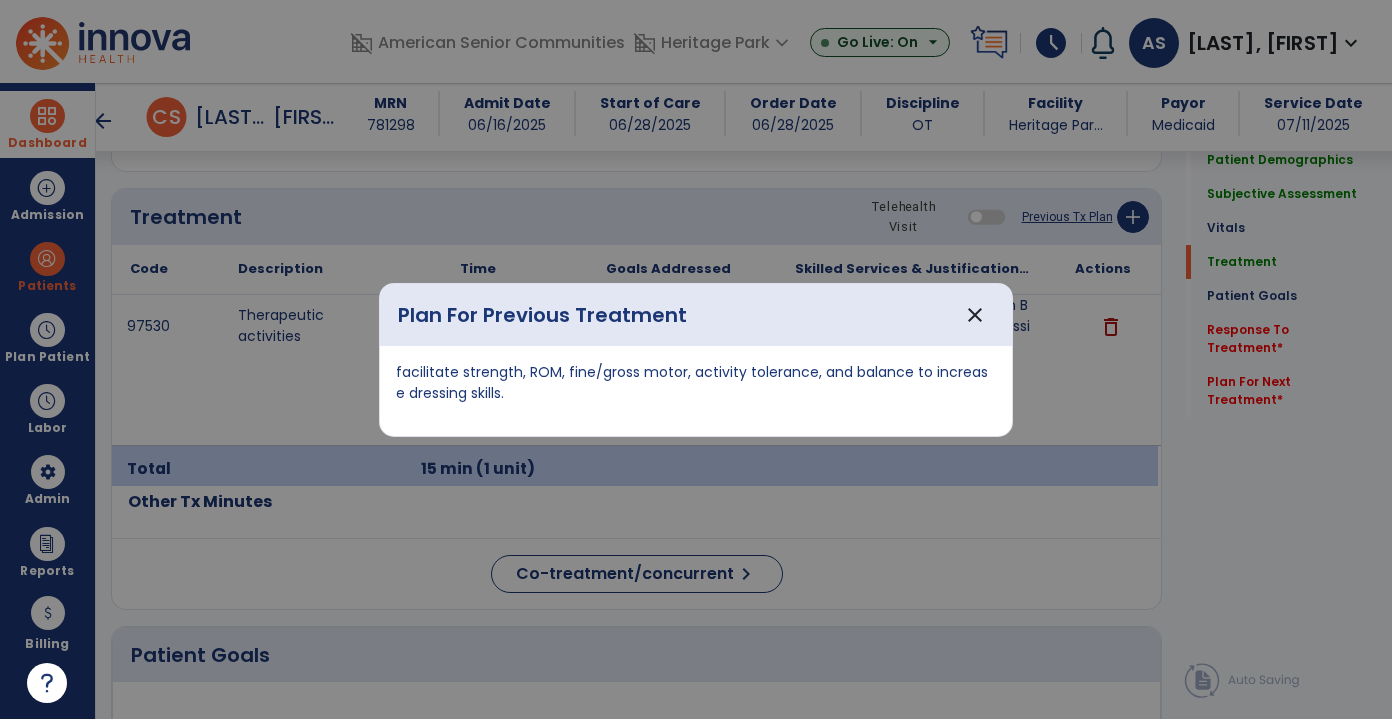 drag, startPoint x: 499, startPoint y: 394, endPoint x: 386, endPoint y: 378, distance: 114.12712 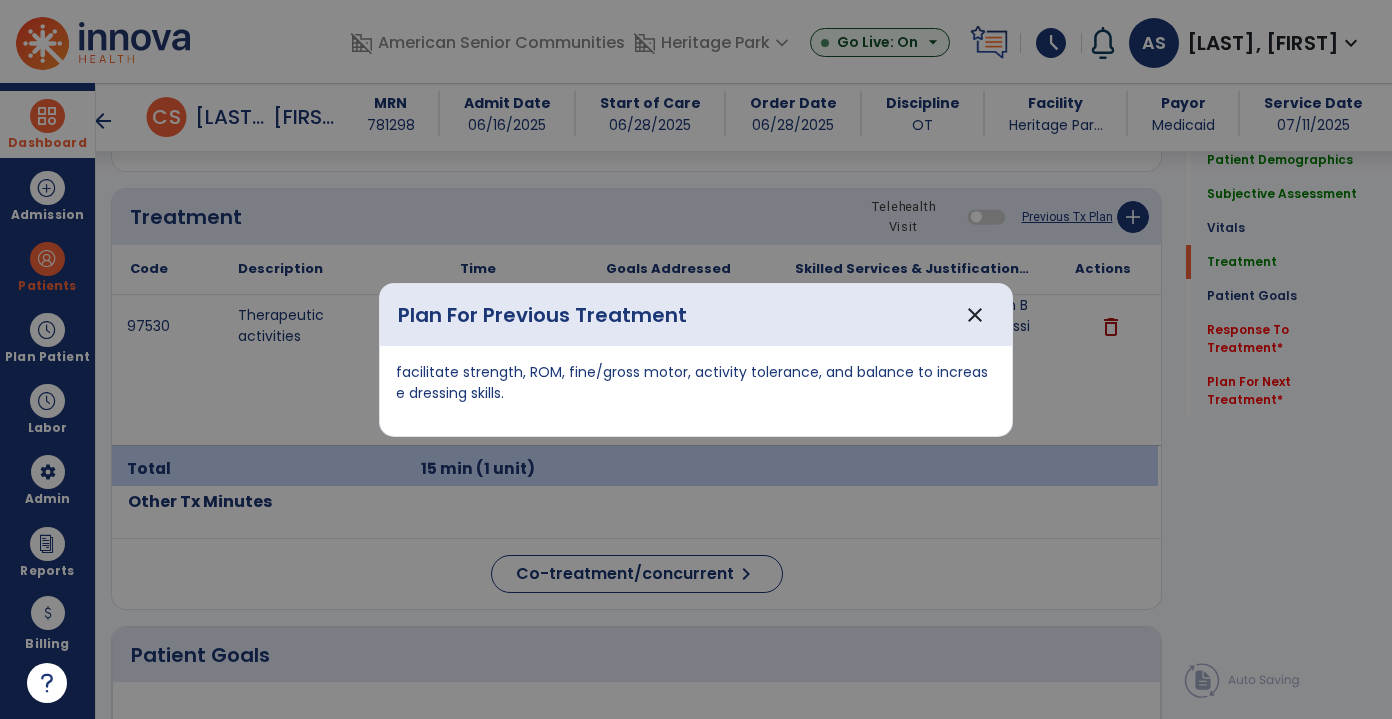 copy on "facilitate strength, ROM, fine/gross motor, activity tolerance, and balance to increase dressing skills." 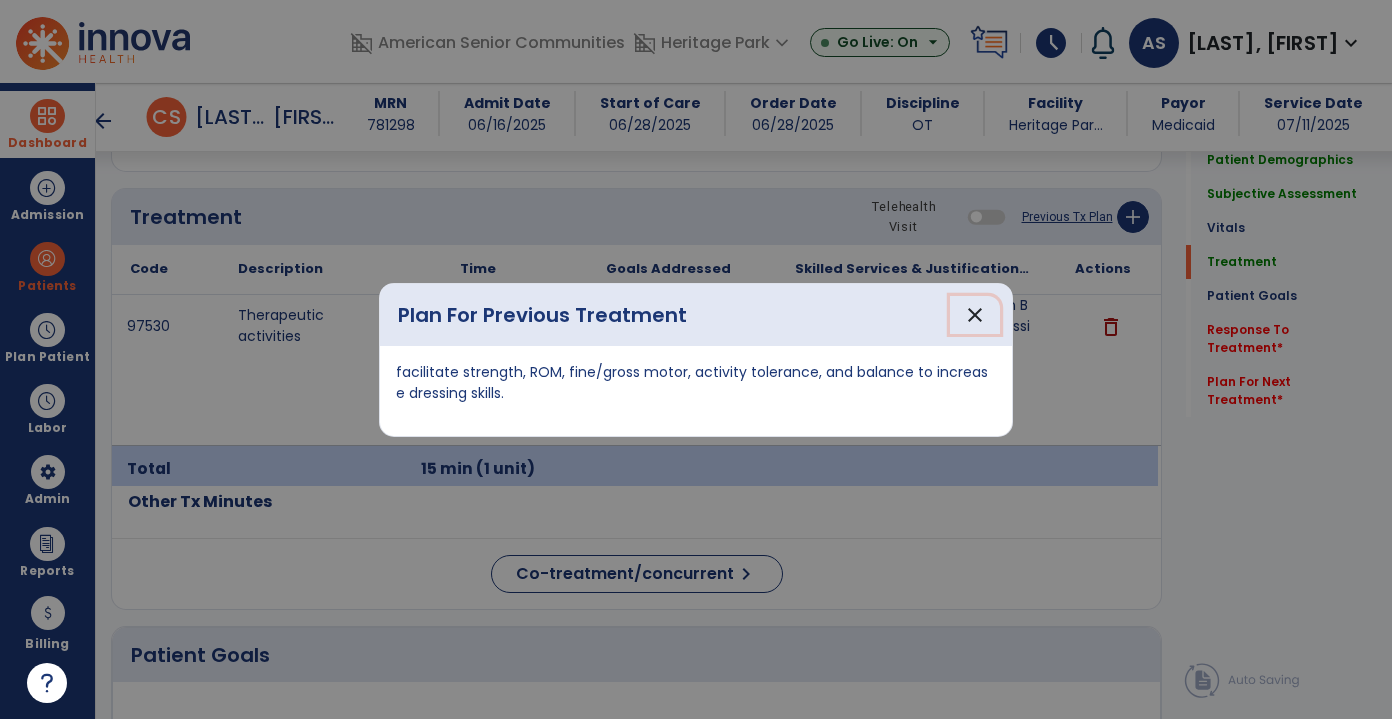 click on "close" at bounding box center [975, 315] 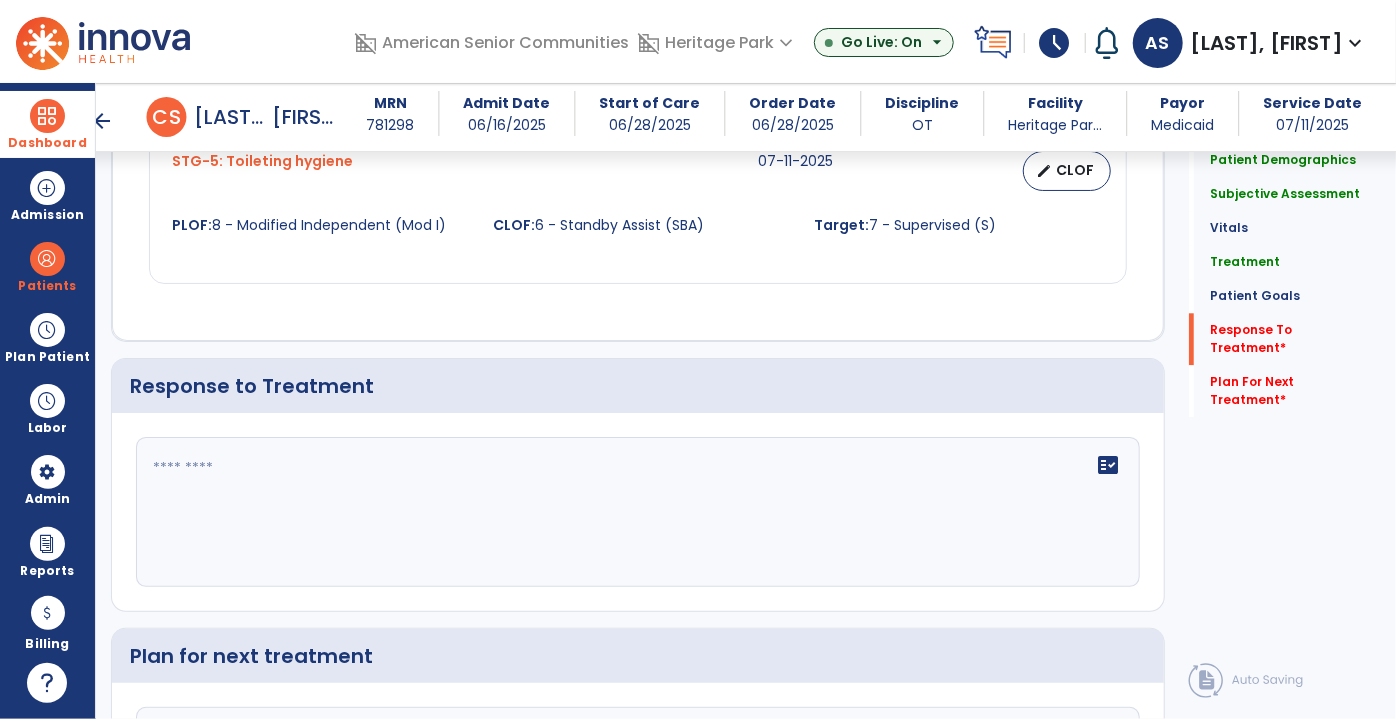 scroll, scrollTop: 2653, scrollLeft: 0, axis: vertical 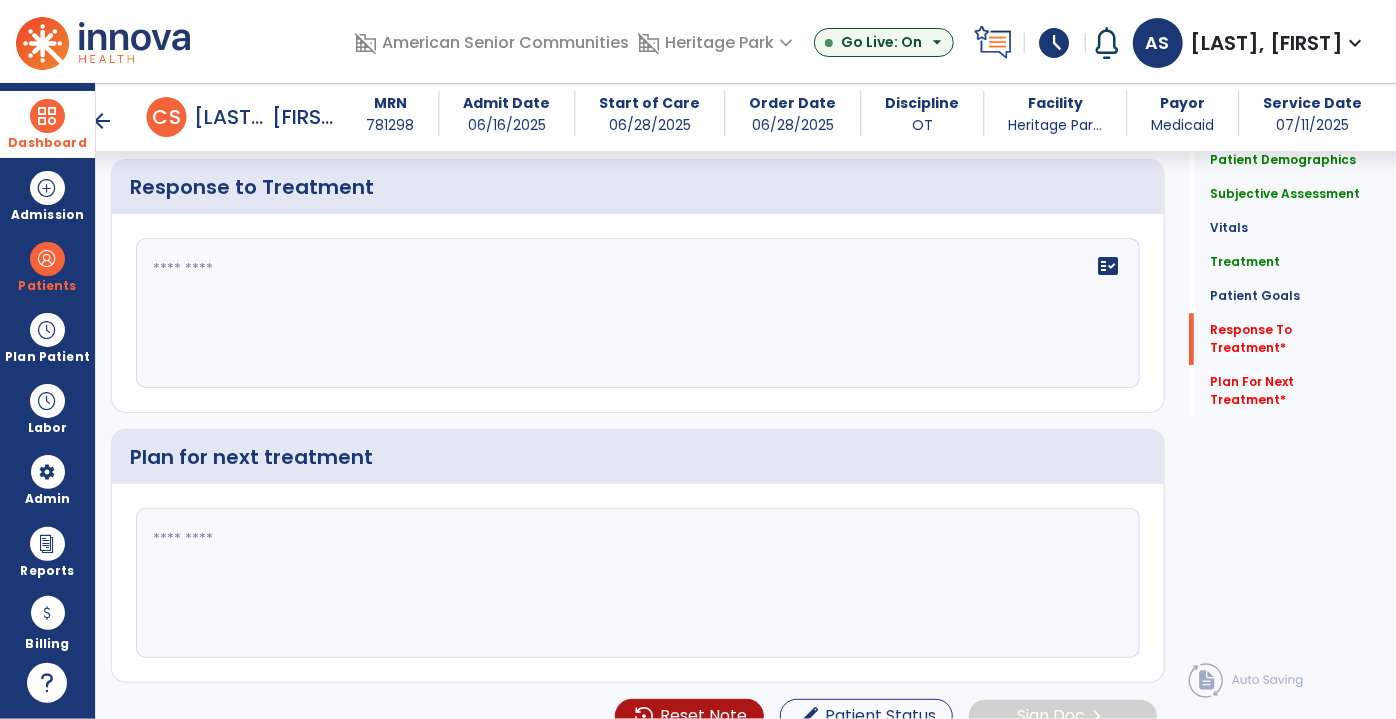 click 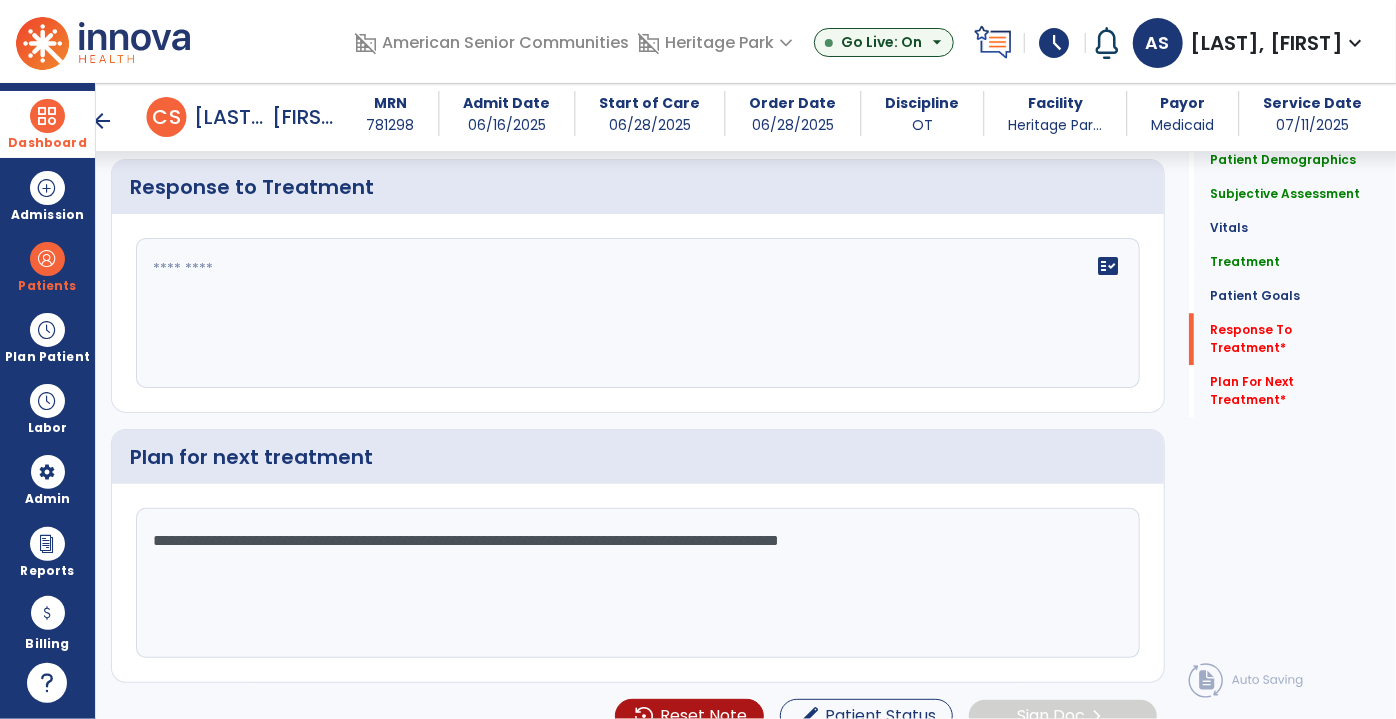 type on "**********" 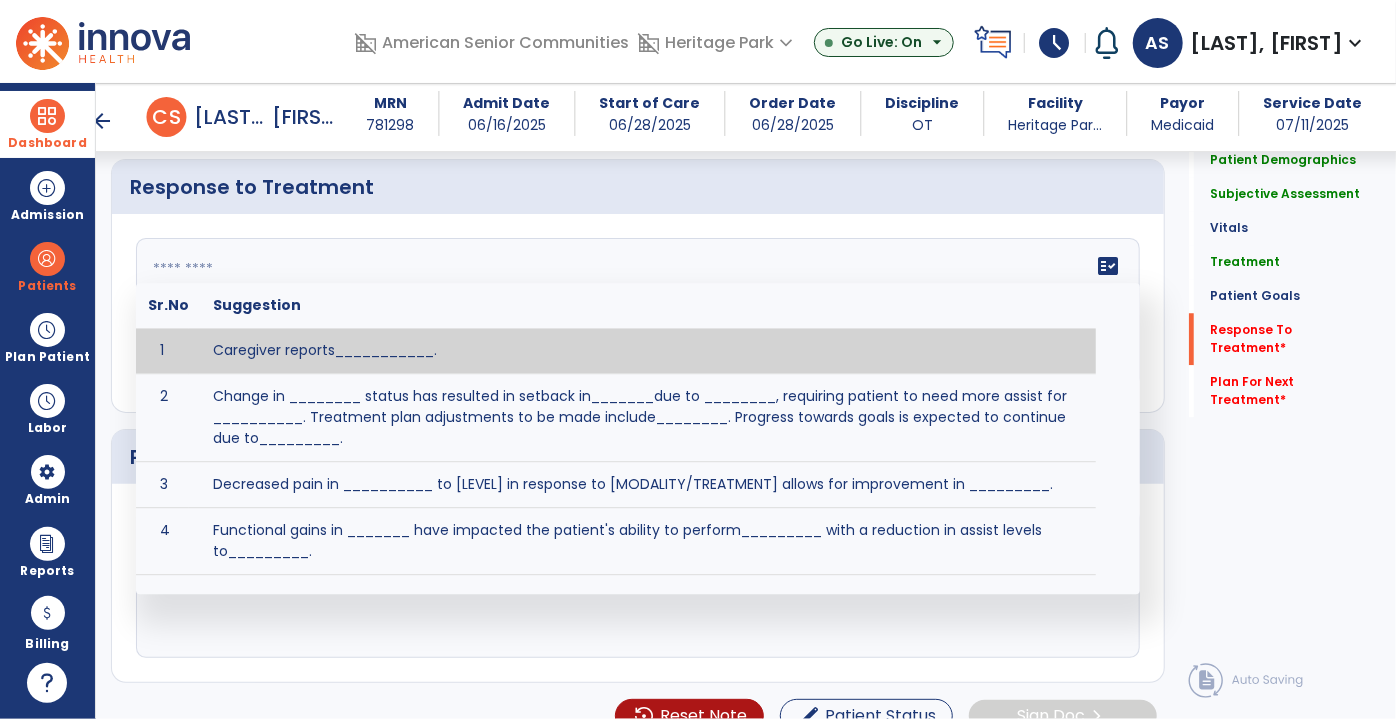 paste on "**********" 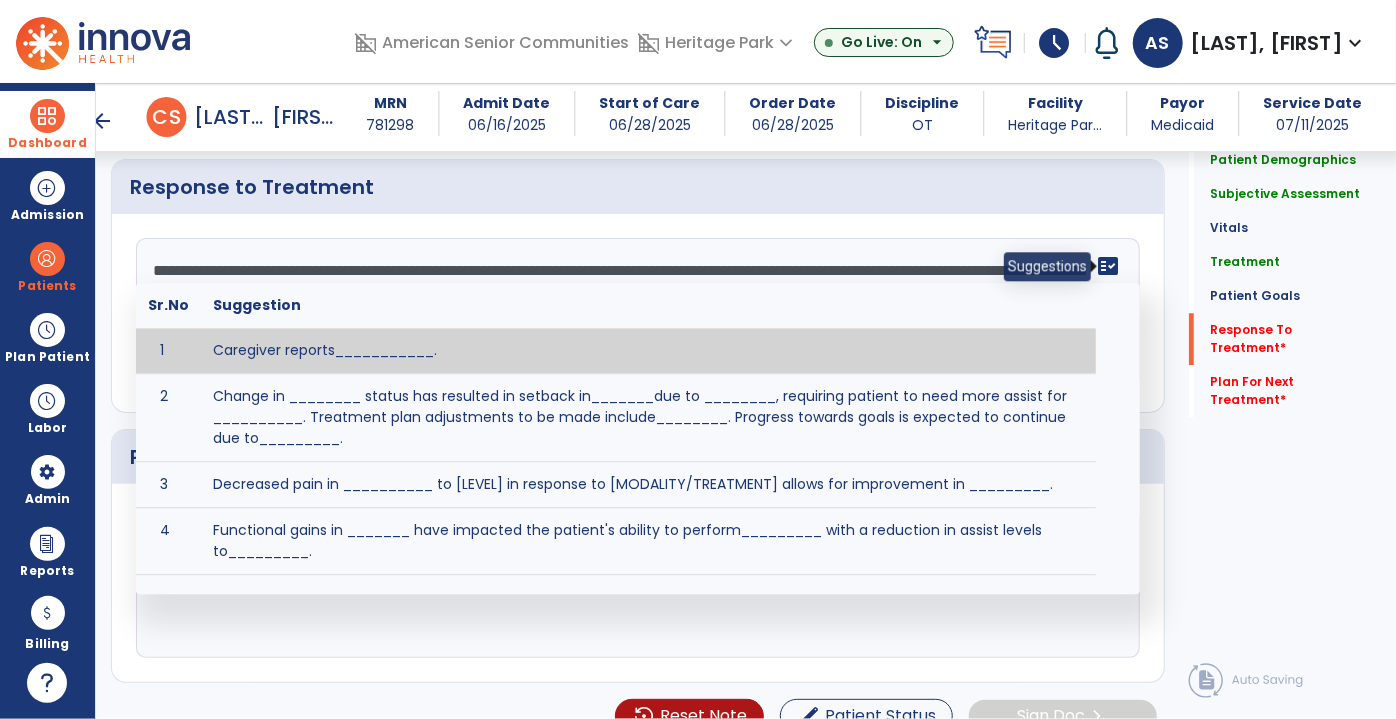 click on "fact_check" 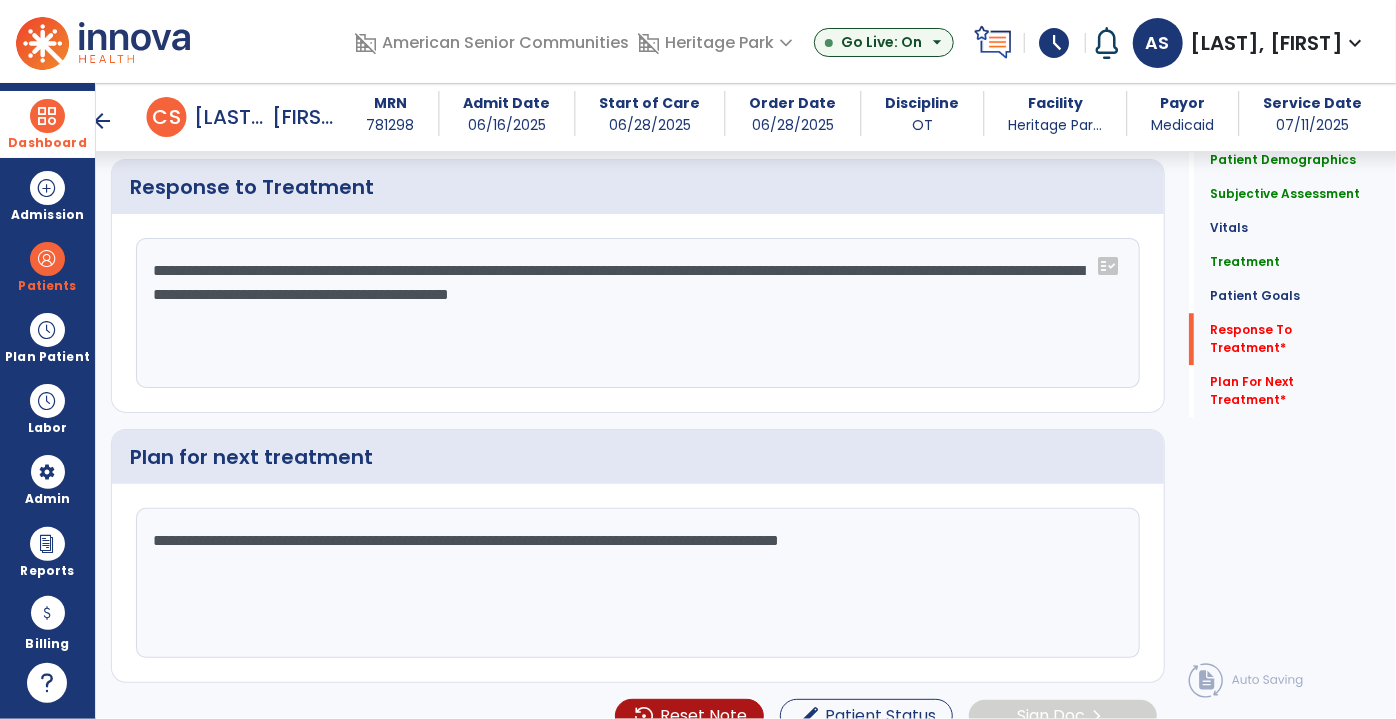 click on "**********" 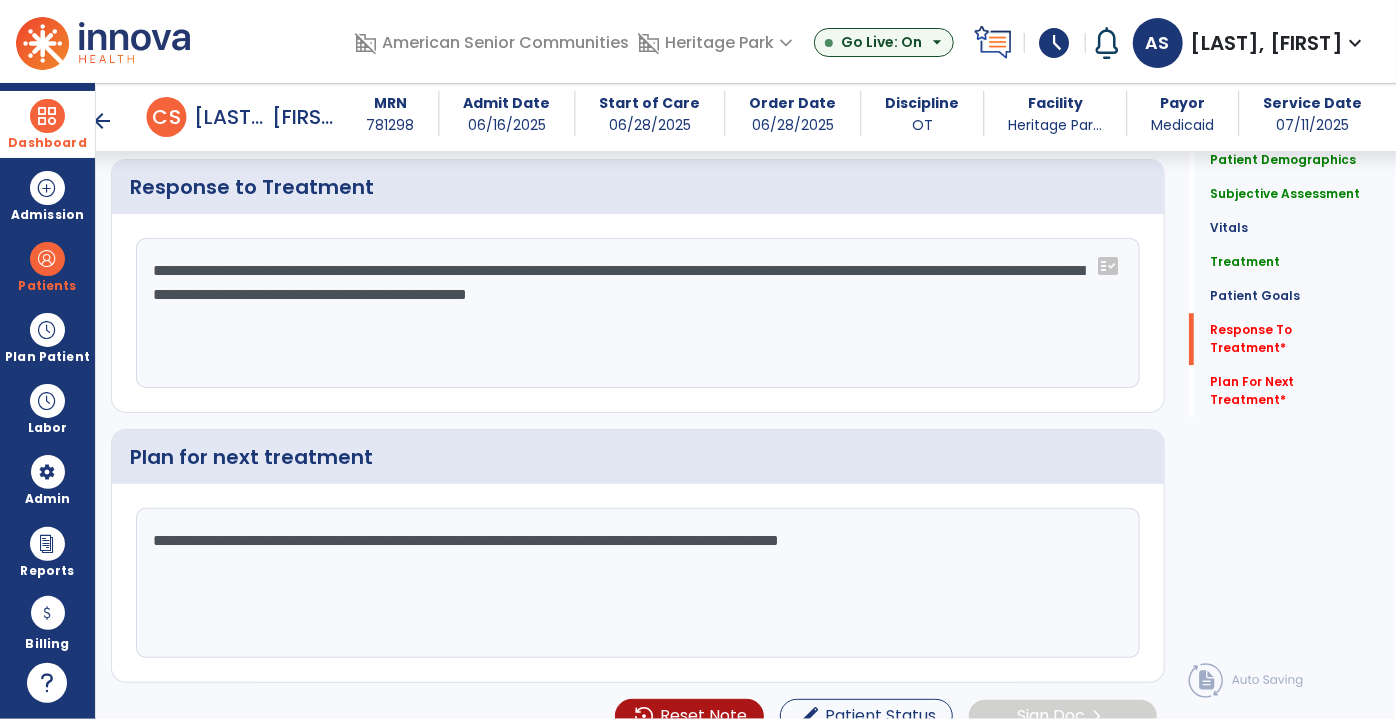 type on "**********" 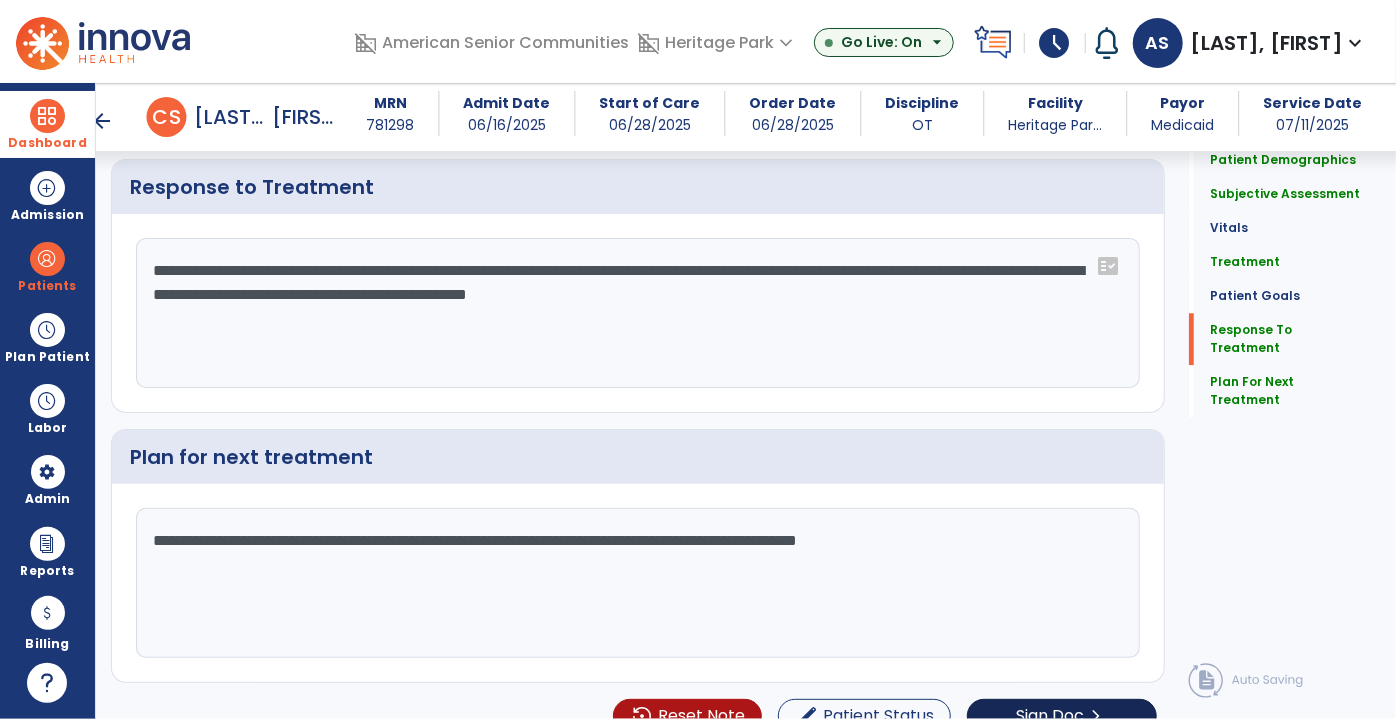 type on "**********" 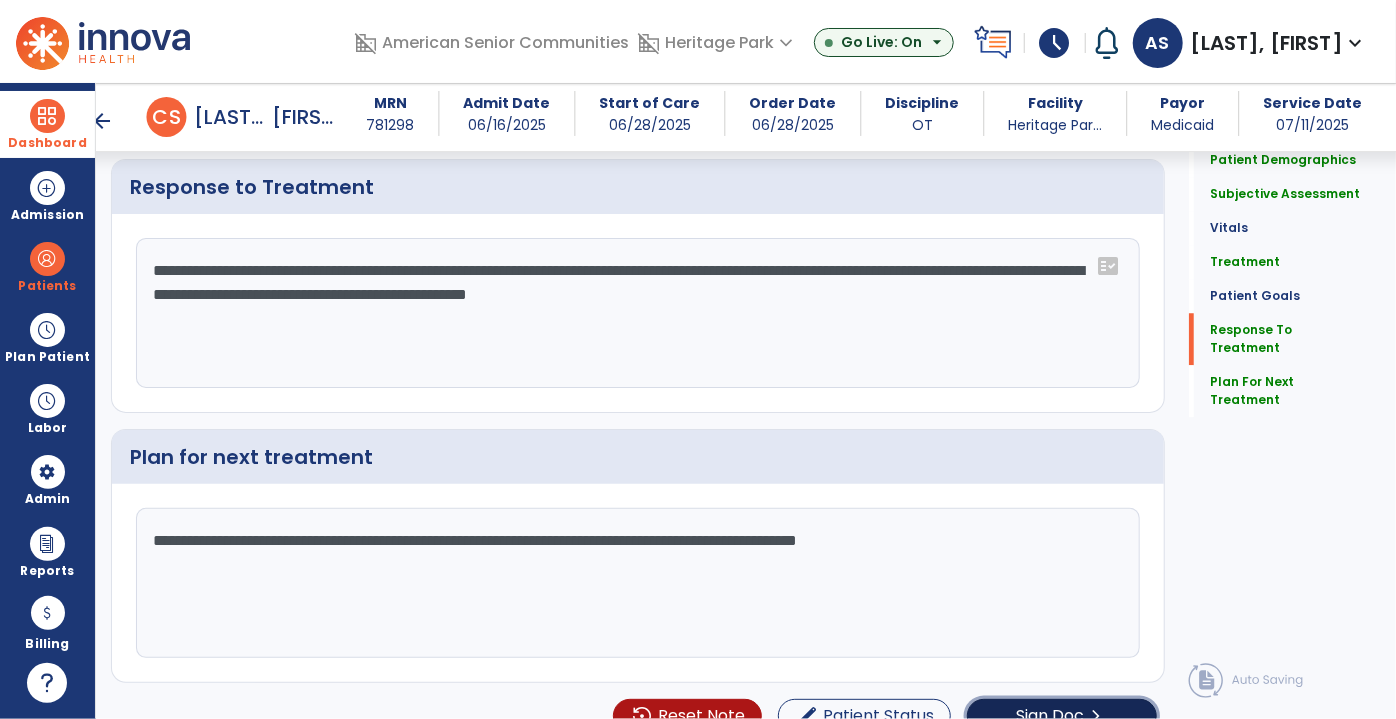 click on "Sign Doc" 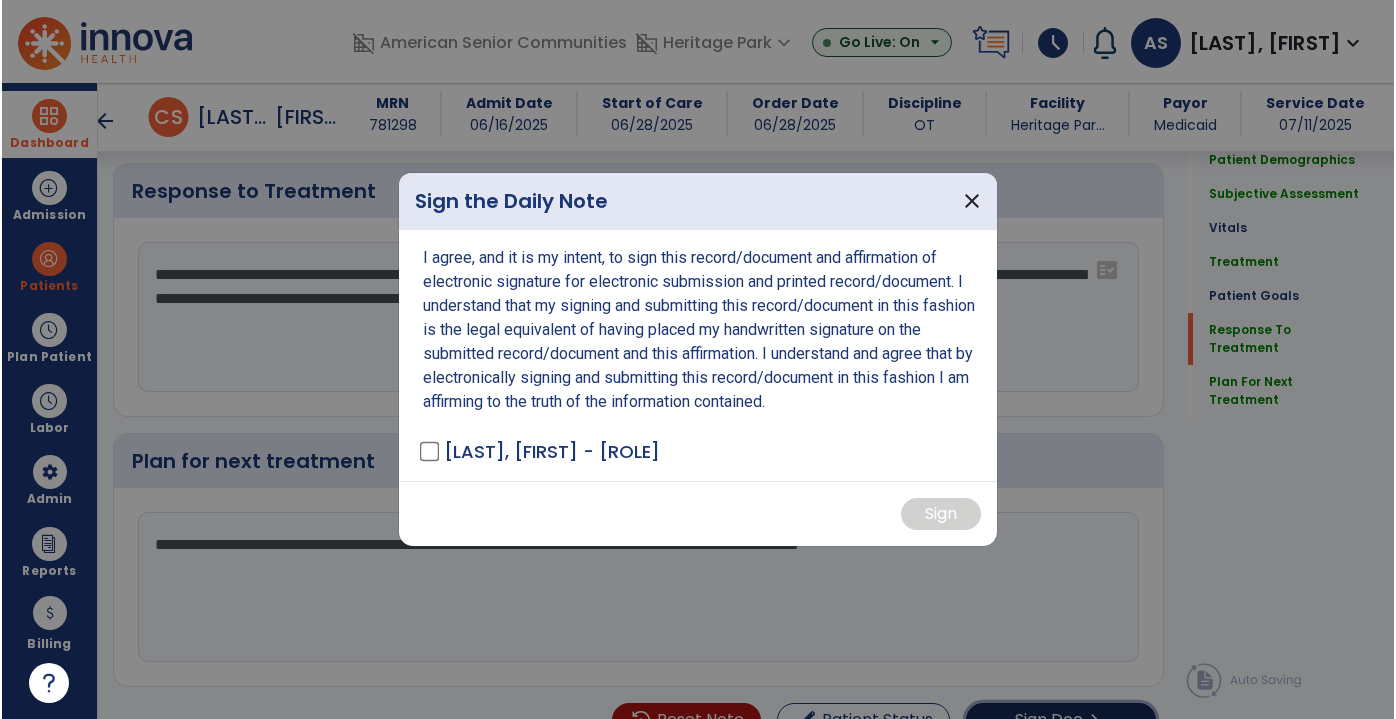 scroll, scrollTop: 2653, scrollLeft: 0, axis: vertical 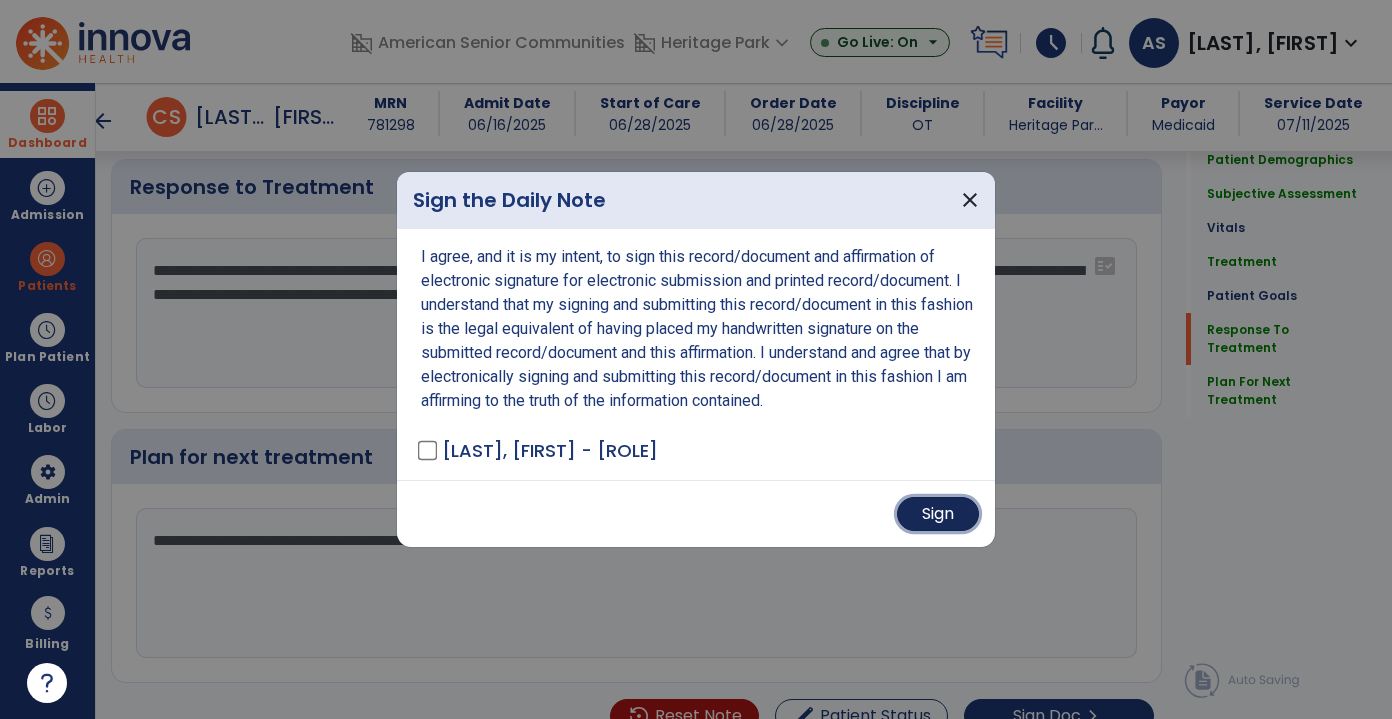 click on "Sign" at bounding box center [938, 514] 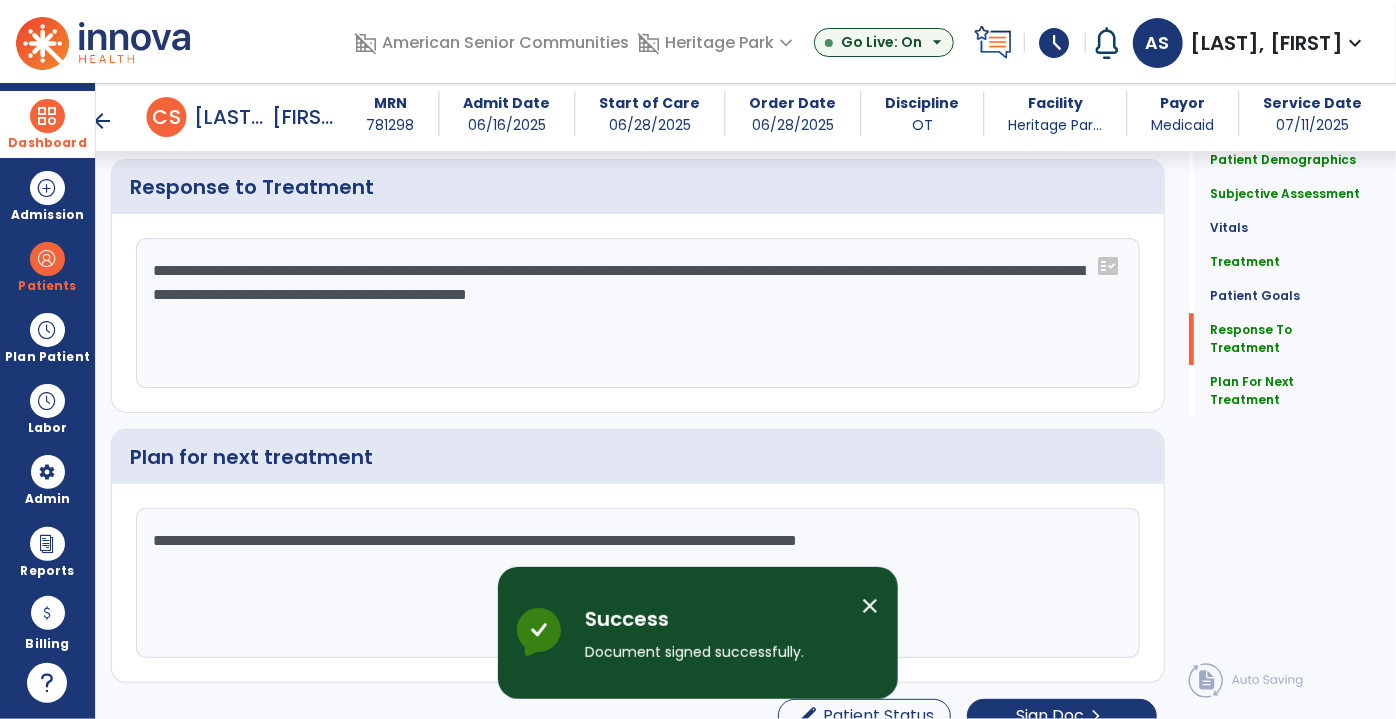 scroll, scrollTop: 0, scrollLeft: 0, axis: both 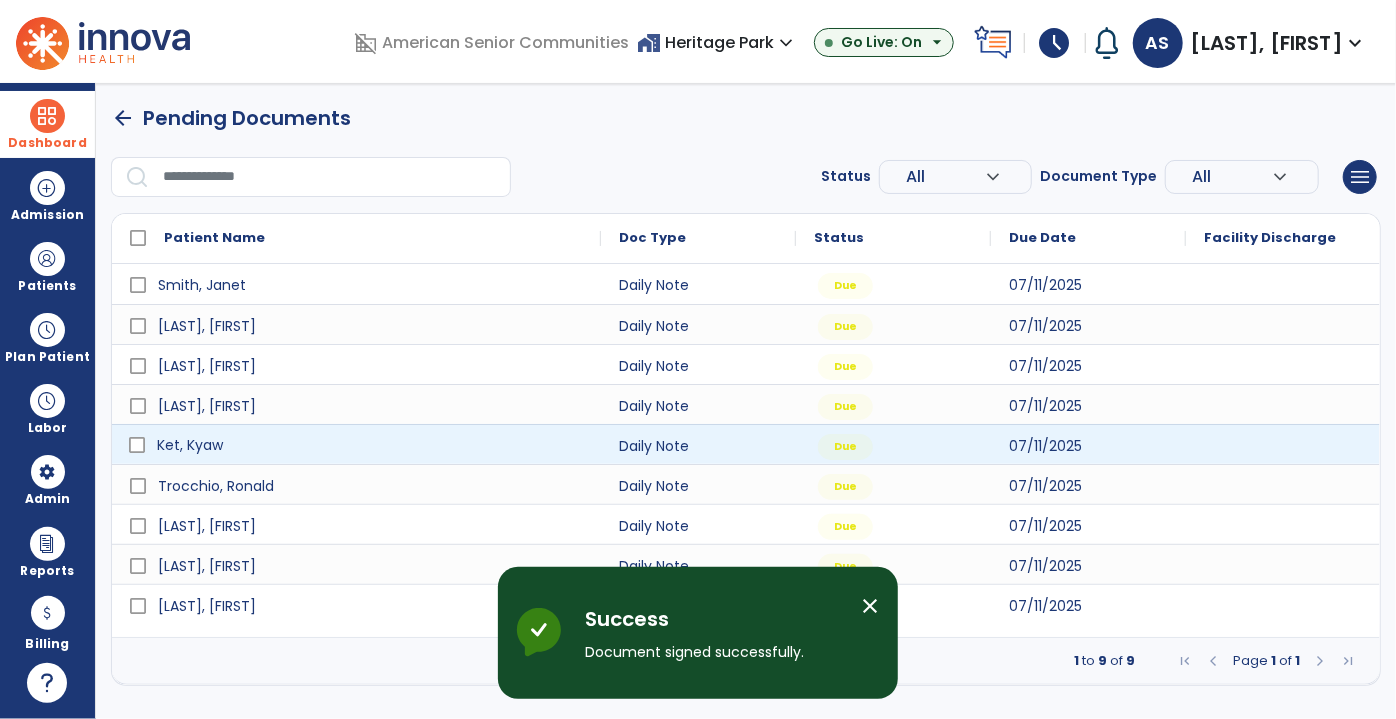 click on "Ket, Kyaw" at bounding box center (370, 445) 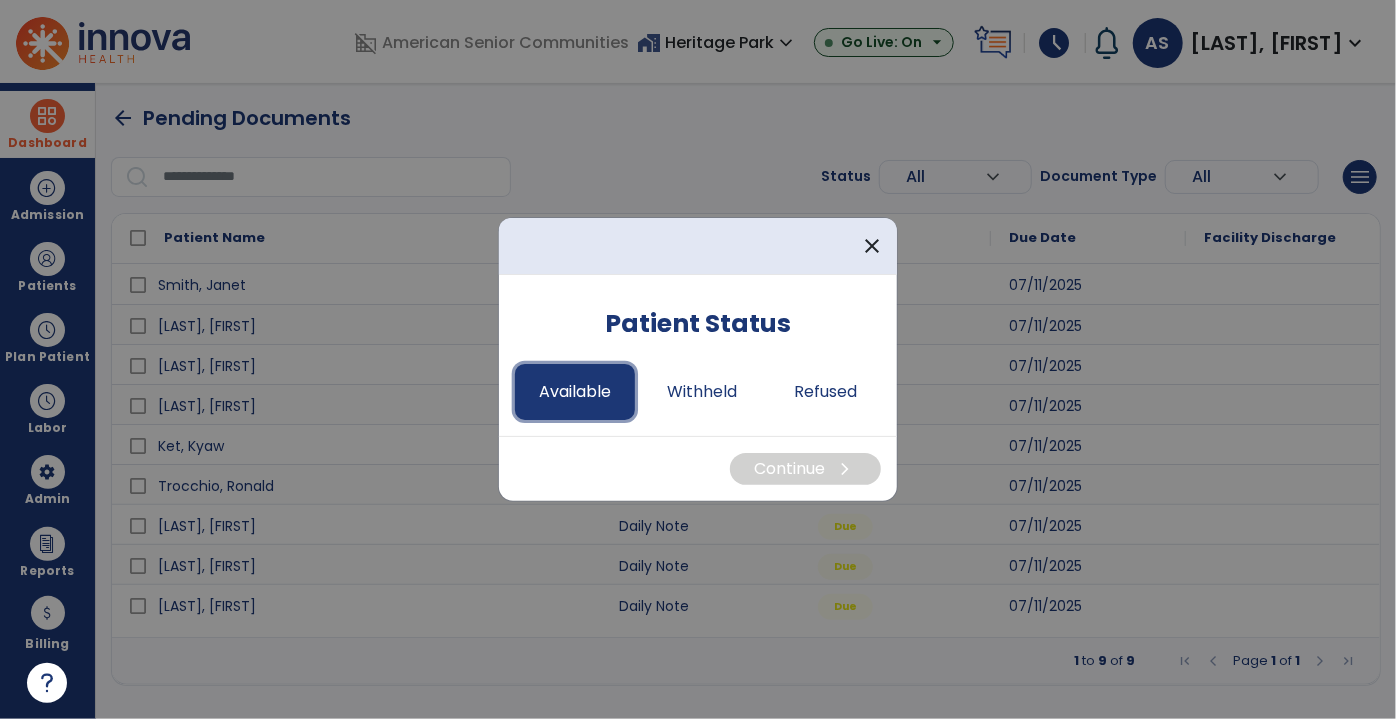click on "Available" at bounding box center (575, 392) 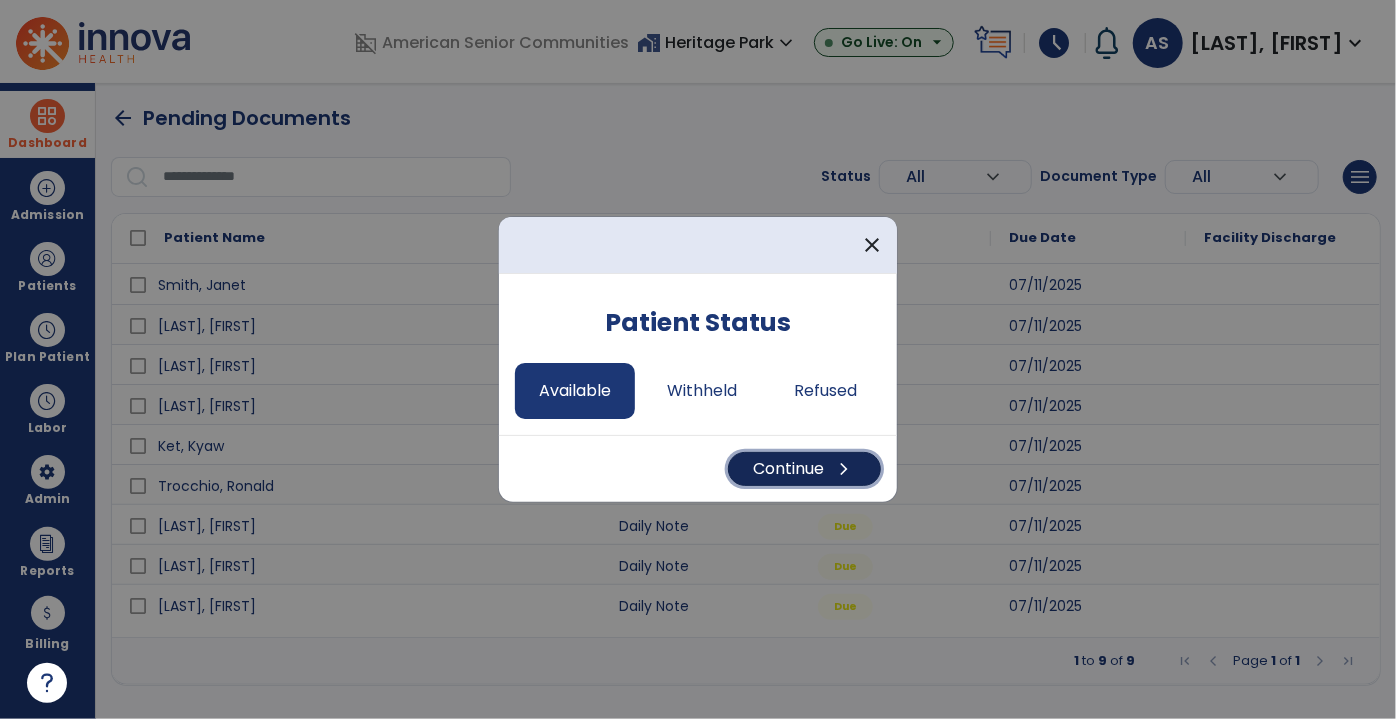 click on "chevron_right" at bounding box center [844, 469] 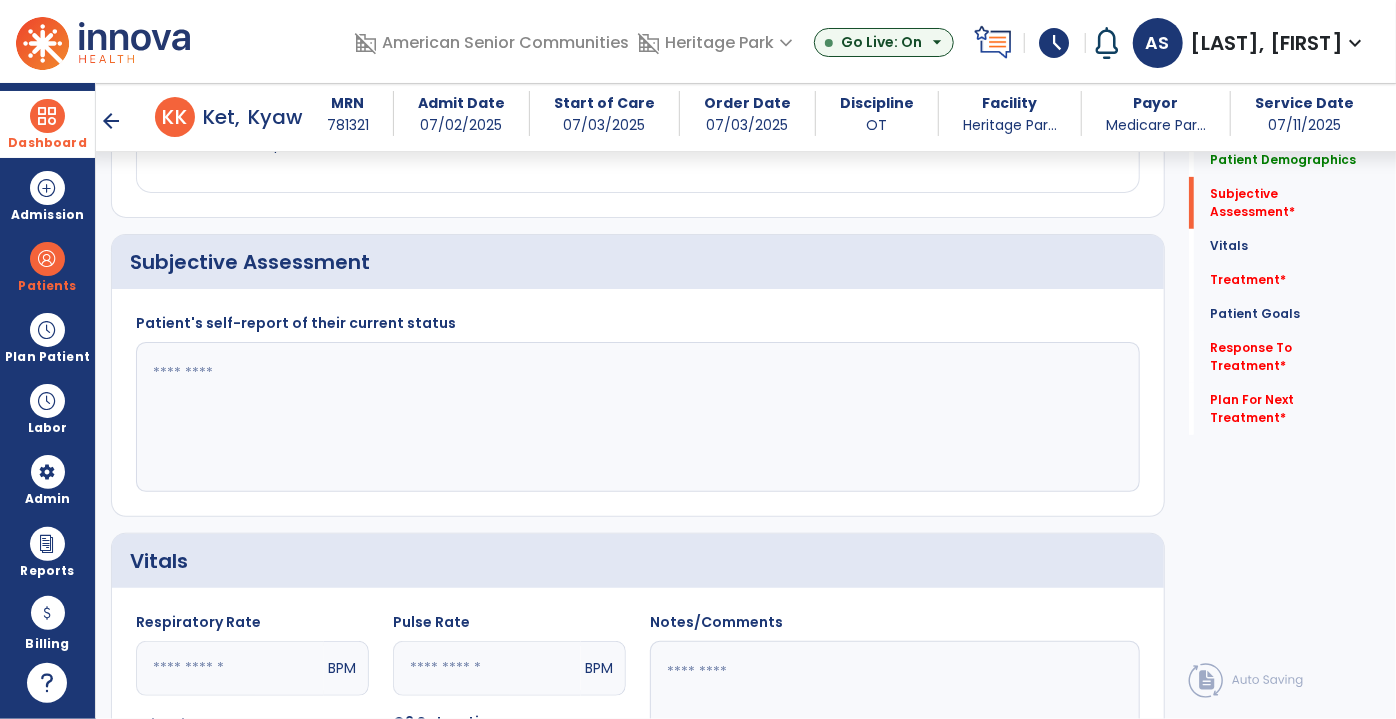 scroll, scrollTop: 454, scrollLeft: 0, axis: vertical 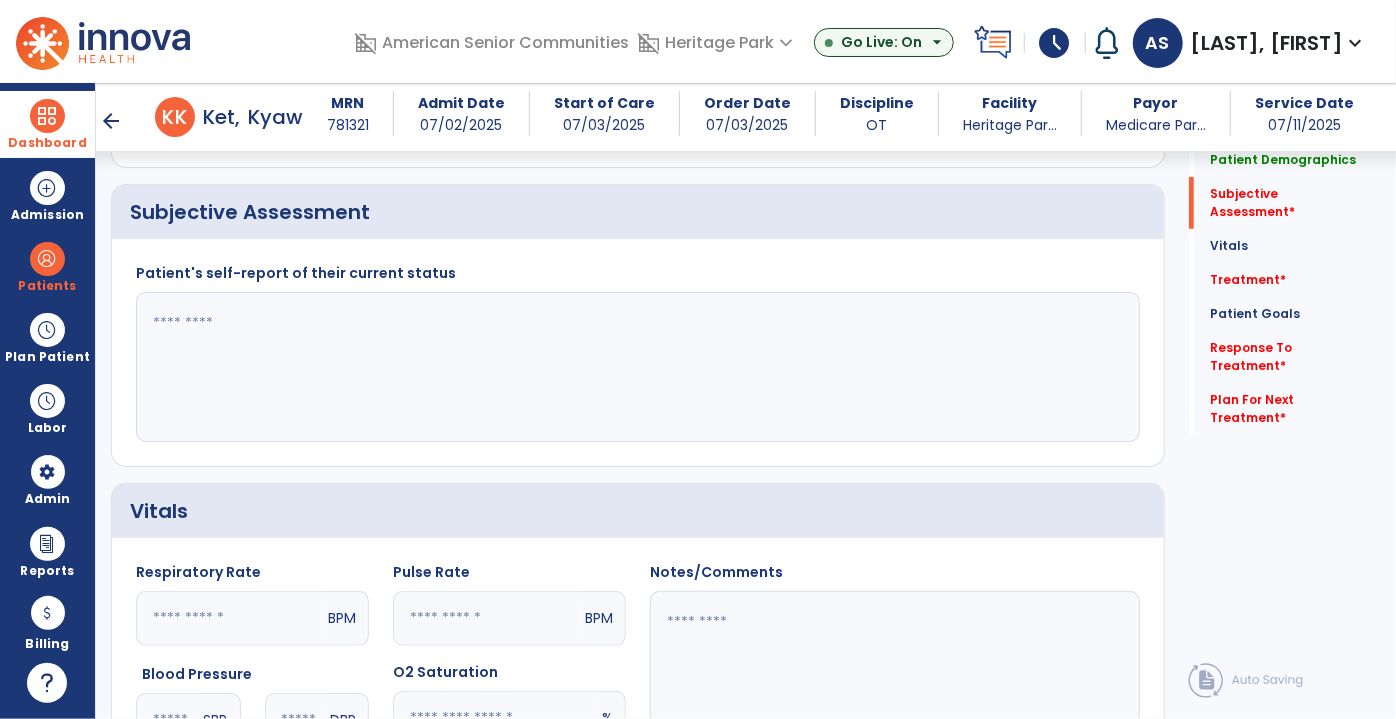 click 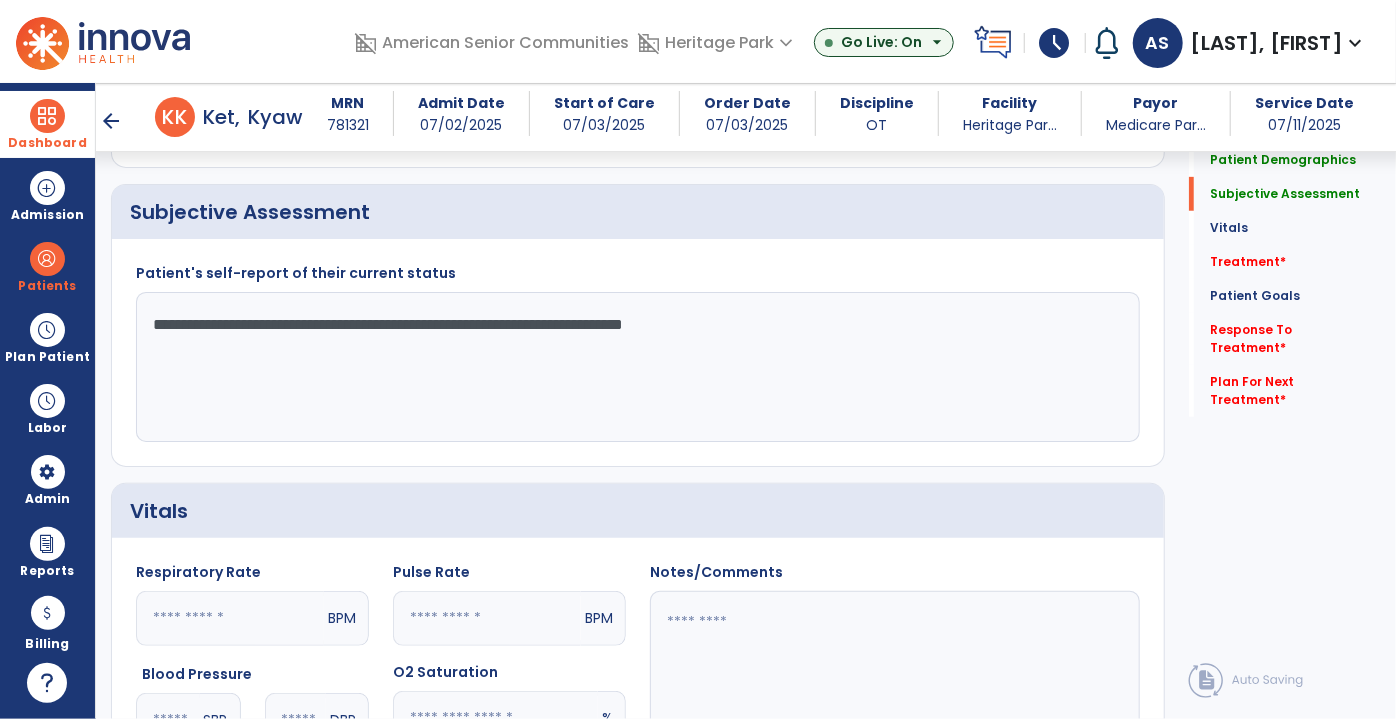drag, startPoint x: 786, startPoint y: 326, endPoint x: 146, endPoint y: 322, distance: 640.0125 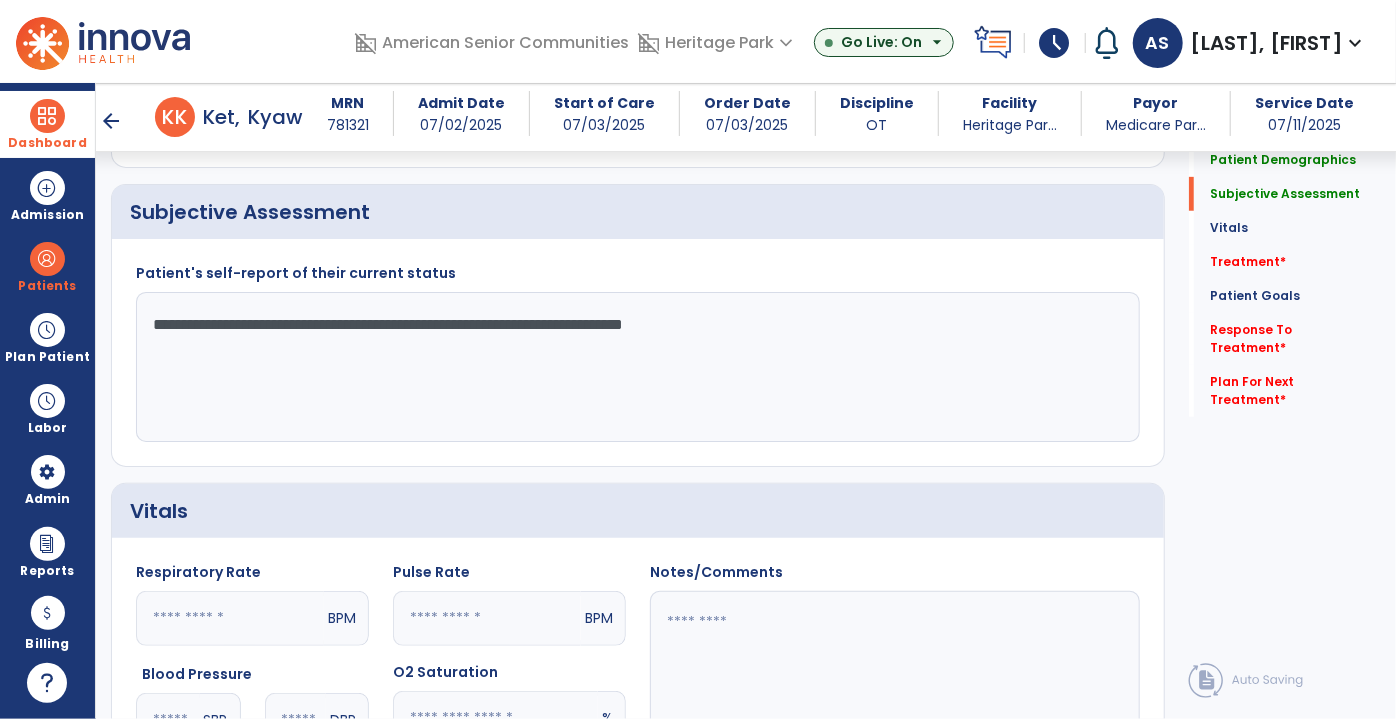 click on "**********" 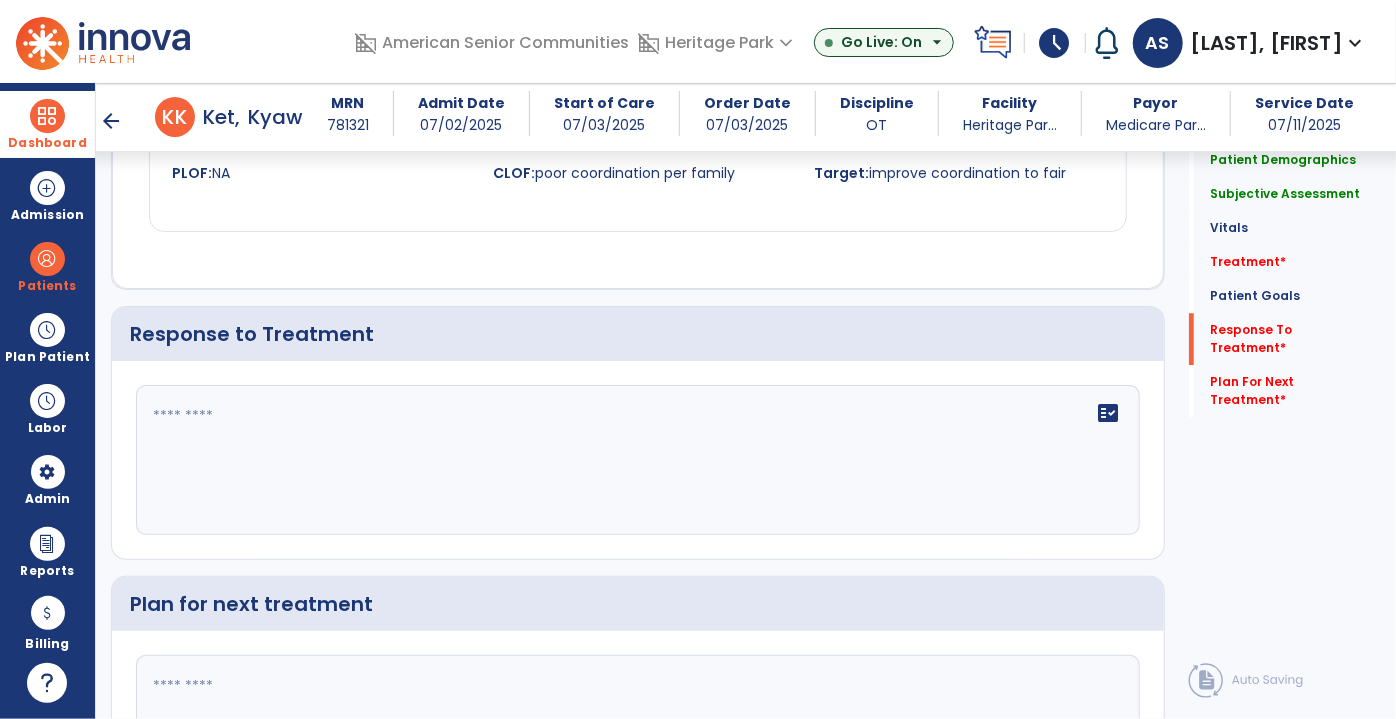 scroll, scrollTop: 2818, scrollLeft: 0, axis: vertical 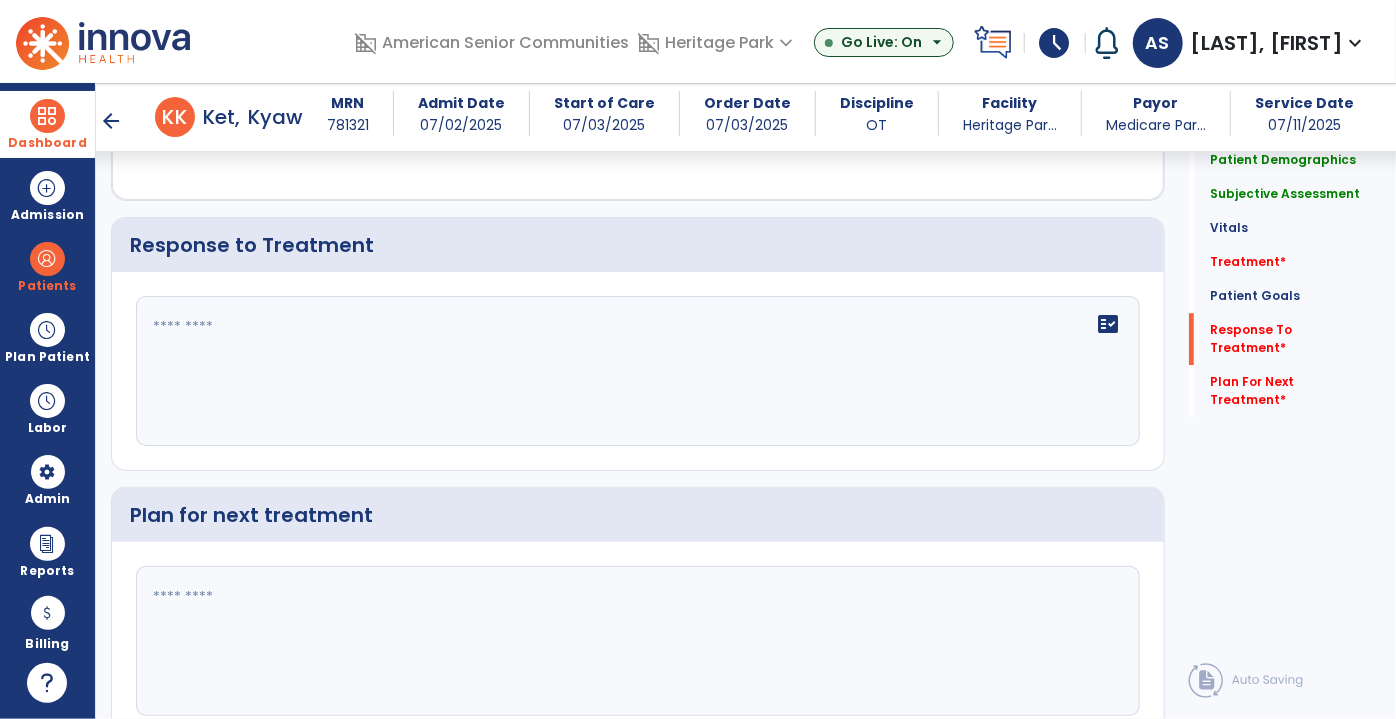 type on "**********" 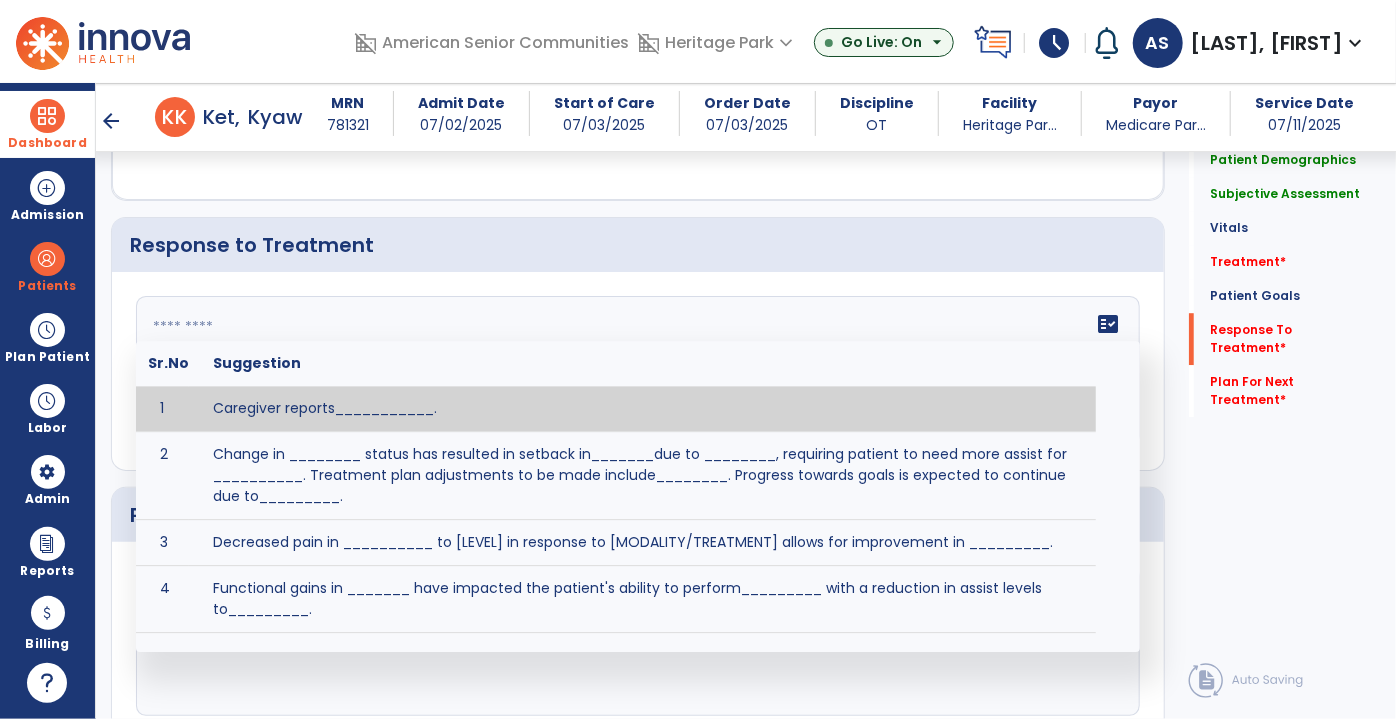 paste on "**********" 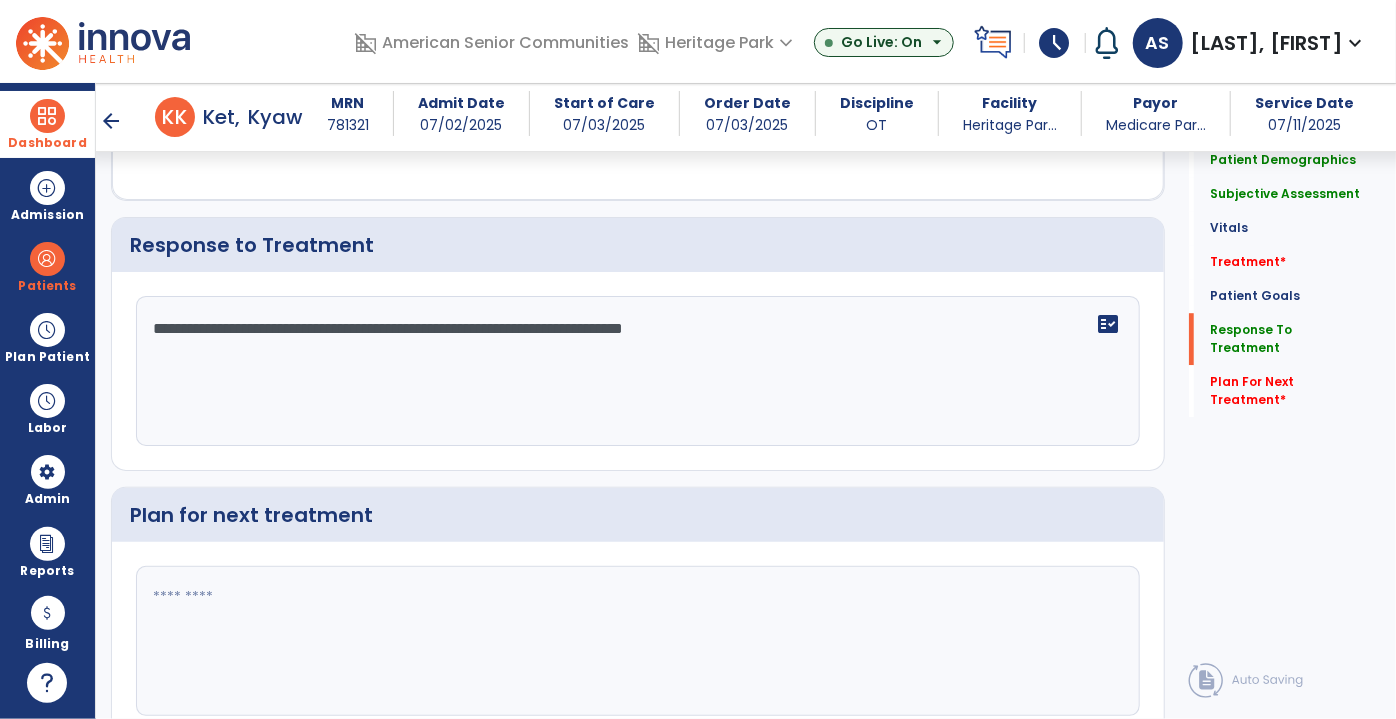 drag, startPoint x: 277, startPoint y: 343, endPoint x: 286, endPoint y: 352, distance: 12.727922 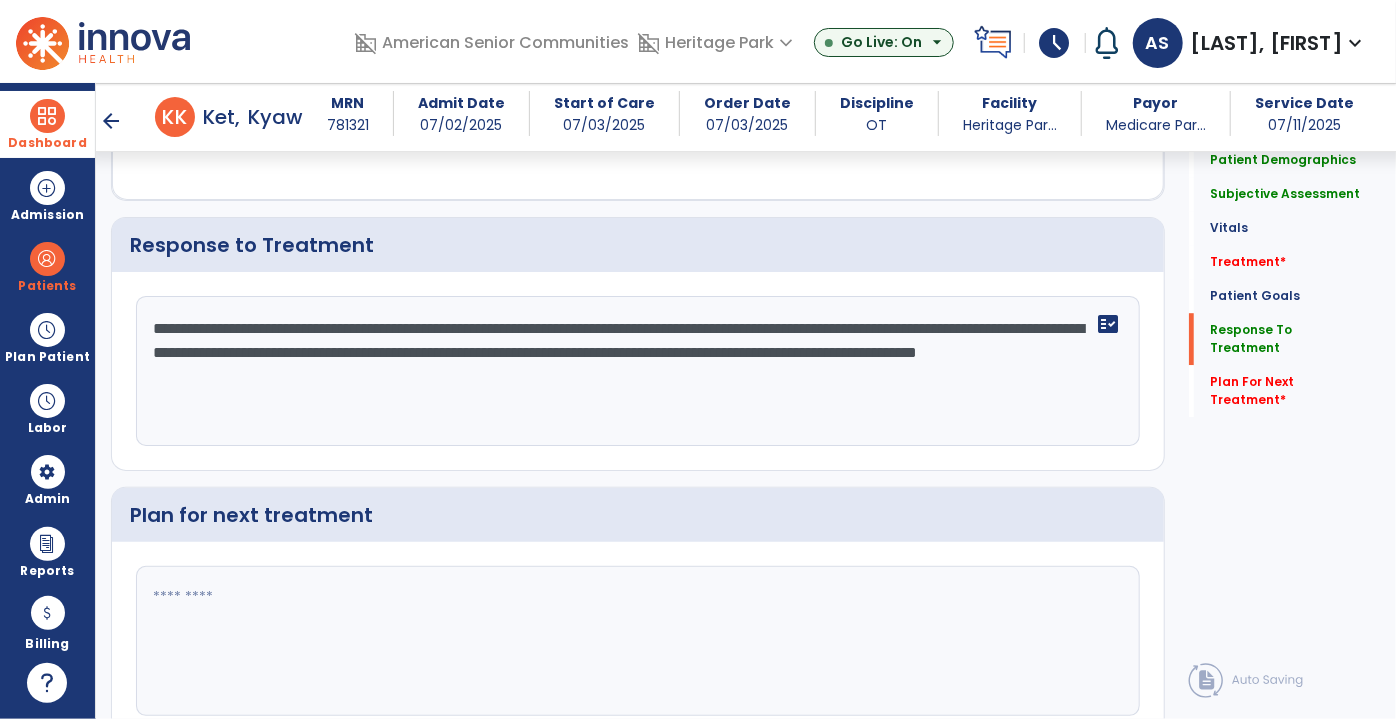 click on "**********" 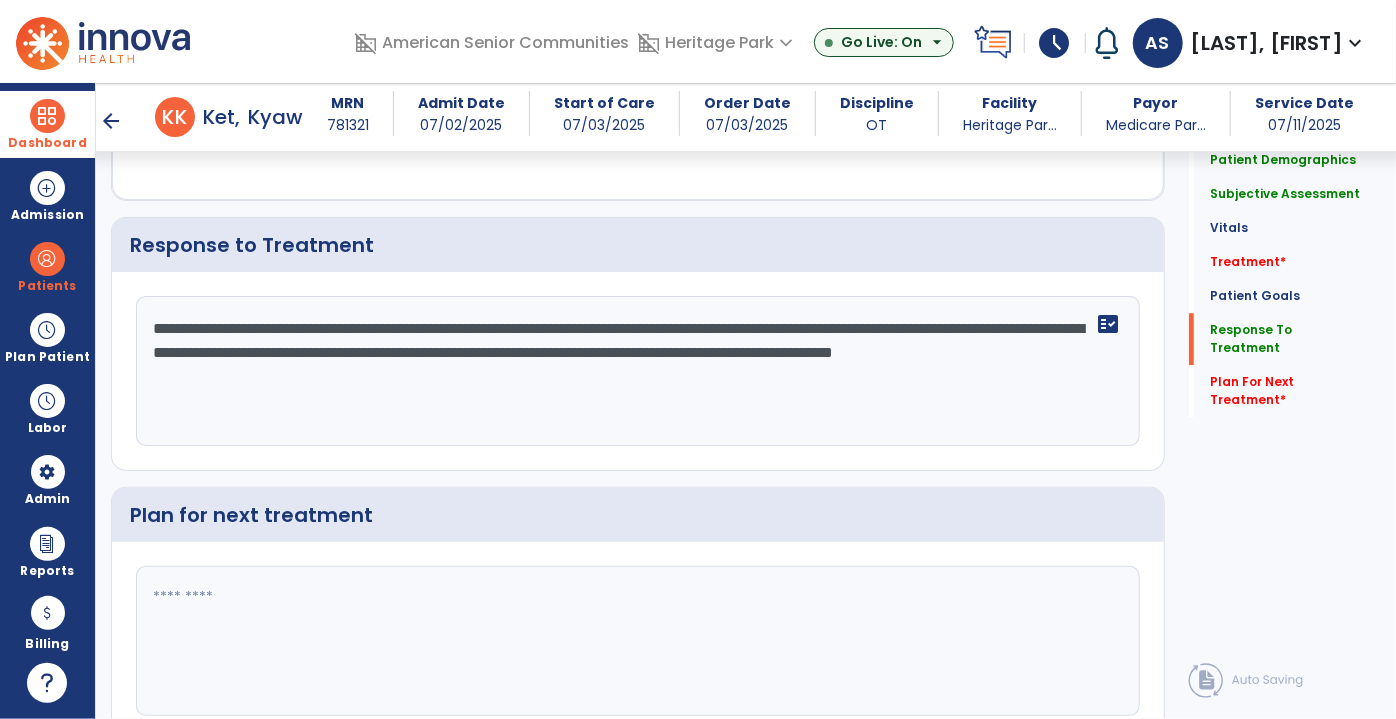click on "**********" 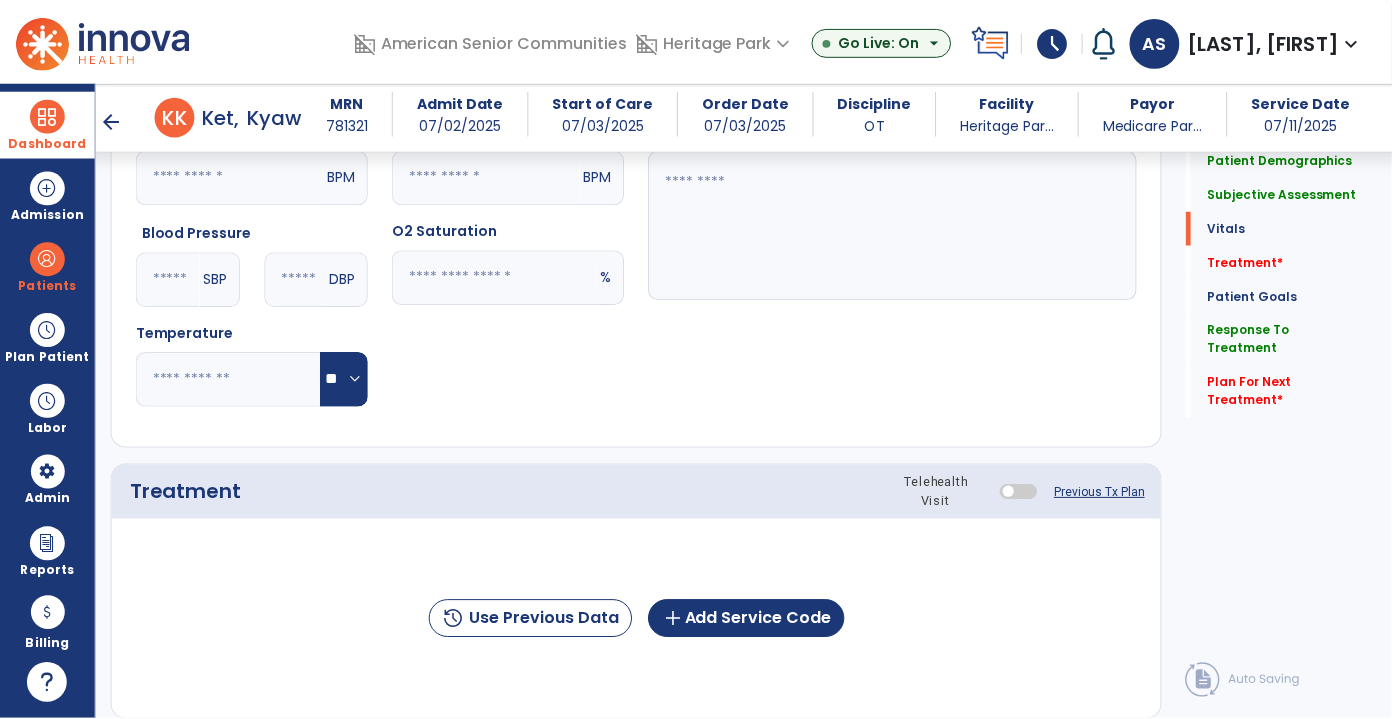 scroll, scrollTop: 1000, scrollLeft: 0, axis: vertical 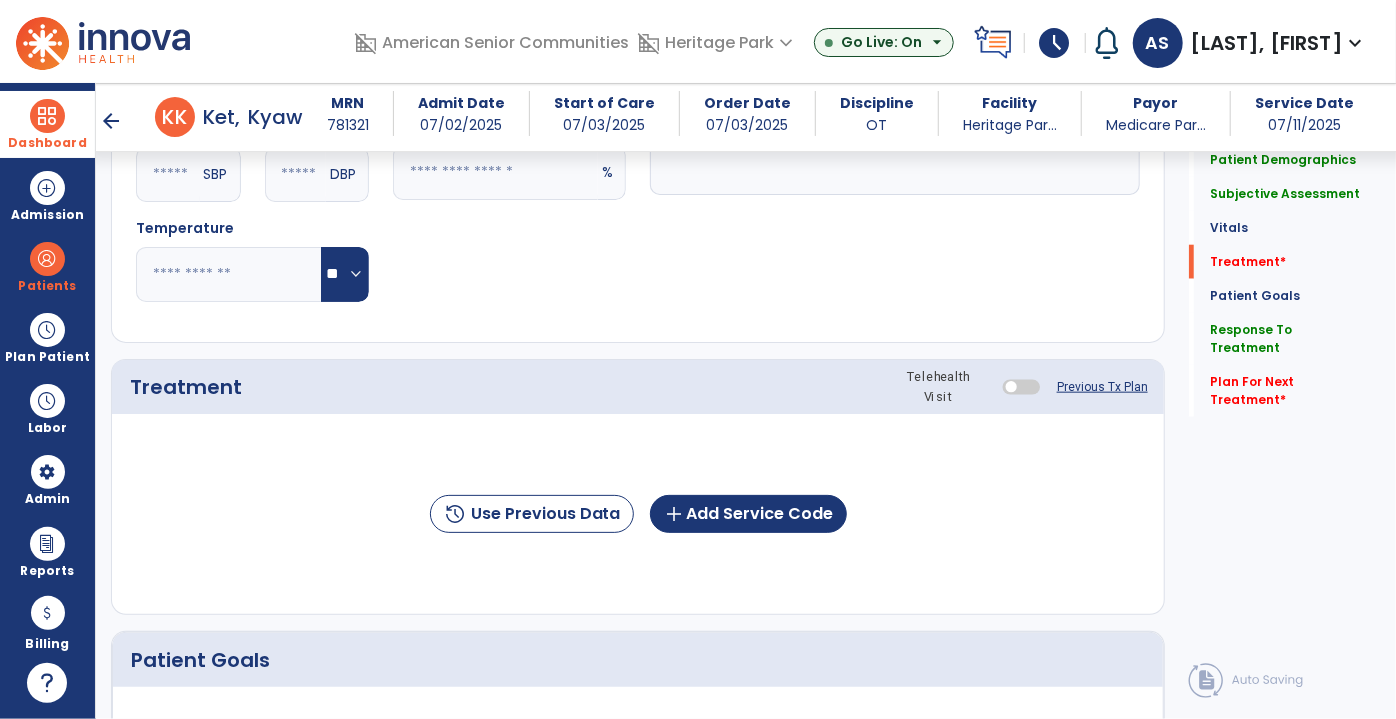 type on "**********" 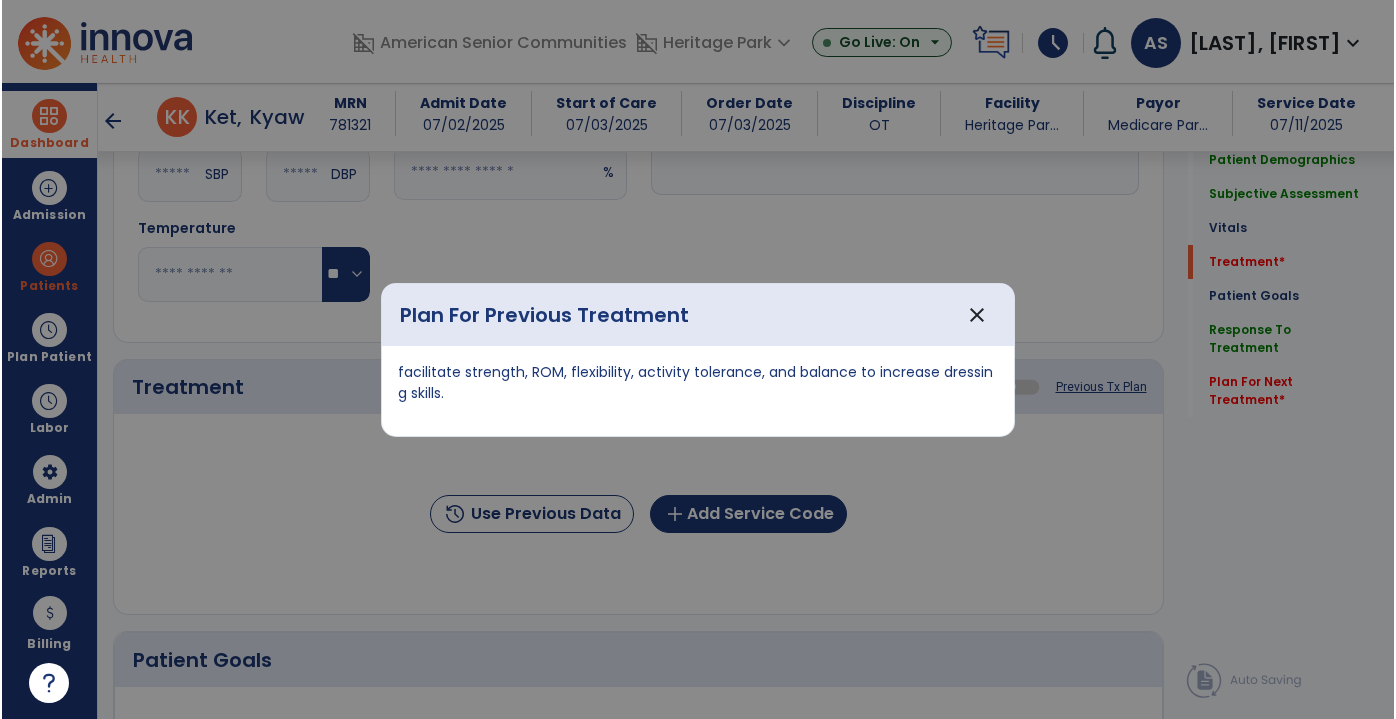 scroll, scrollTop: 1000, scrollLeft: 0, axis: vertical 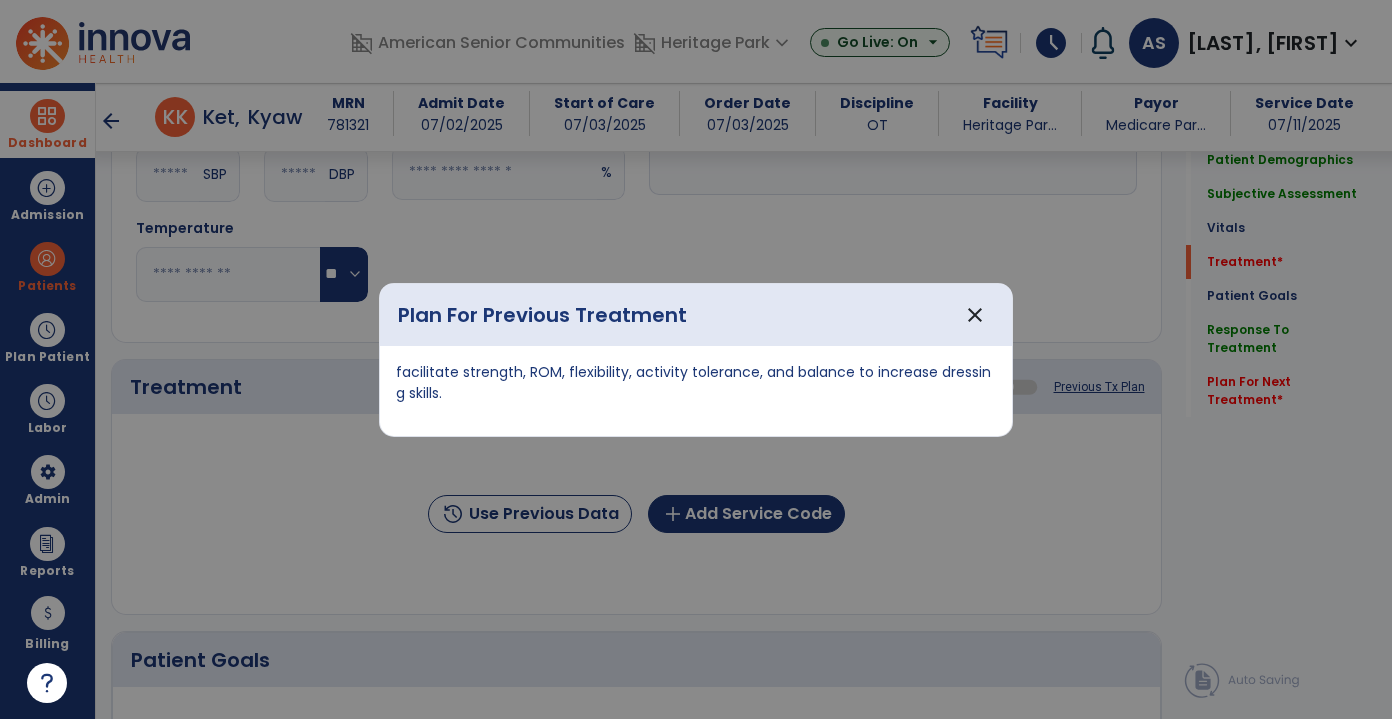 drag, startPoint x: 442, startPoint y: 394, endPoint x: 384, endPoint y: 373, distance: 61.68468 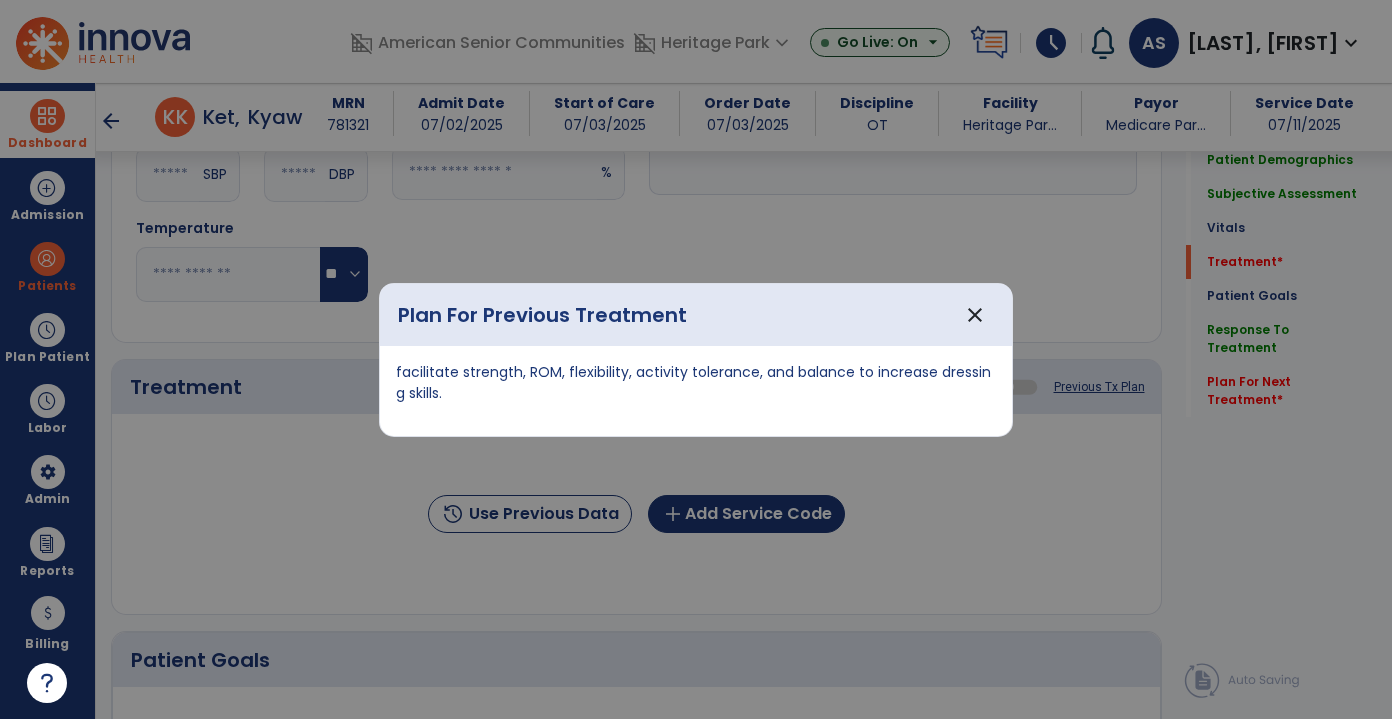 click on "facilitate strength, ROM, flexibility, activity tolerance, and balance to increase dressing skills." at bounding box center (696, 391) 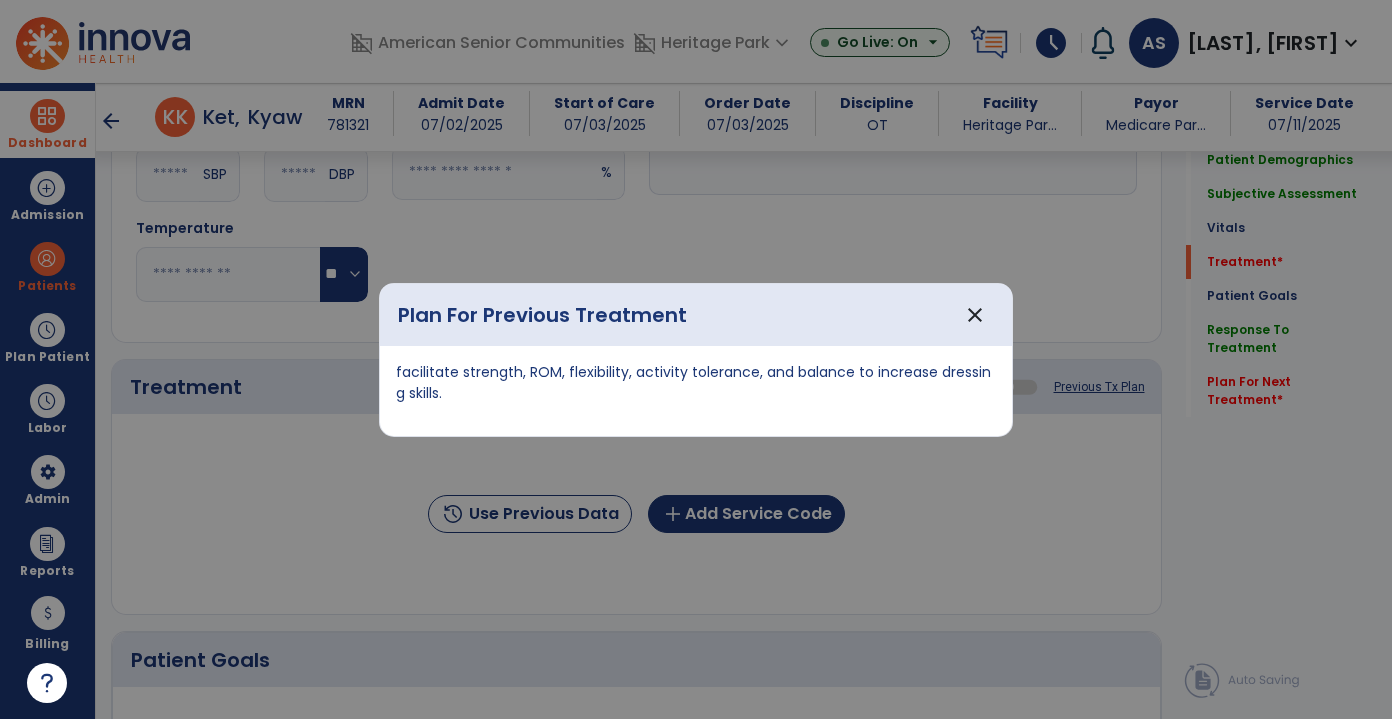 copy on "facilitate strength, ROM, flexibility, activity tolerance, and balance to increase dressing skills." 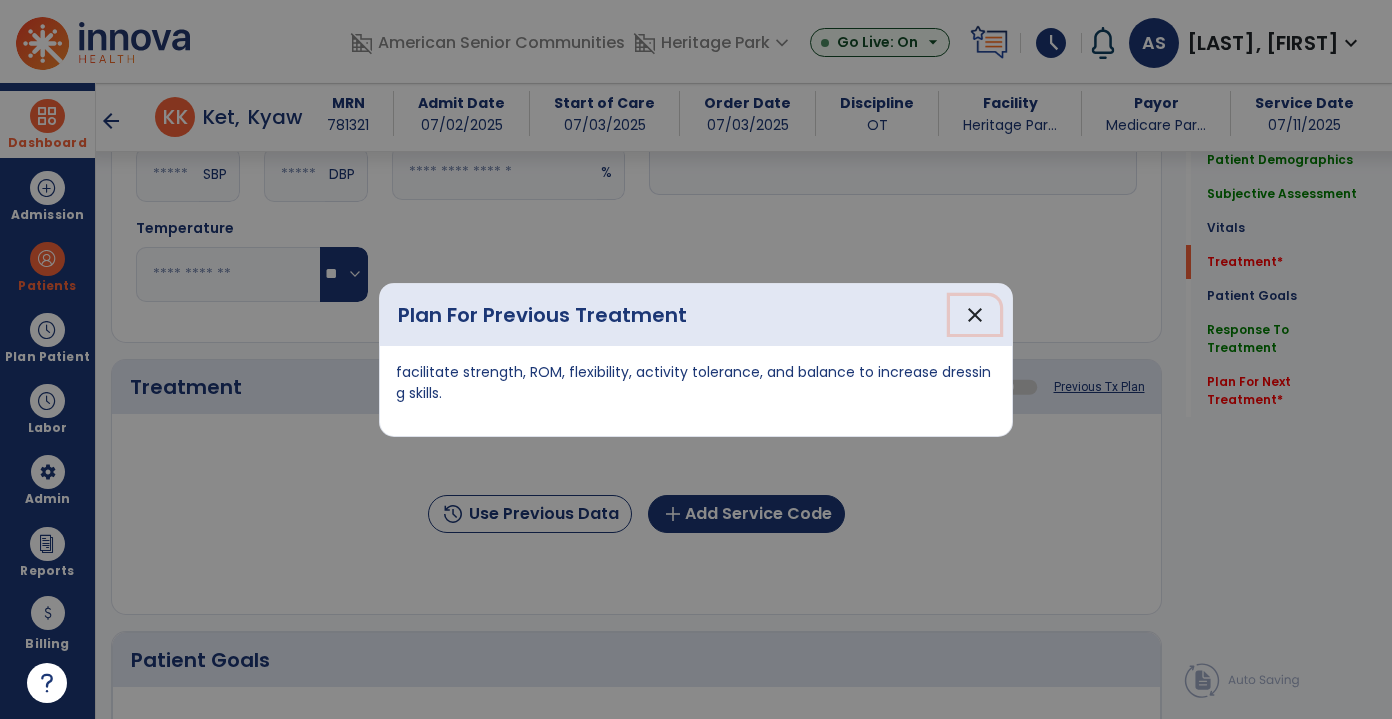 click on "close" at bounding box center (975, 315) 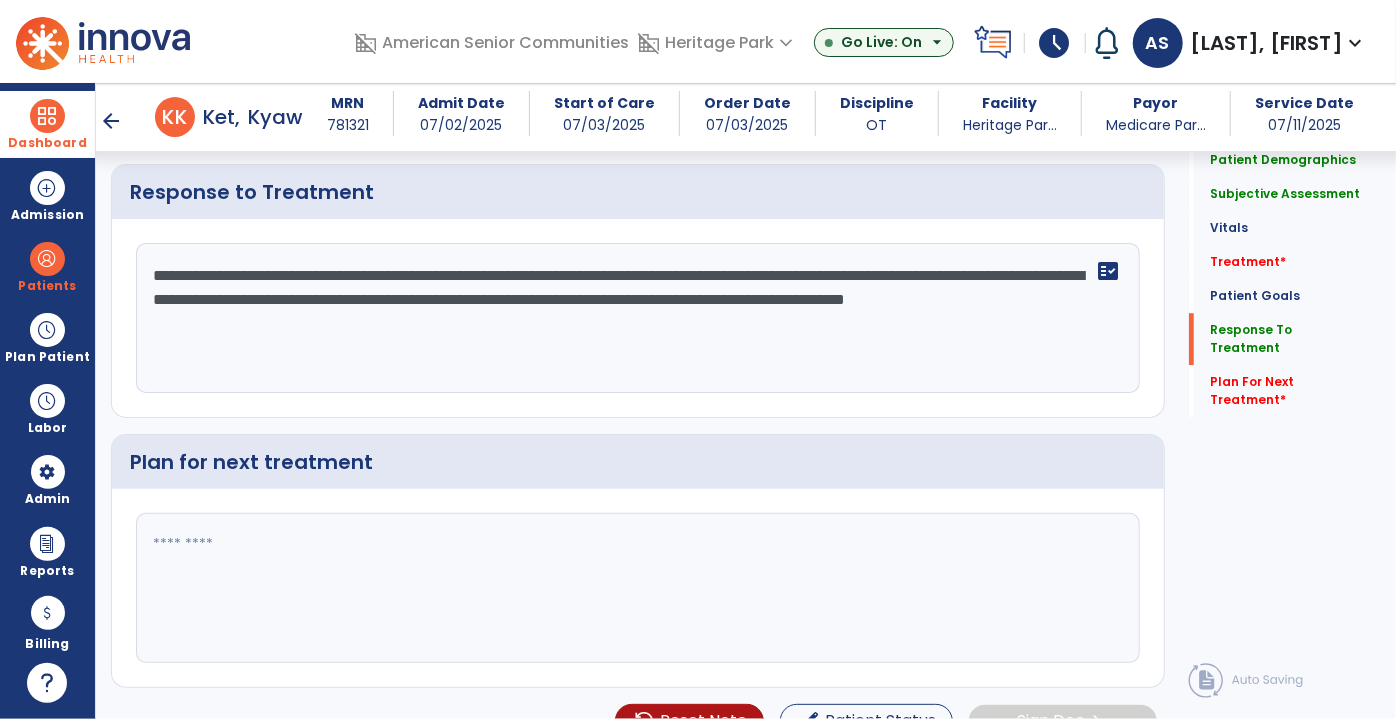 scroll, scrollTop: 2897, scrollLeft: 0, axis: vertical 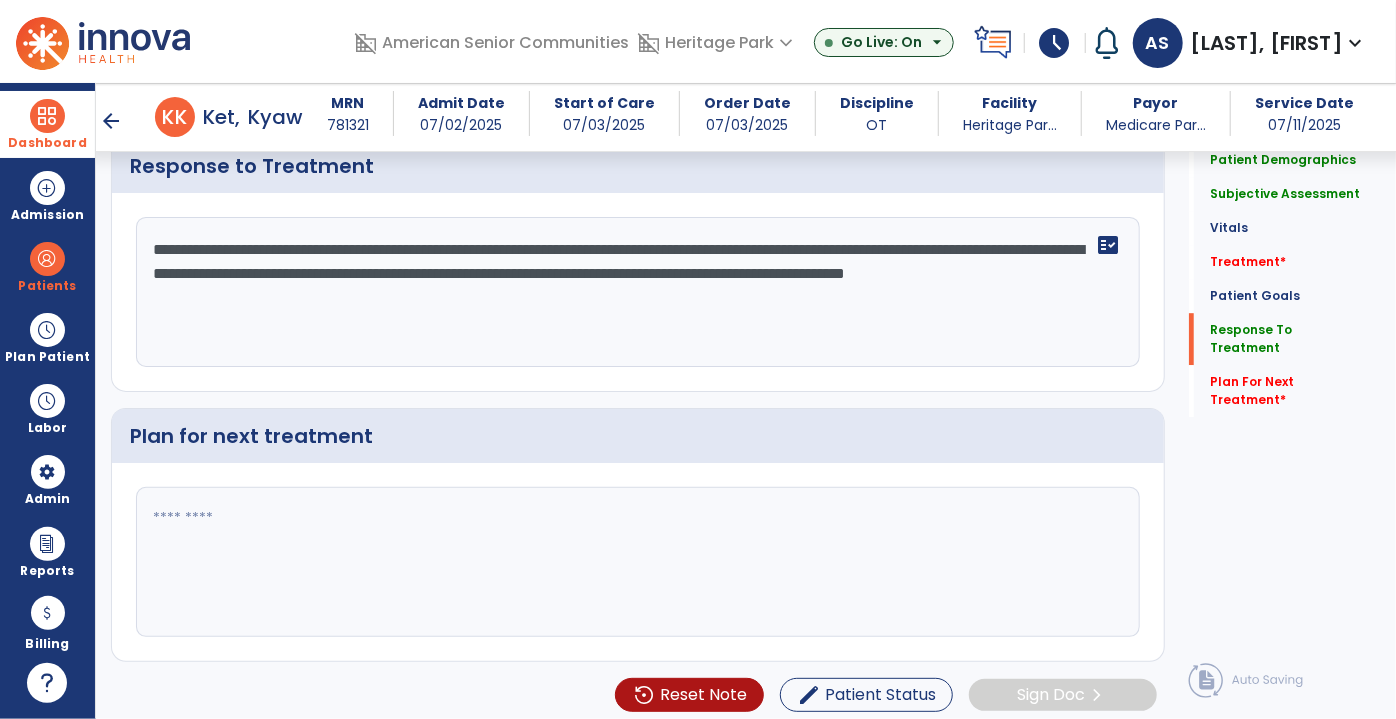 click 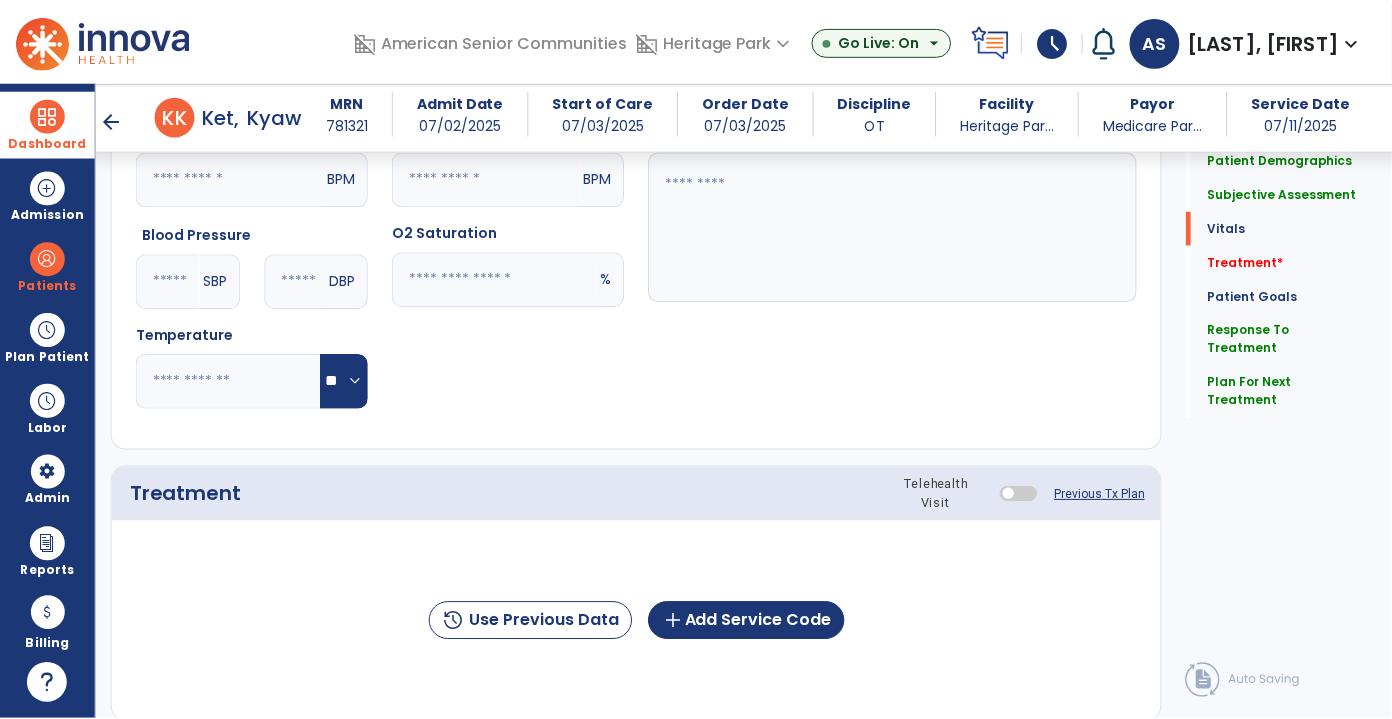 scroll, scrollTop: 988, scrollLeft: 0, axis: vertical 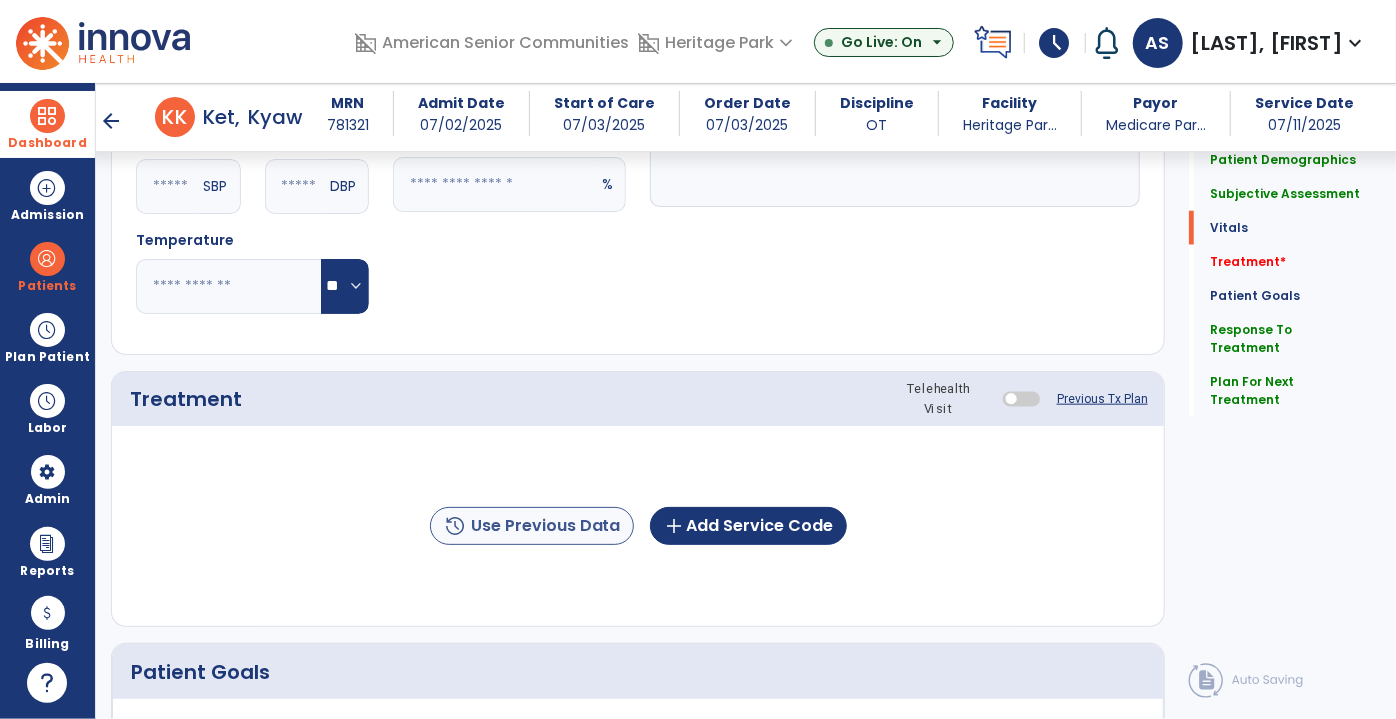 type on "**********" 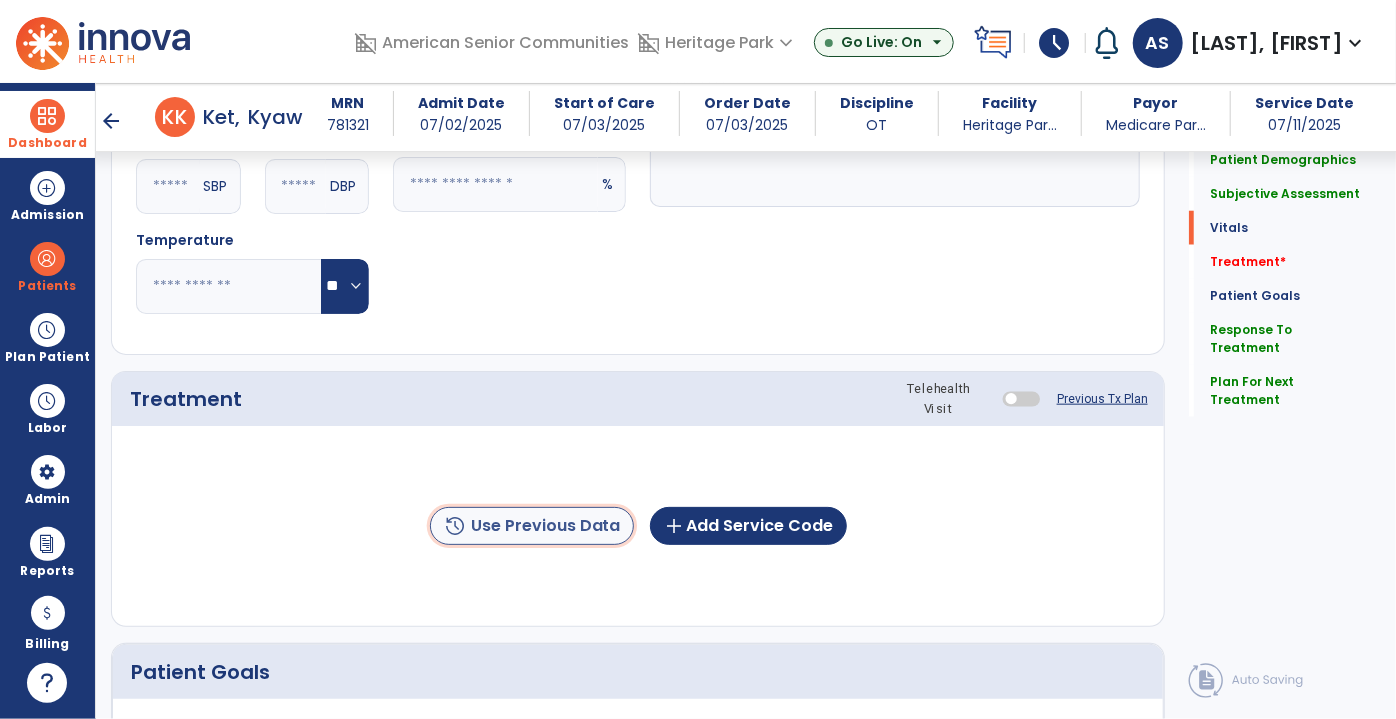 click on "history  Use Previous Data" 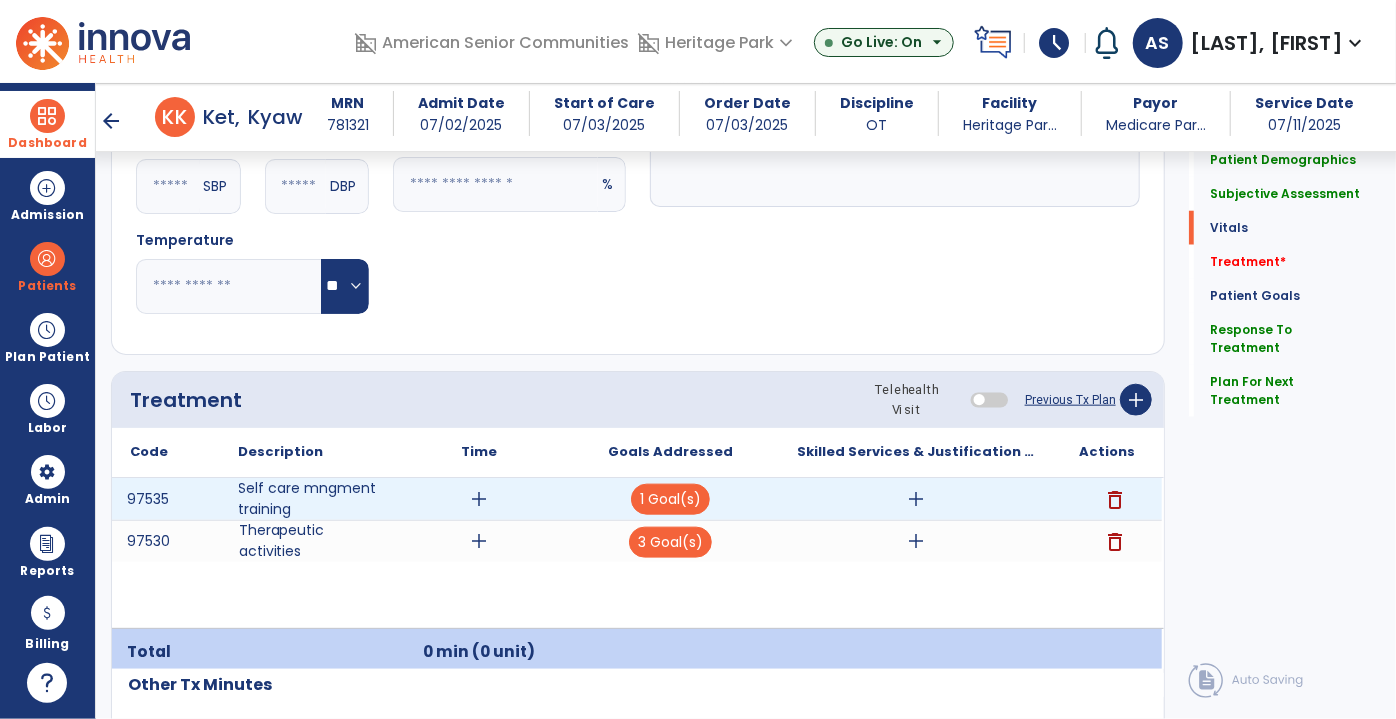 click on "add" at bounding box center [480, 499] 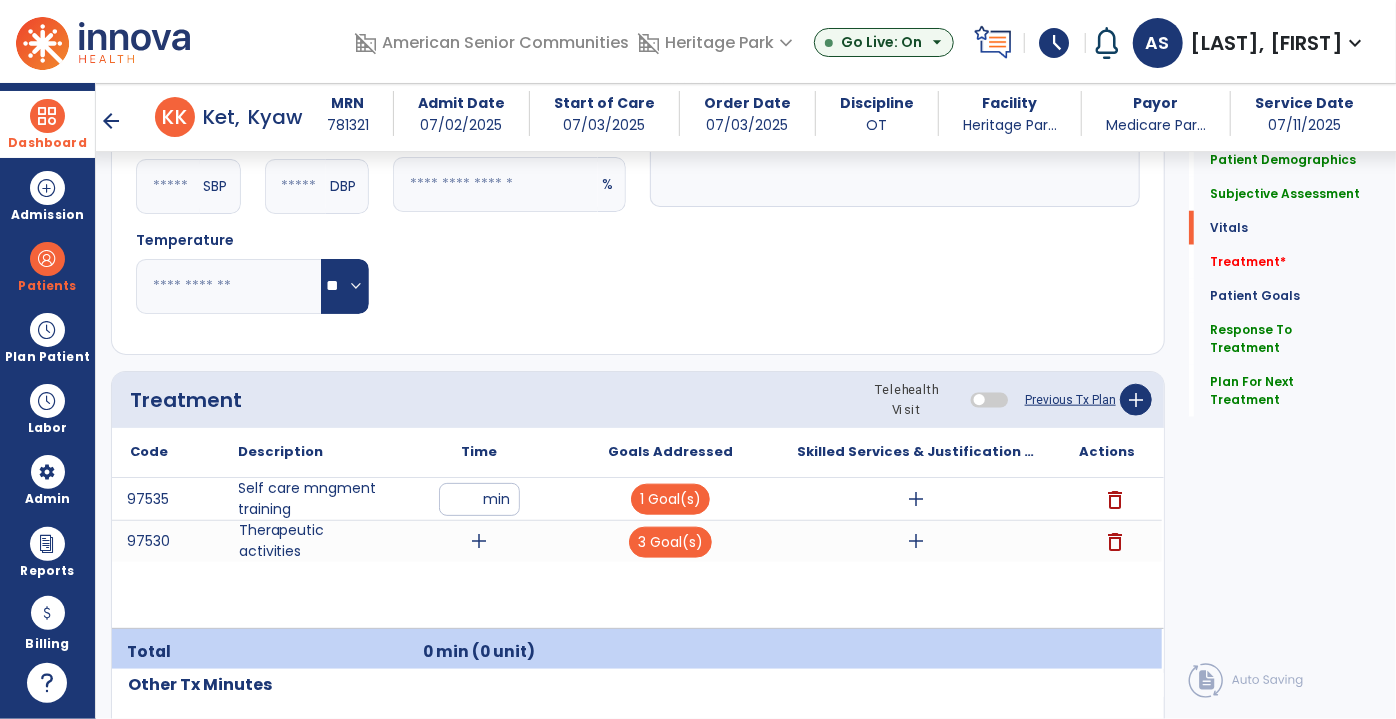 type on "**" 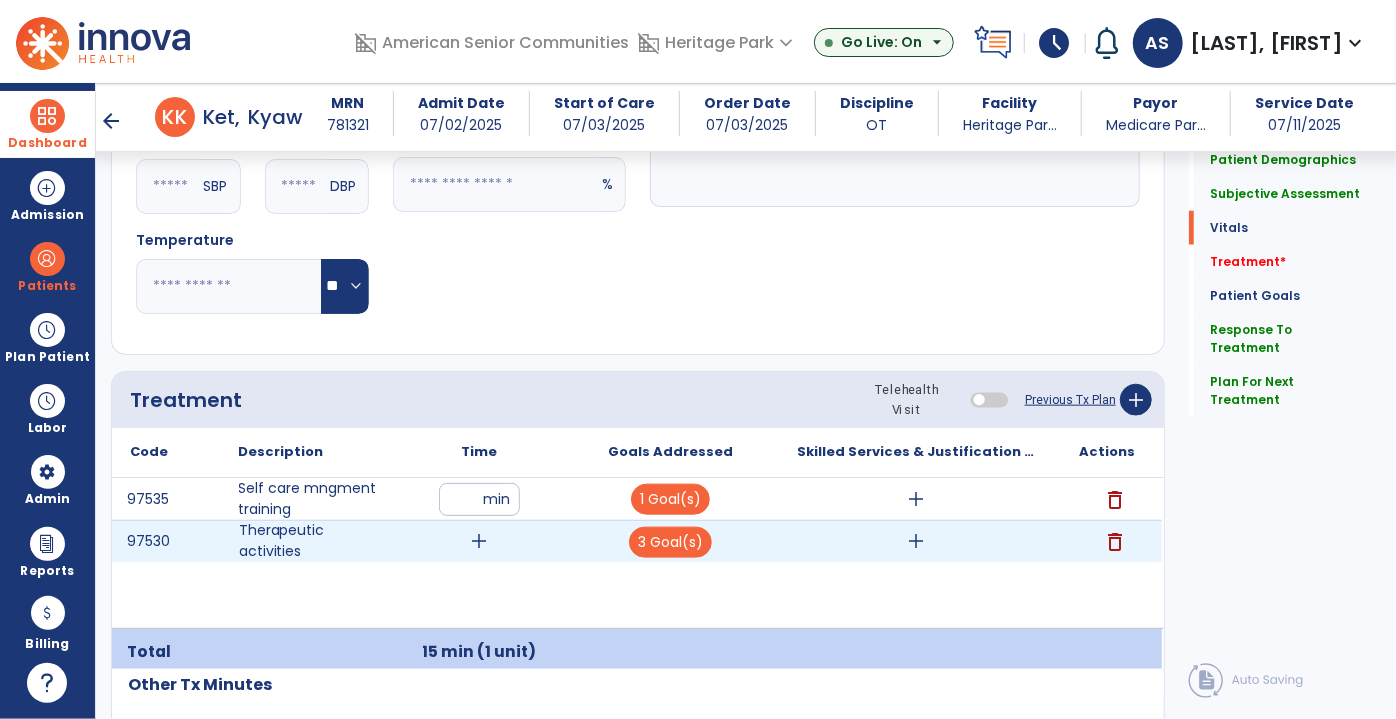 click on "delete" at bounding box center (1115, 542) 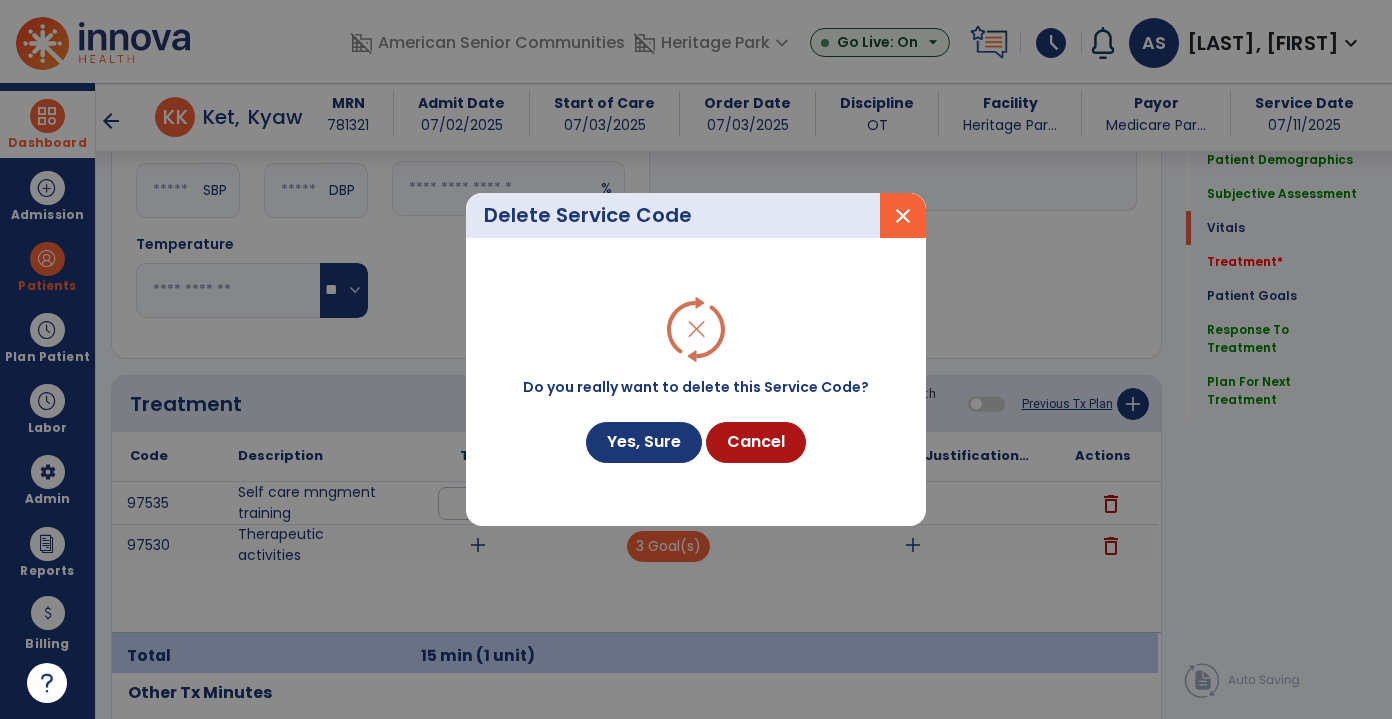 scroll, scrollTop: 988, scrollLeft: 0, axis: vertical 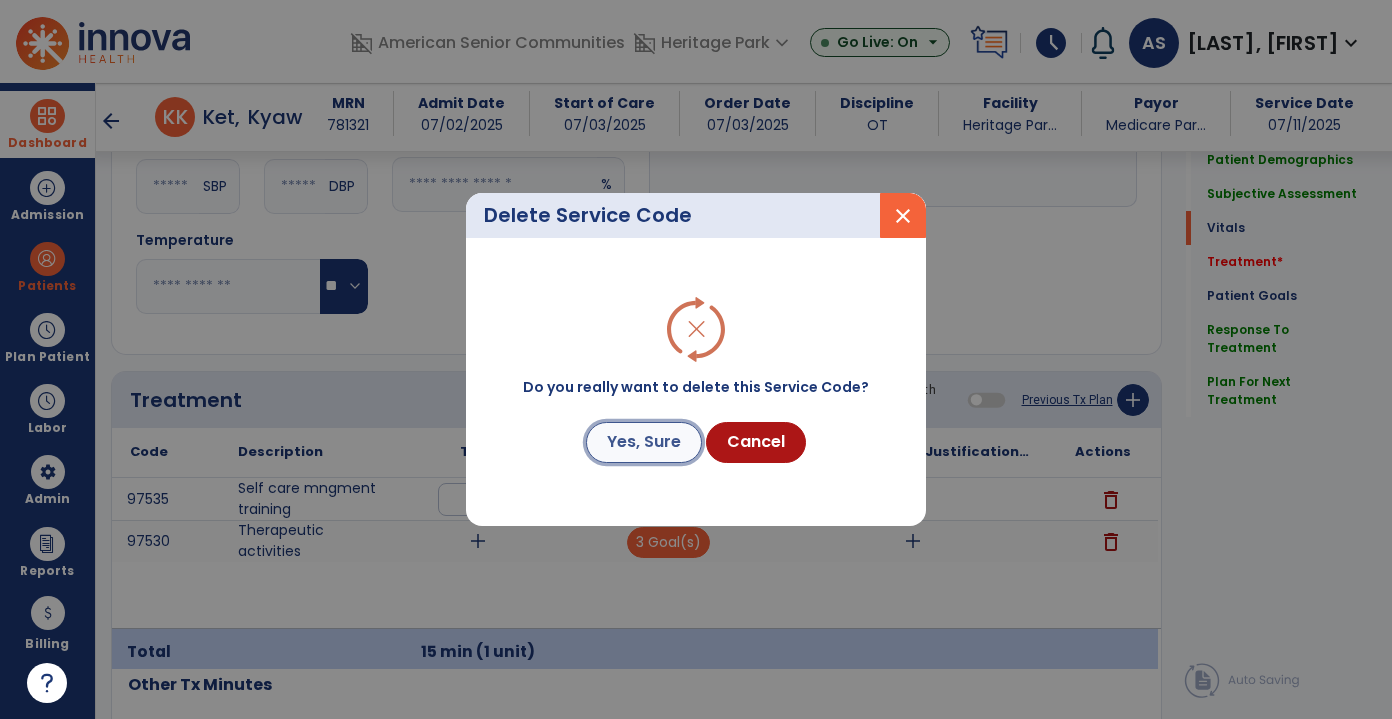 click on "Yes, Sure" at bounding box center [644, 442] 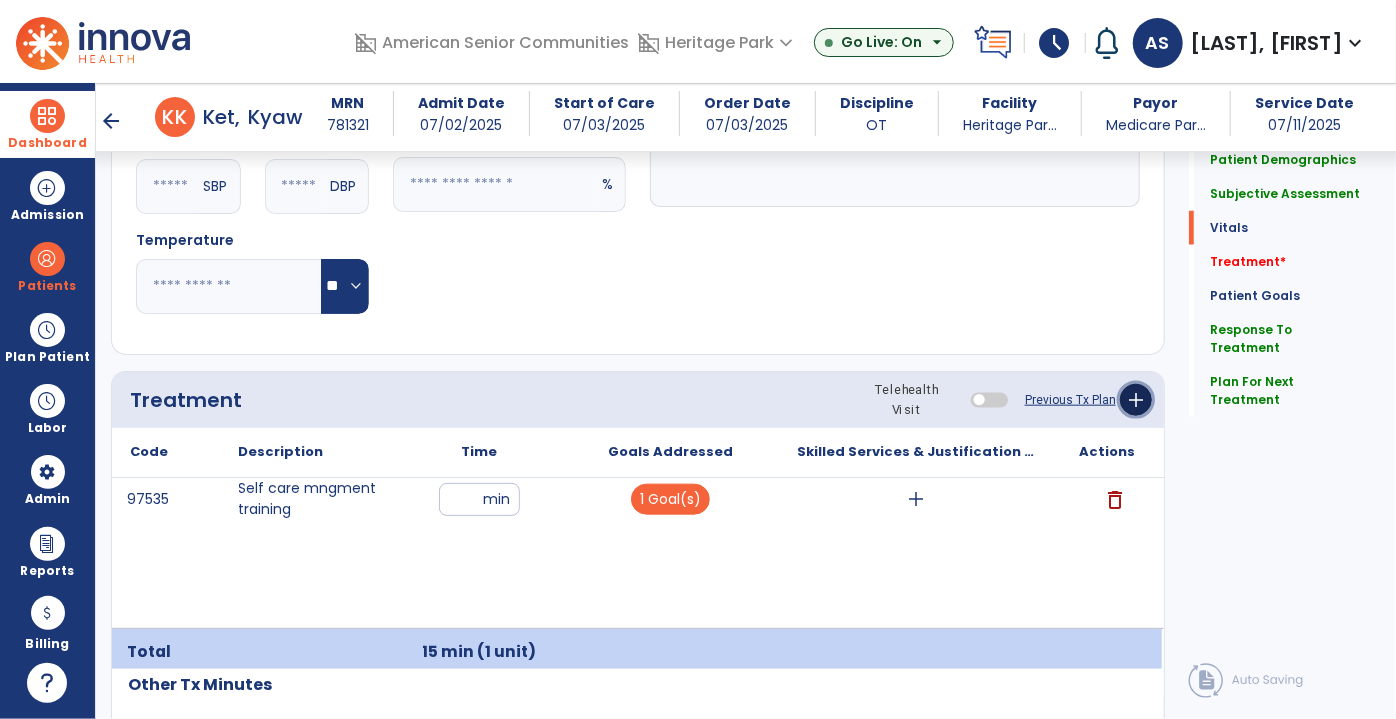 click on "add" 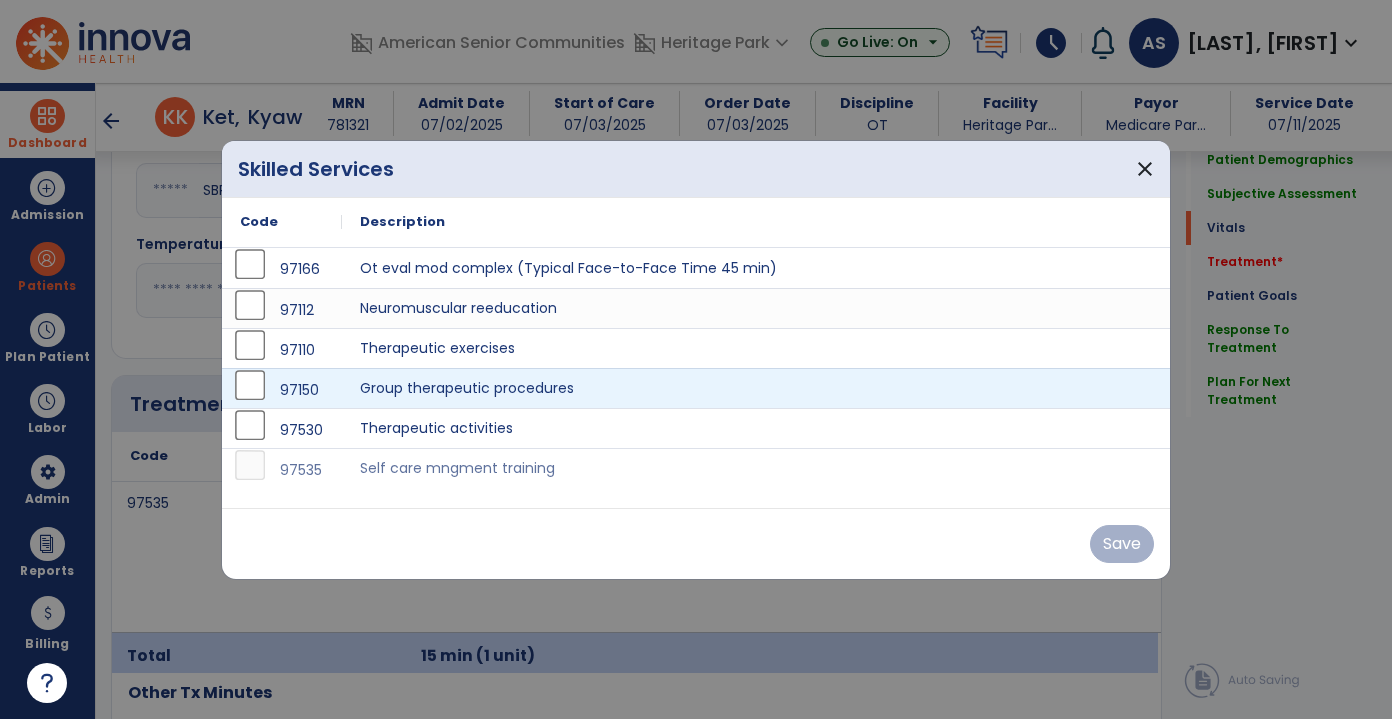 scroll, scrollTop: 988, scrollLeft: 0, axis: vertical 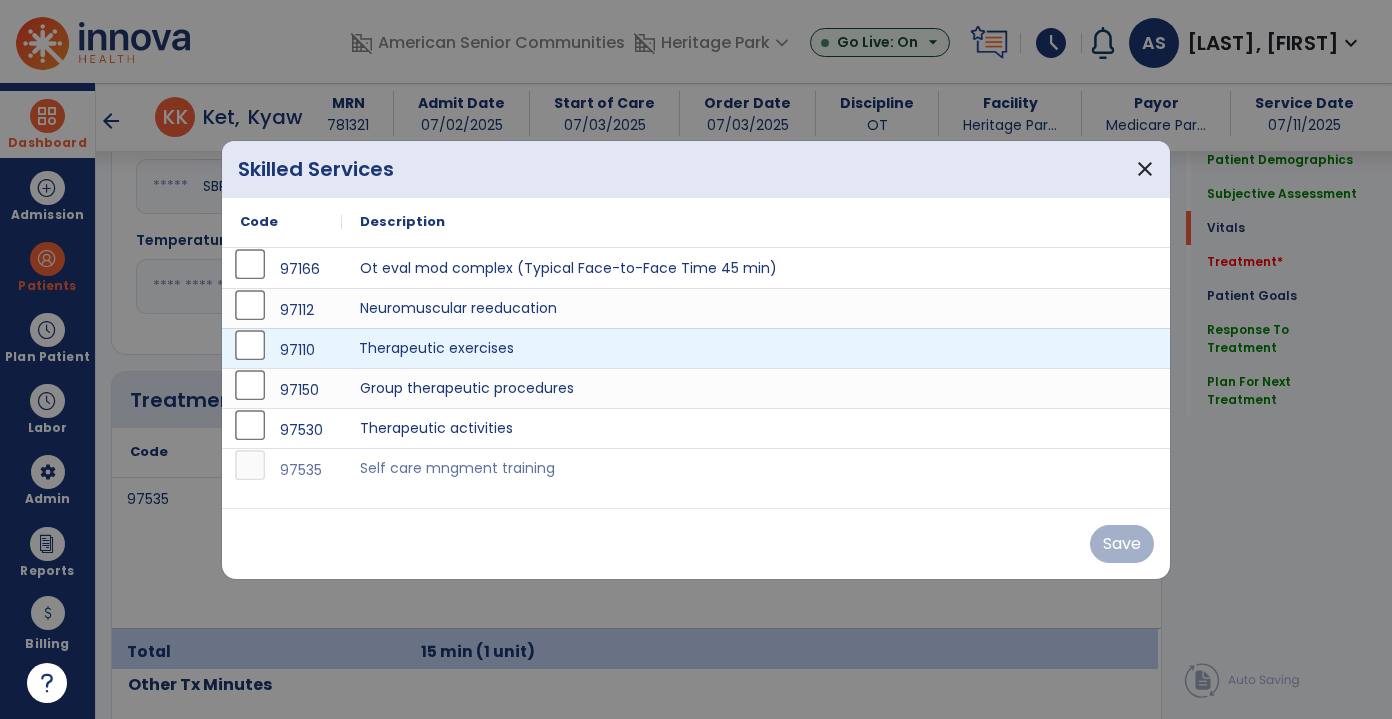 click on "Therapeutic exercises" at bounding box center [756, 348] 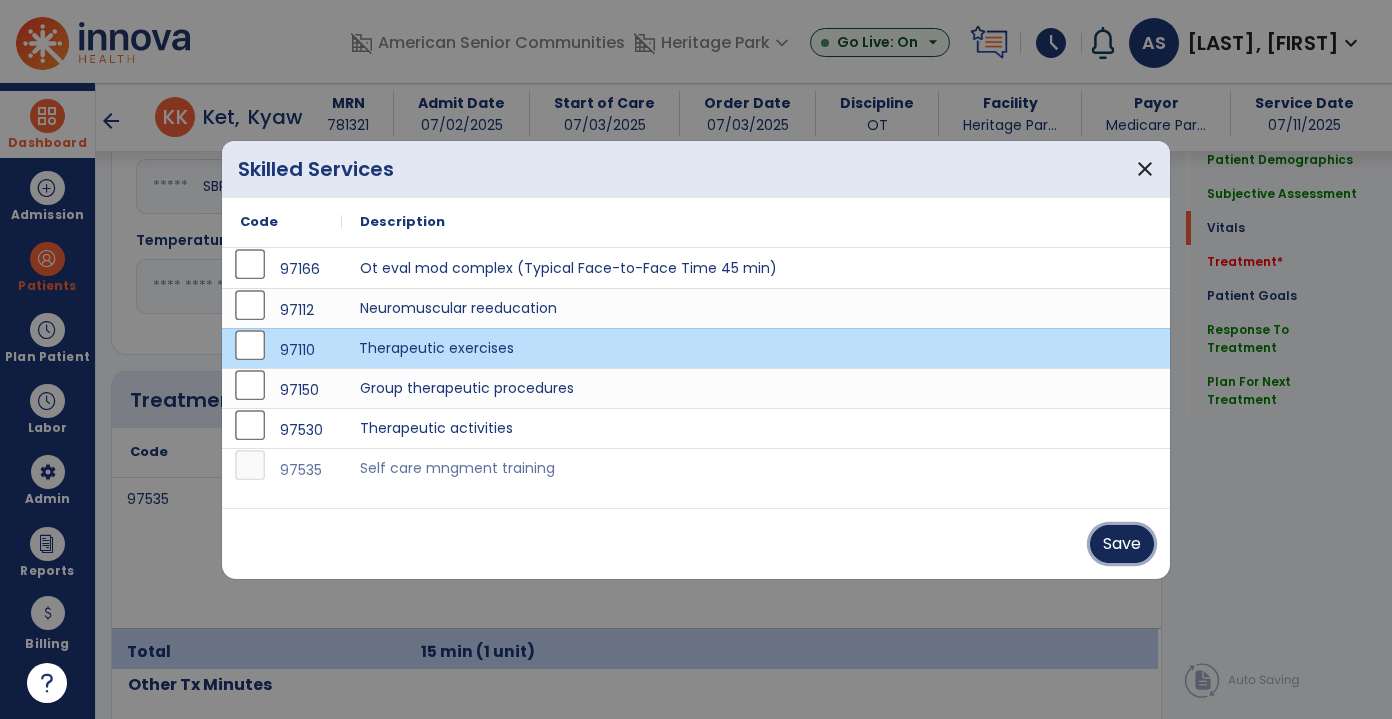 click on "Save" at bounding box center [1122, 544] 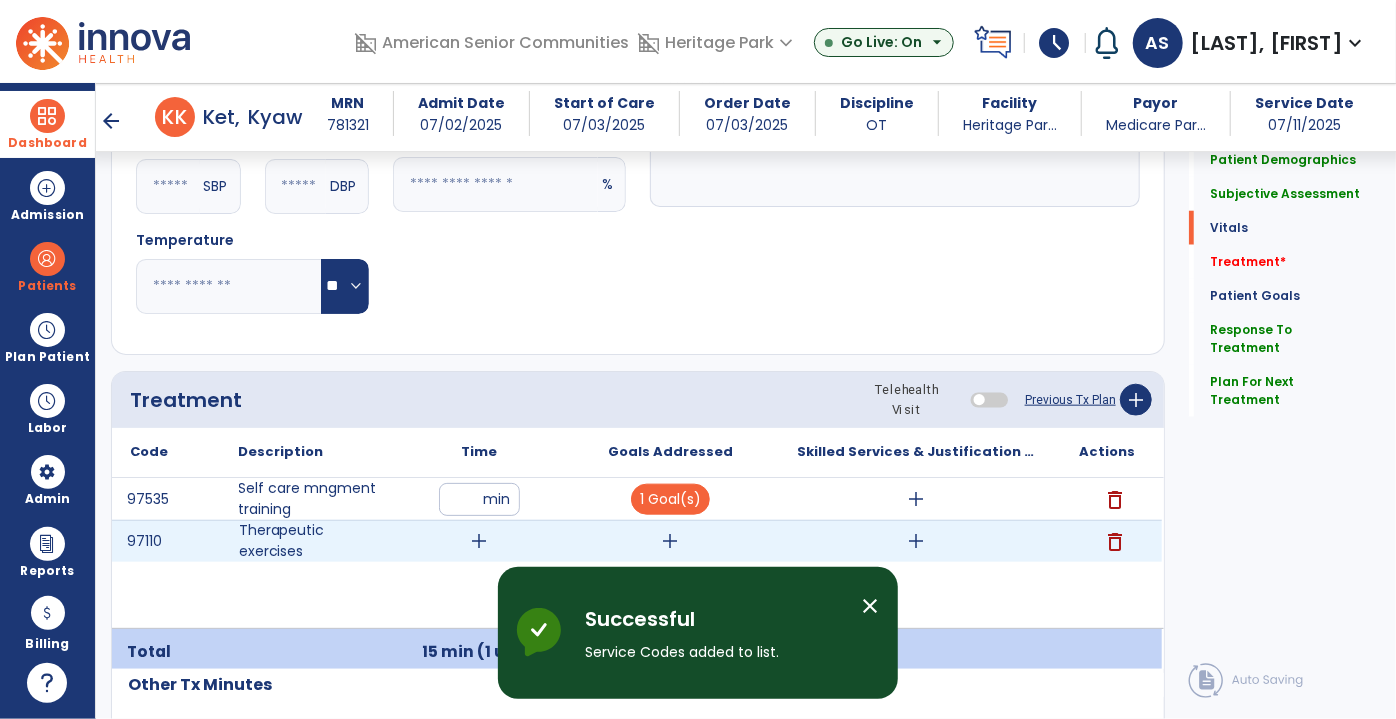 click on "add" at bounding box center [480, 541] 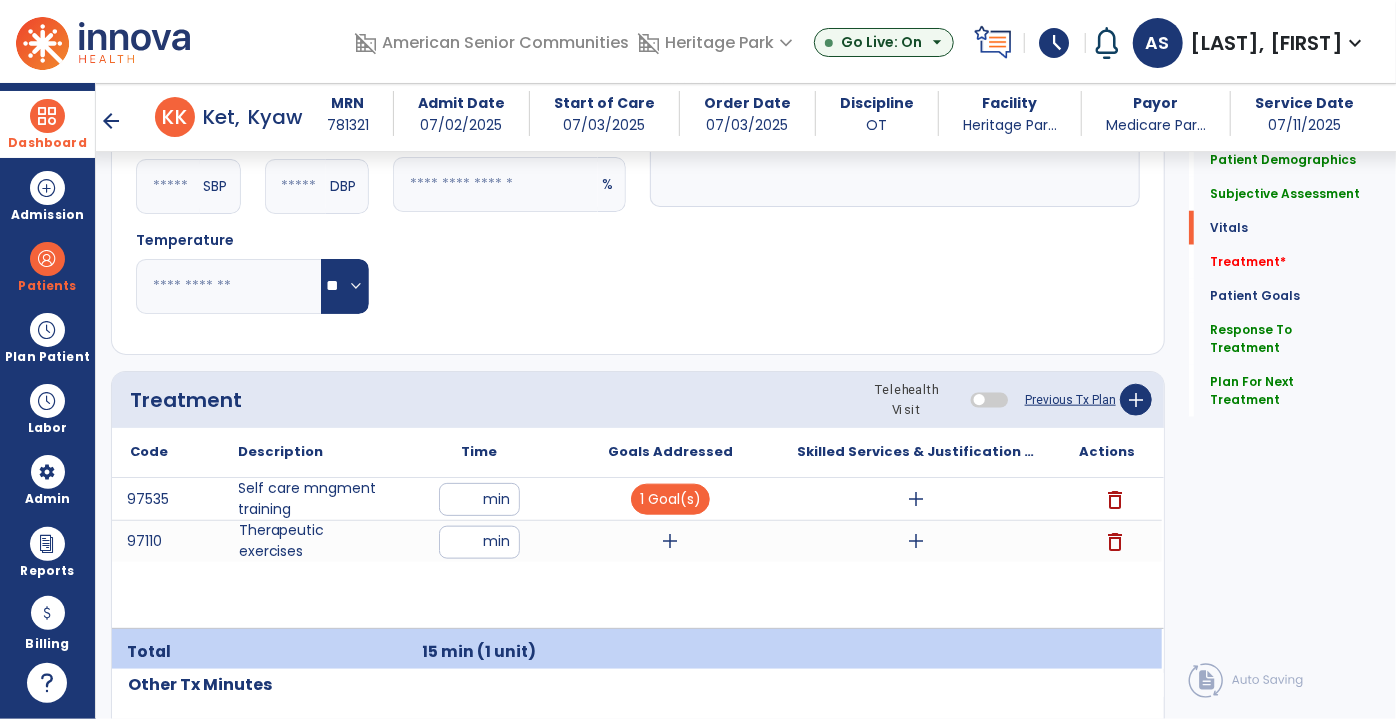 type on "**" 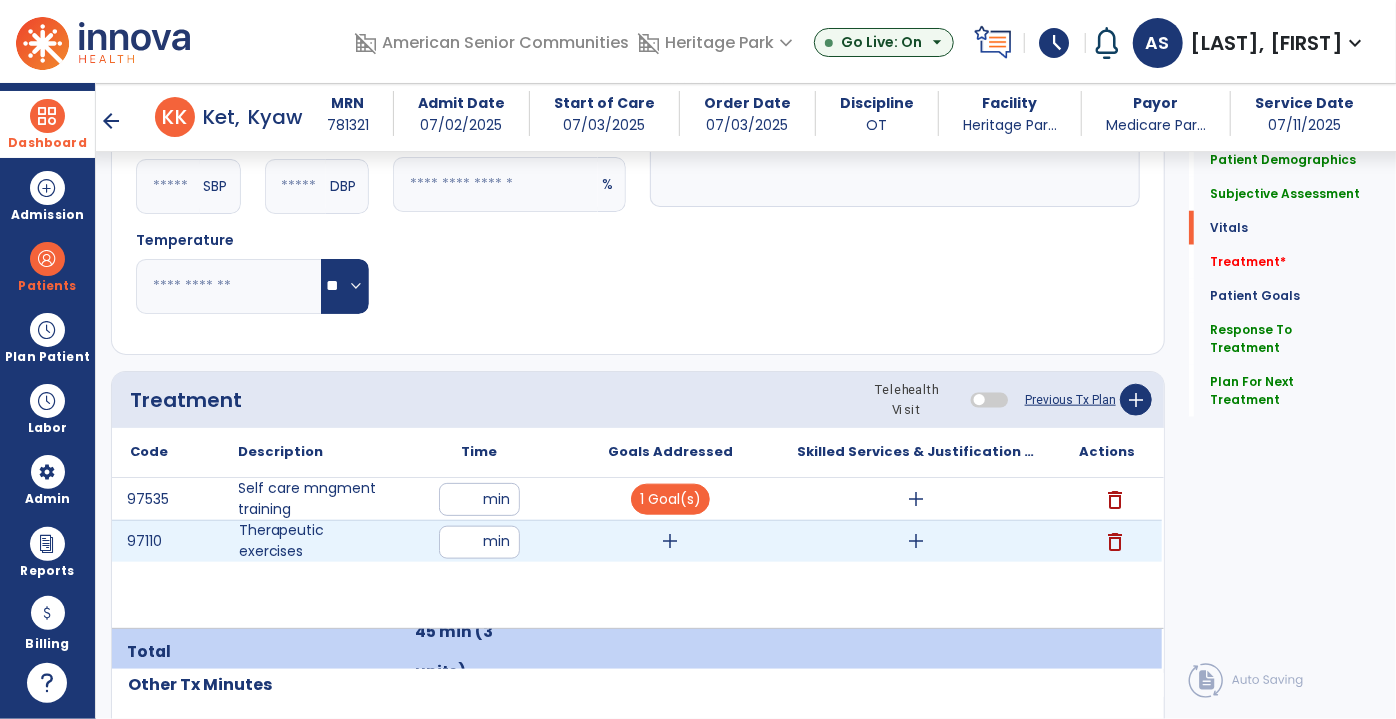 click on "add" at bounding box center (671, 541) 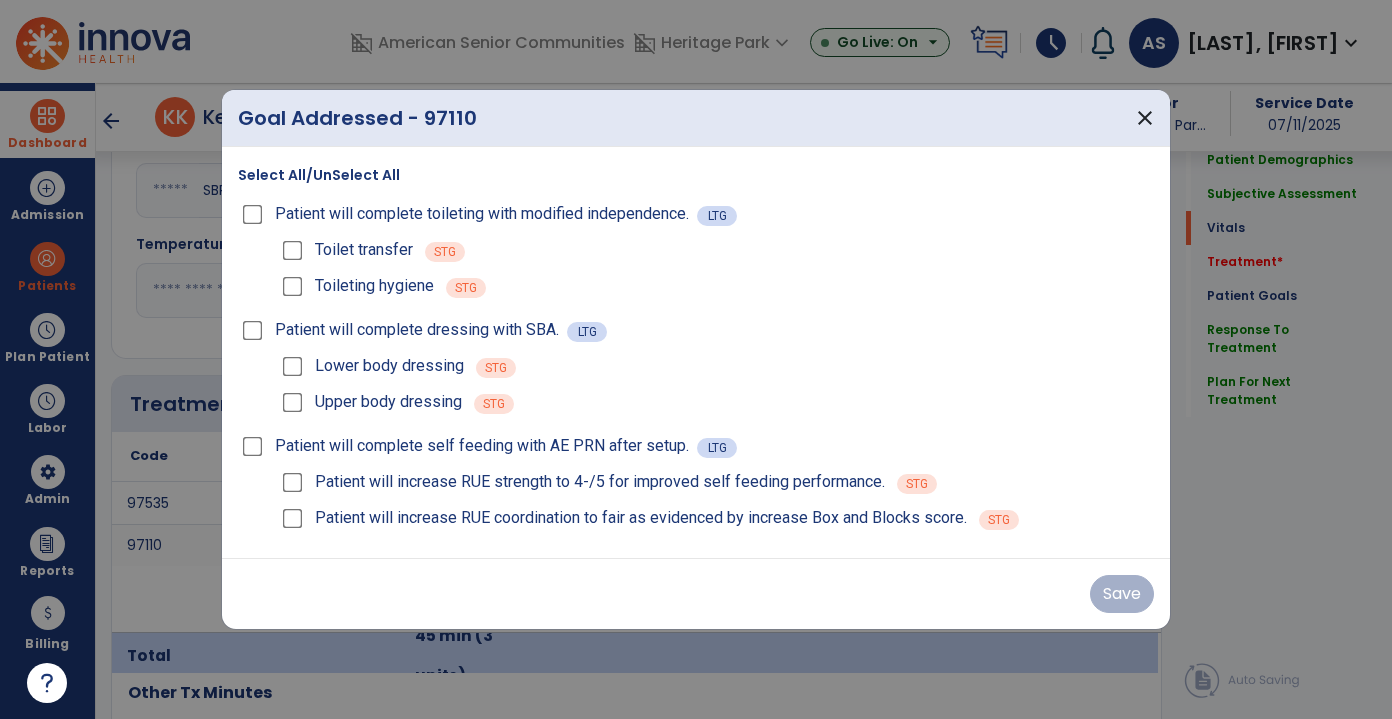scroll, scrollTop: 988, scrollLeft: 0, axis: vertical 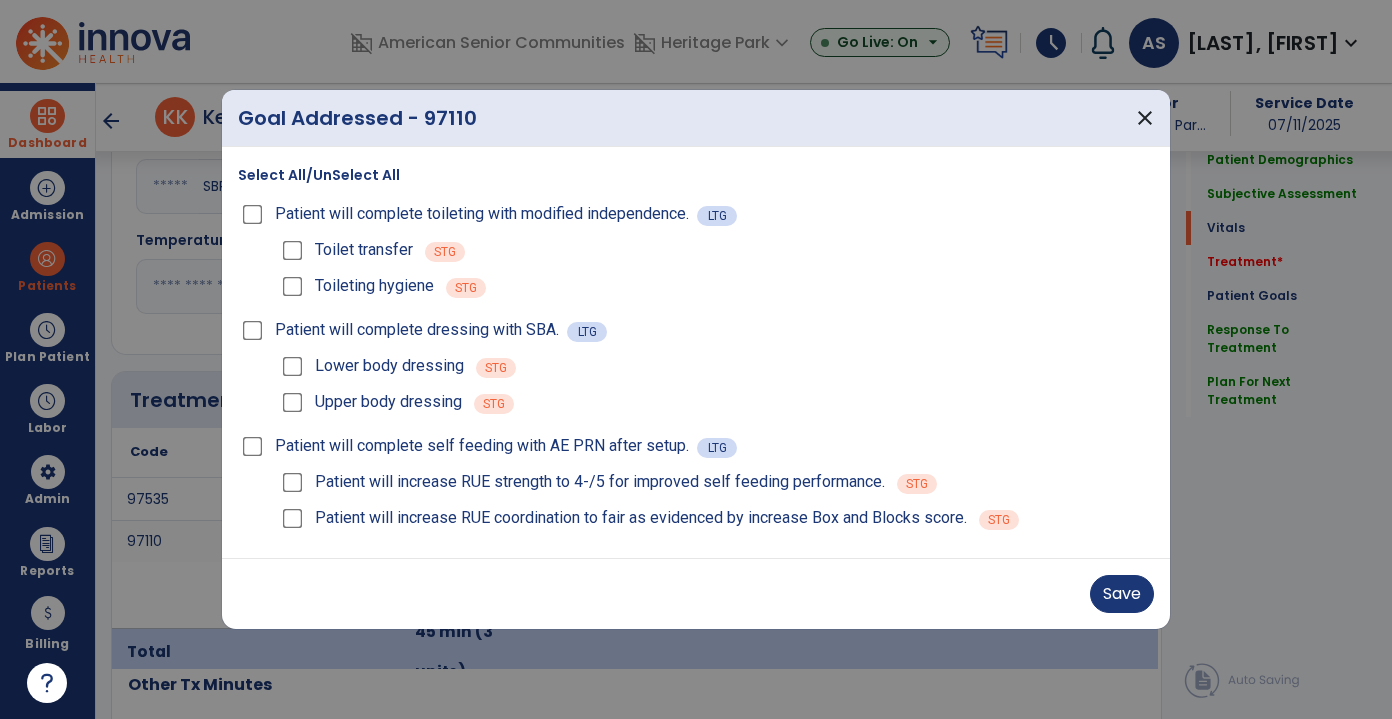 click on "Patient will complete dressing with SBA." at bounding box center (402, 330) 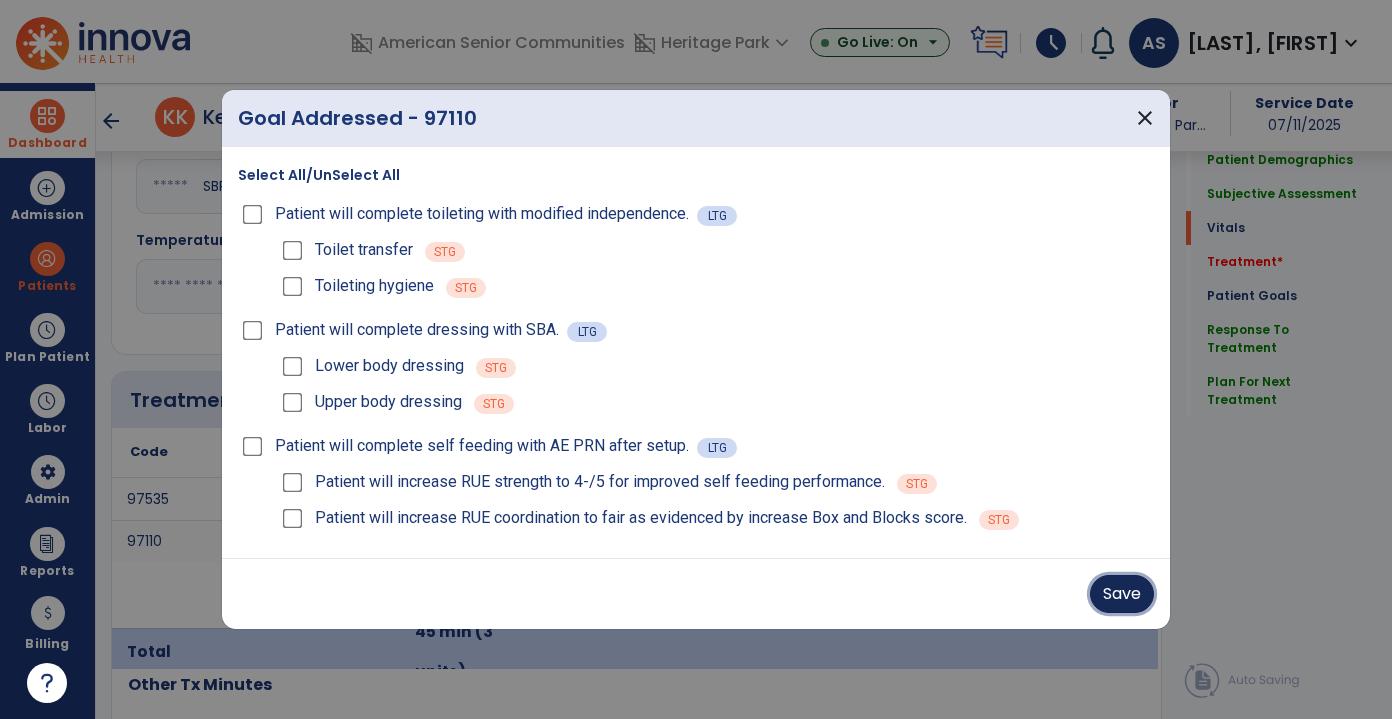drag, startPoint x: 1127, startPoint y: 599, endPoint x: 1122, endPoint y: 586, distance: 13.928389 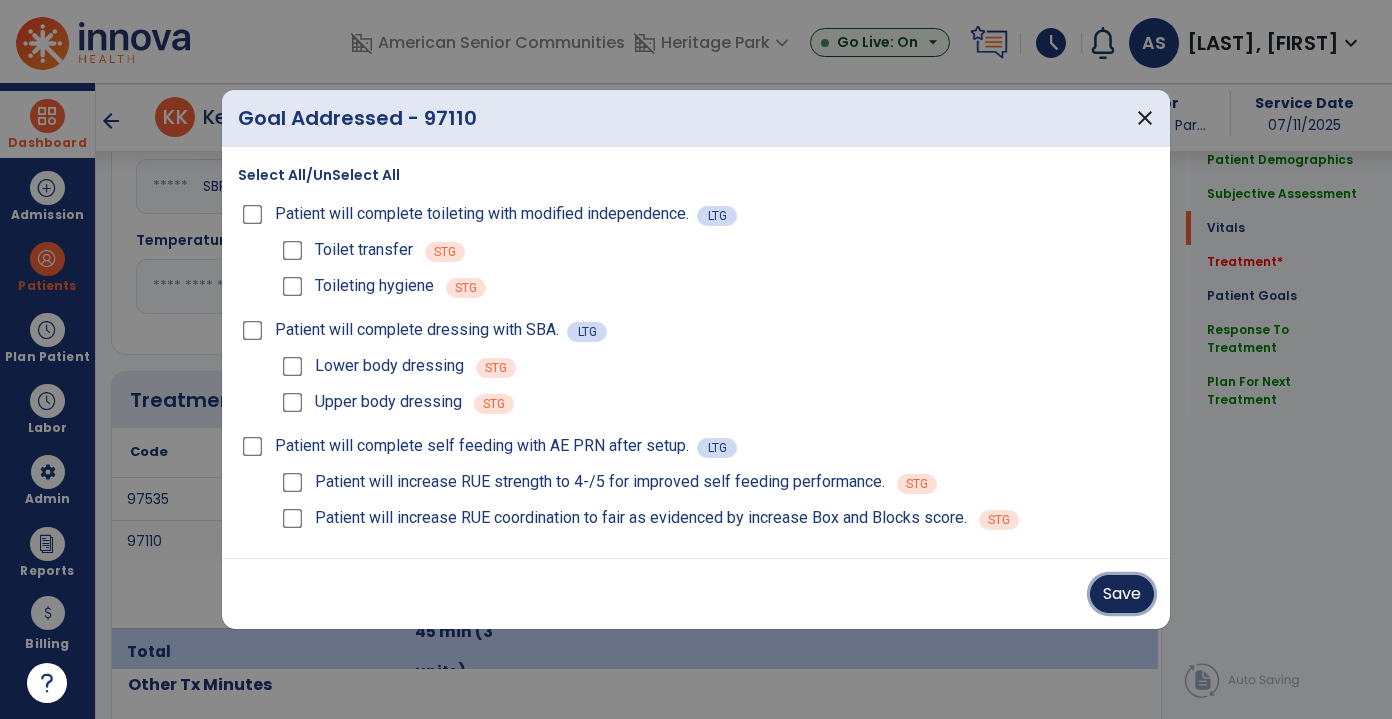 click on "Save" at bounding box center (1122, 594) 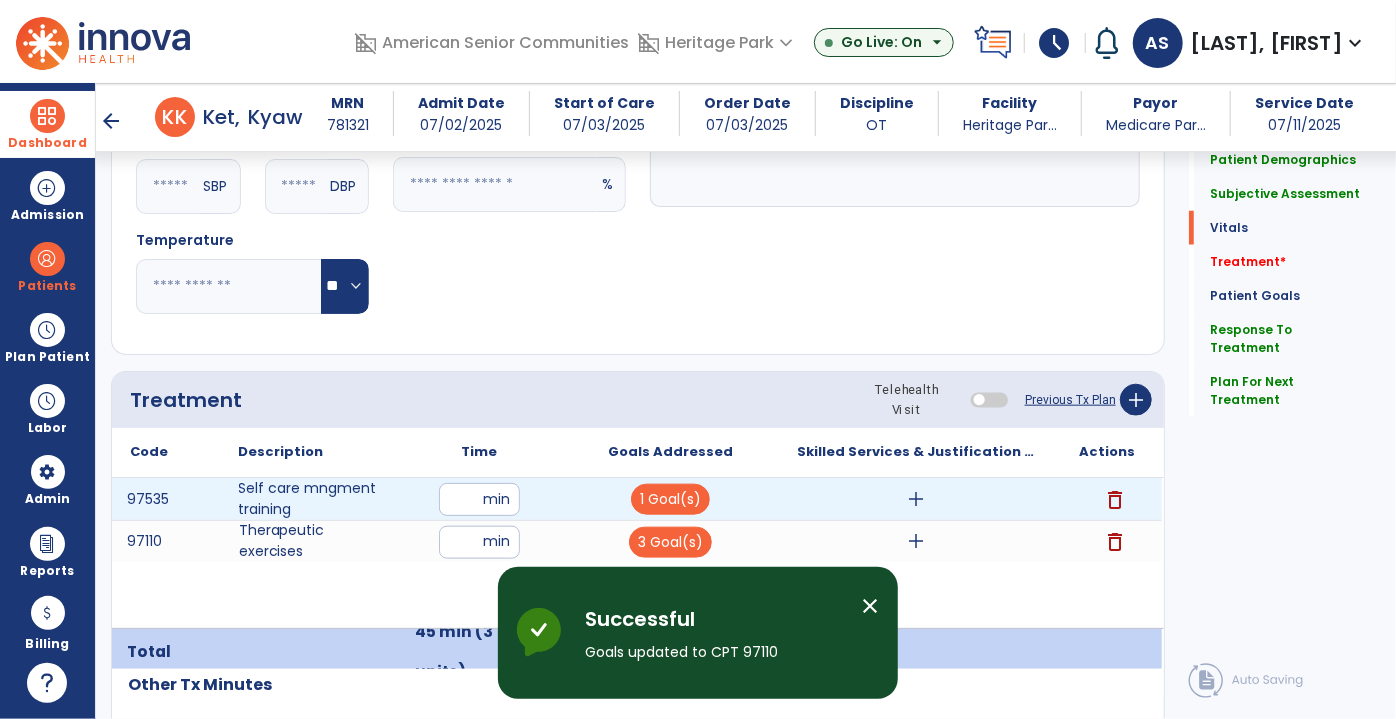 click on "add" at bounding box center (916, 499) 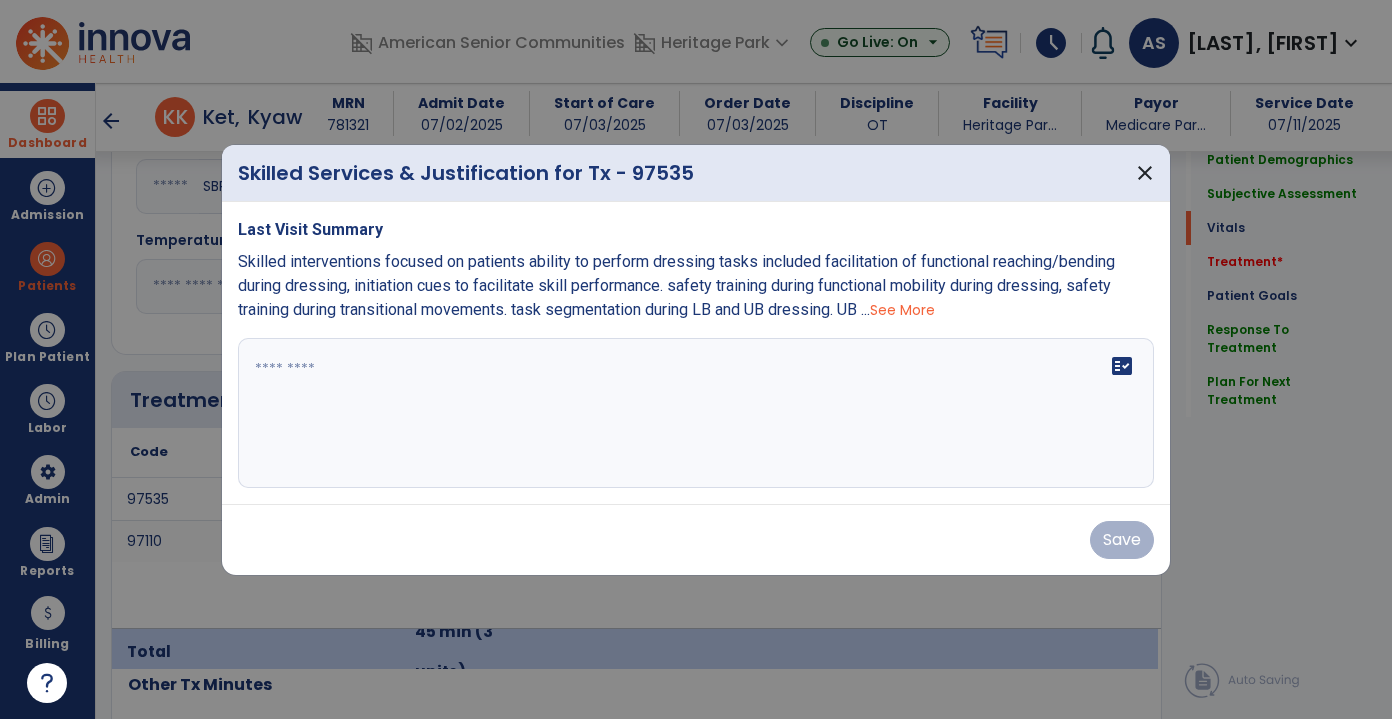 scroll, scrollTop: 988, scrollLeft: 0, axis: vertical 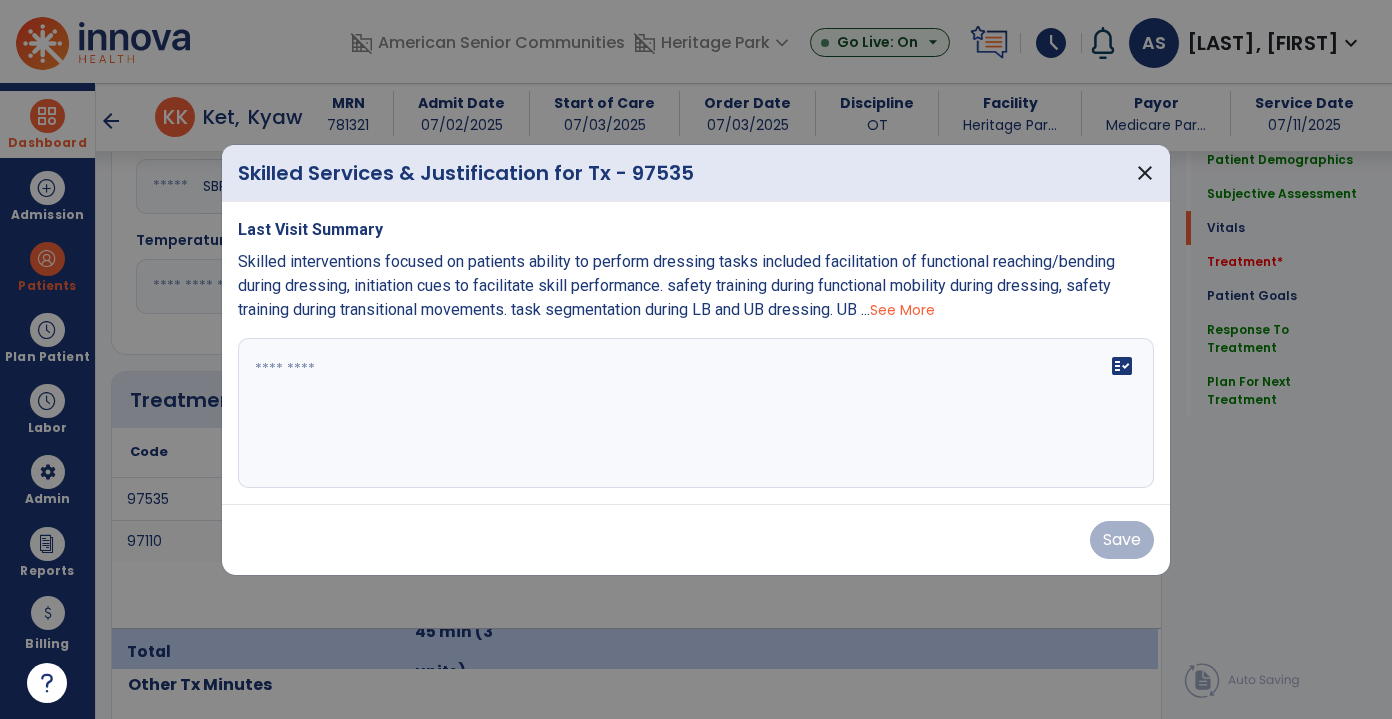 click on "See More" at bounding box center (902, 310) 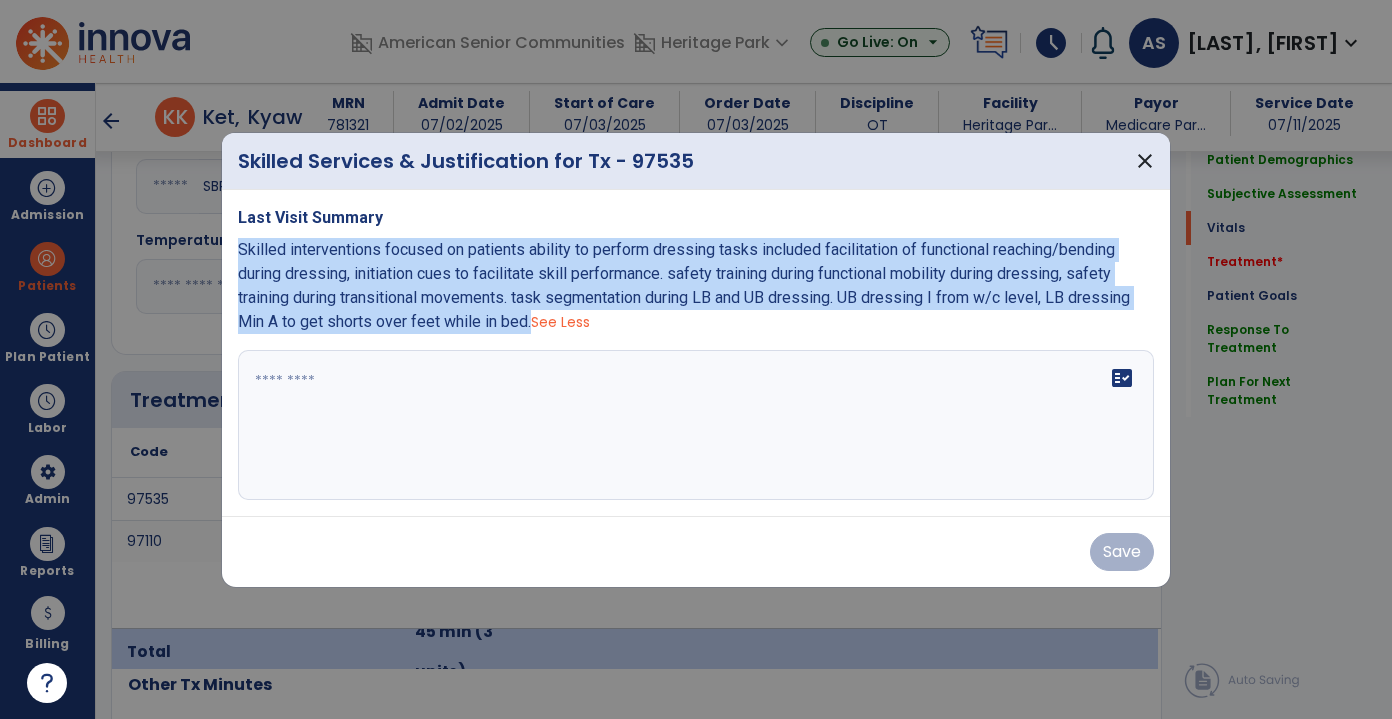 drag, startPoint x: 536, startPoint y: 323, endPoint x: 240, endPoint y: 254, distance: 303.93585 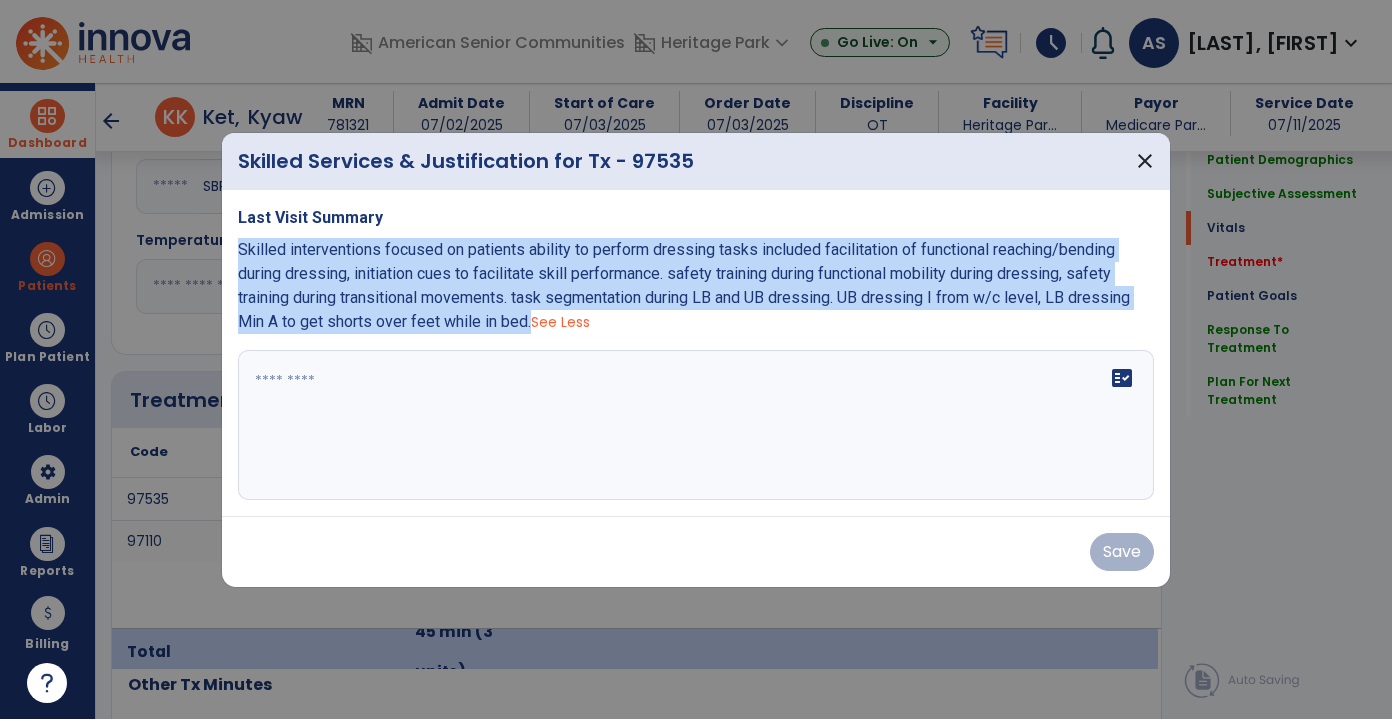 click on "Skilled interventions focused on patients ability to perform dressing tasks included facilitation of functional reaching/bending during dressing, initiation cues to facilitate skill performance. safety training during functional mobility during dressing, safety training during transitional movements. task segmentation during LB and UB dressing. UB dressing I from w/c level, LB dressing Min A to get shorts over feet while in bed.  See Less" at bounding box center [696, 286] 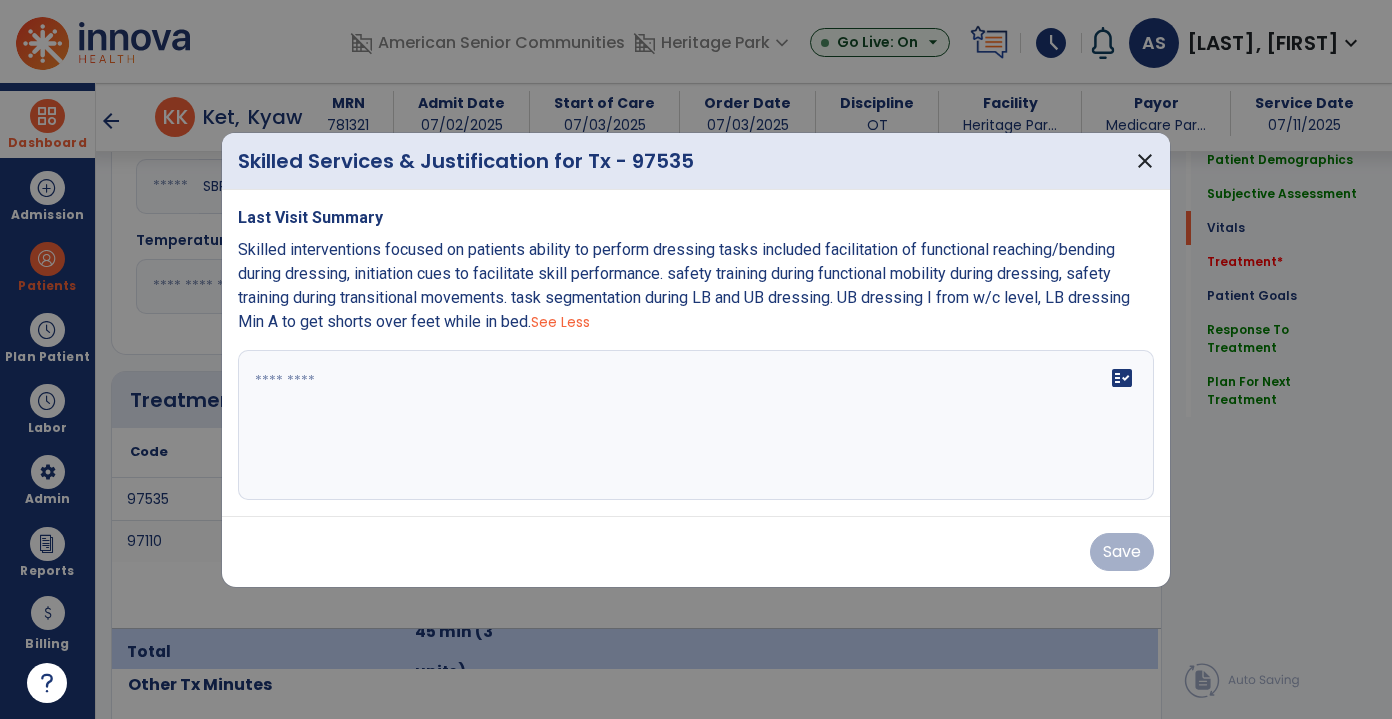 click at bounding box center [696, 425] 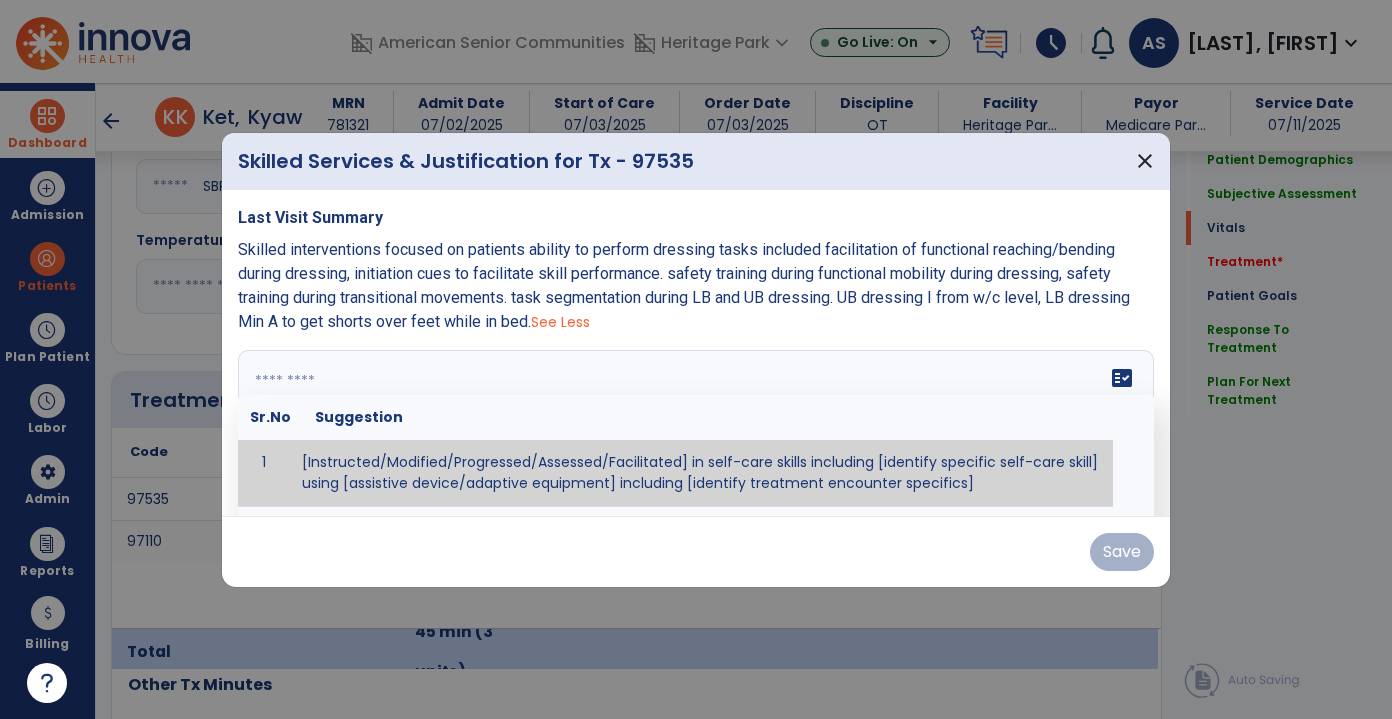 paste on "**********" 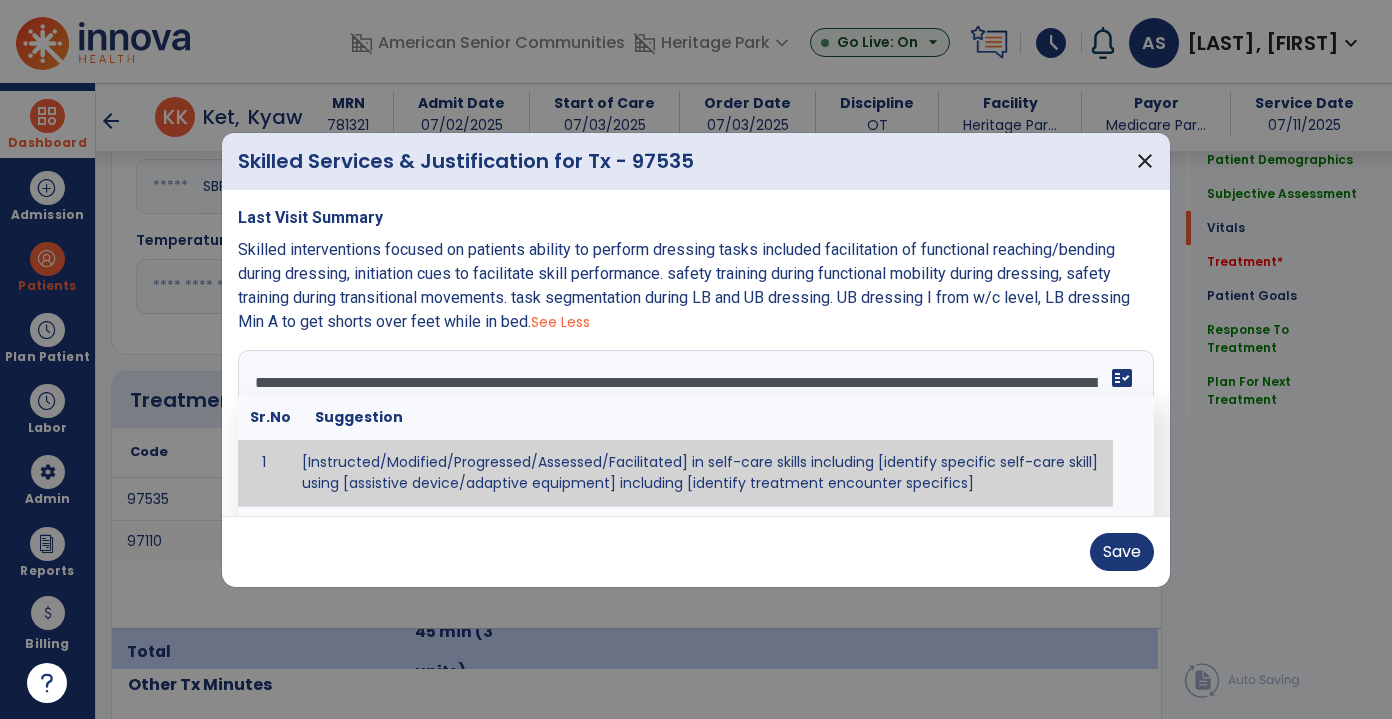 click on "**********" at bounding box center (694, 425) 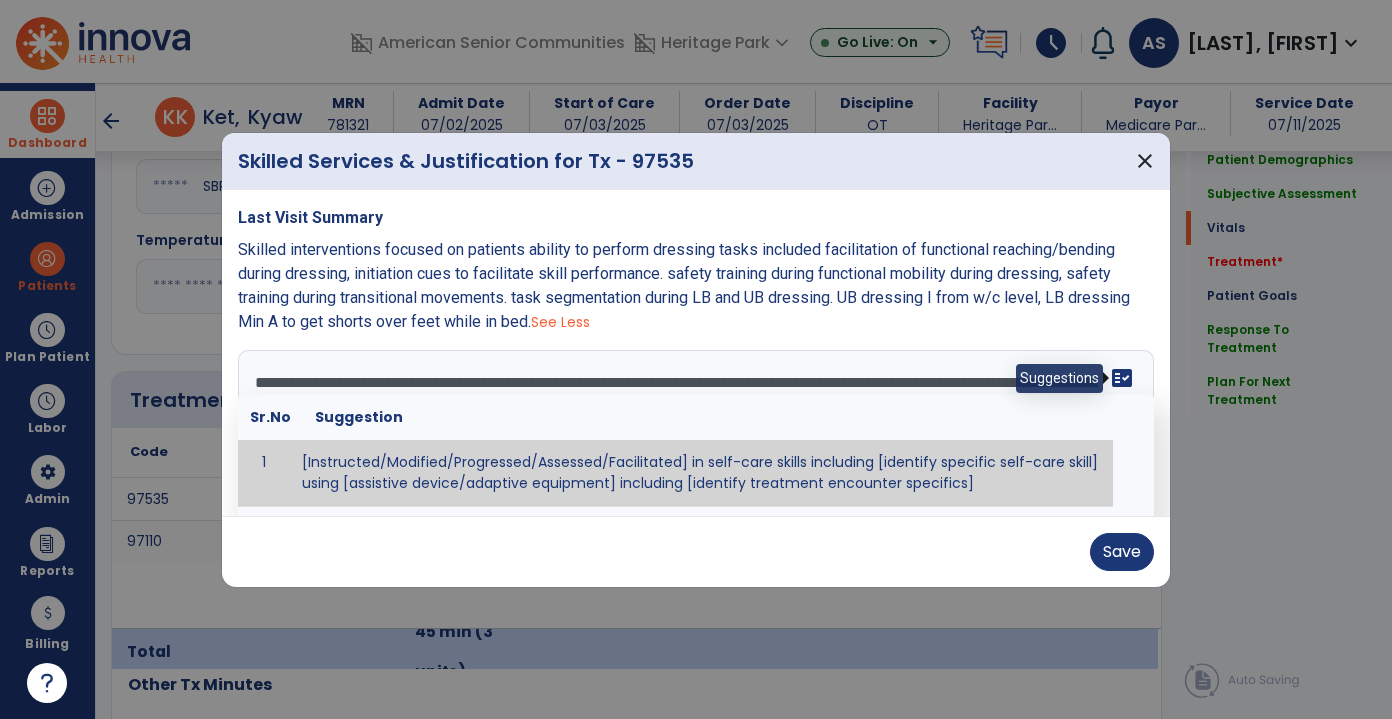 type on "**********" 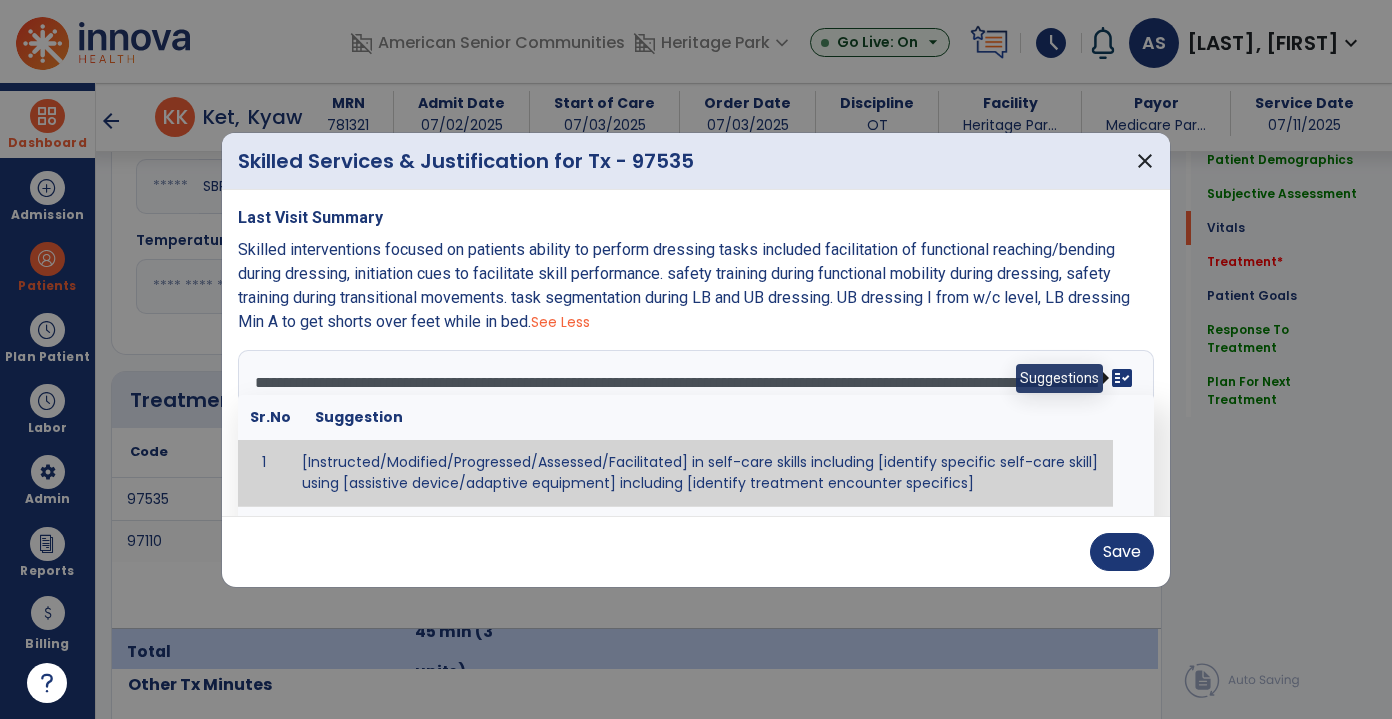 click on "fact_check" at bounding box center (1122, 378) 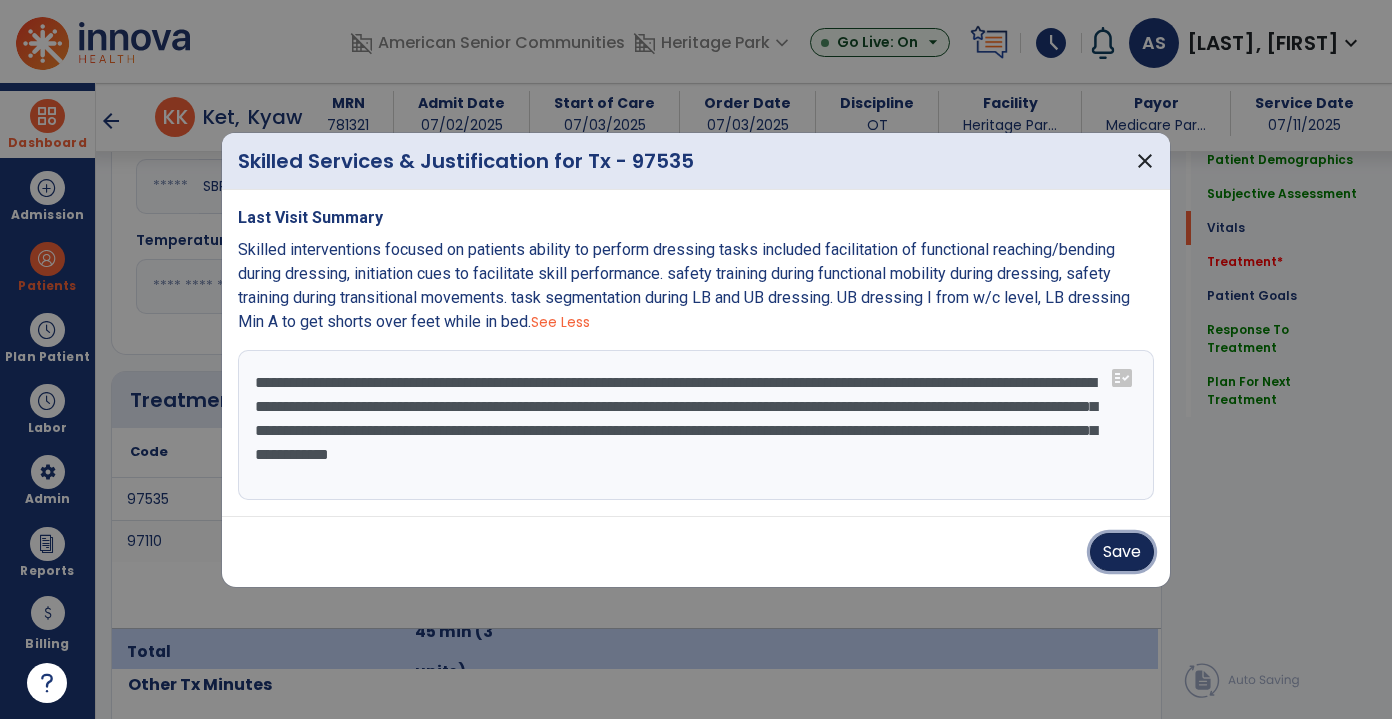 click on "Save" at bounding box center (1122, 552) 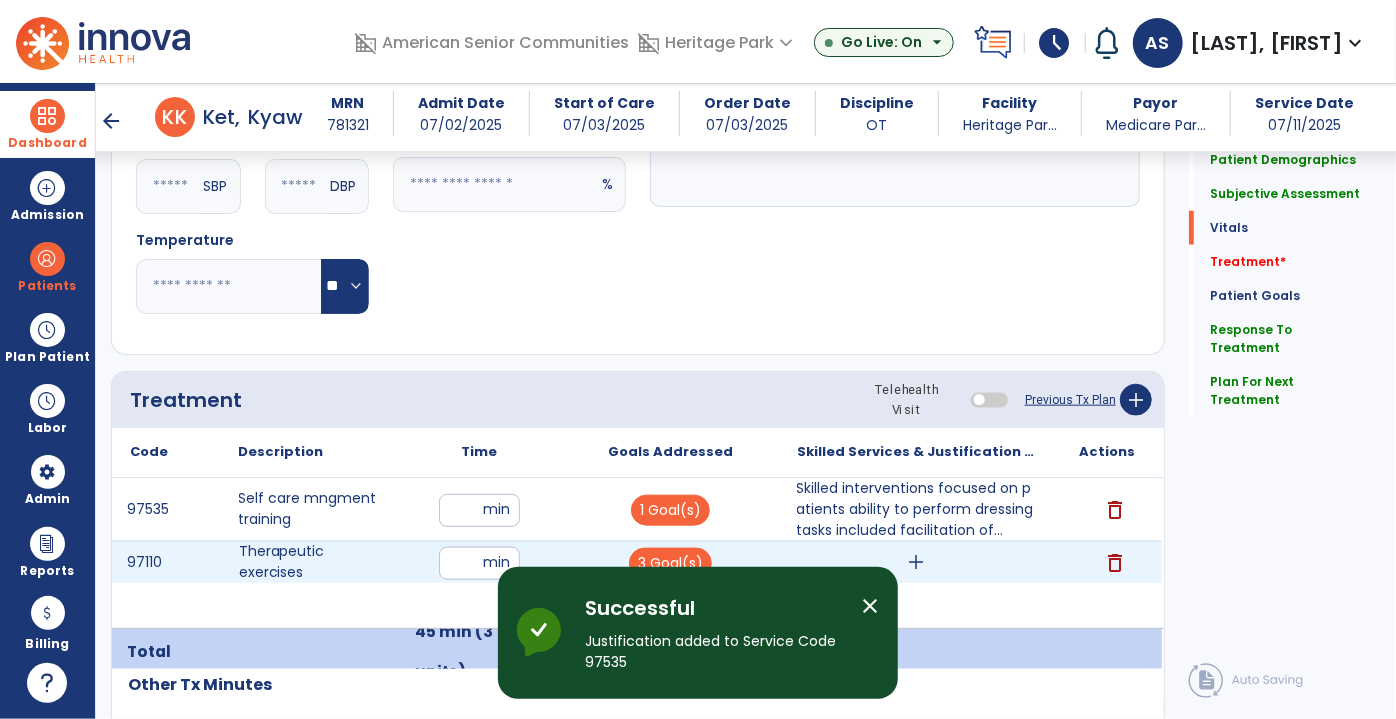 click on "add" at bounding box center (916, 562) 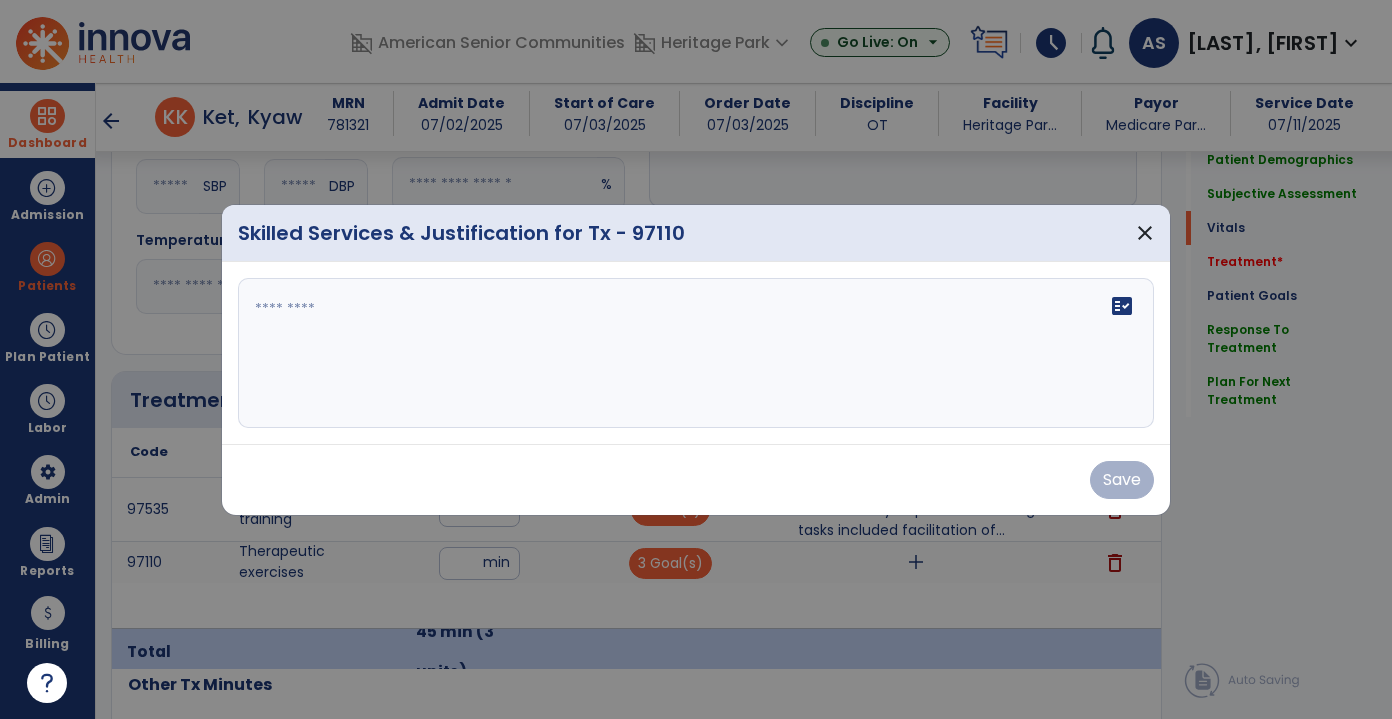 scroll, scrollTop: 988, scrollLeft: 0, axis: vertical 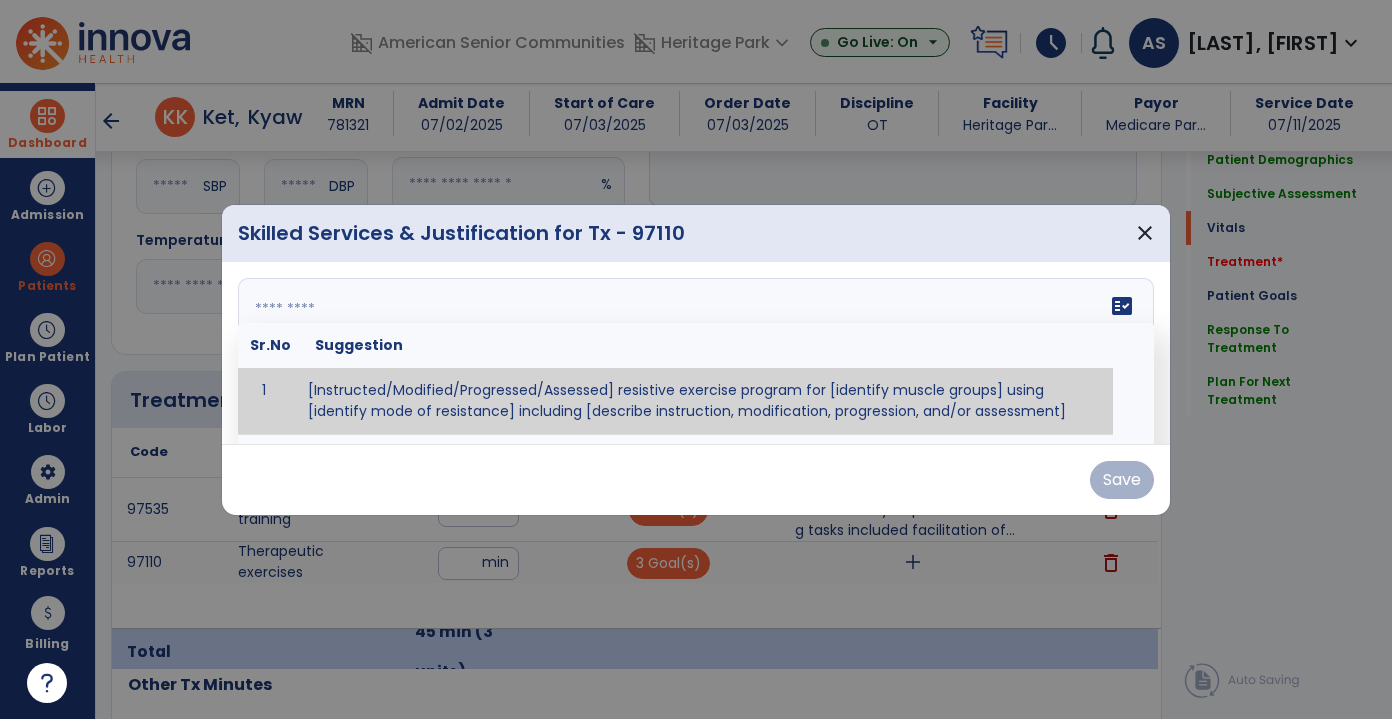 click at bounding box center (696, 353) 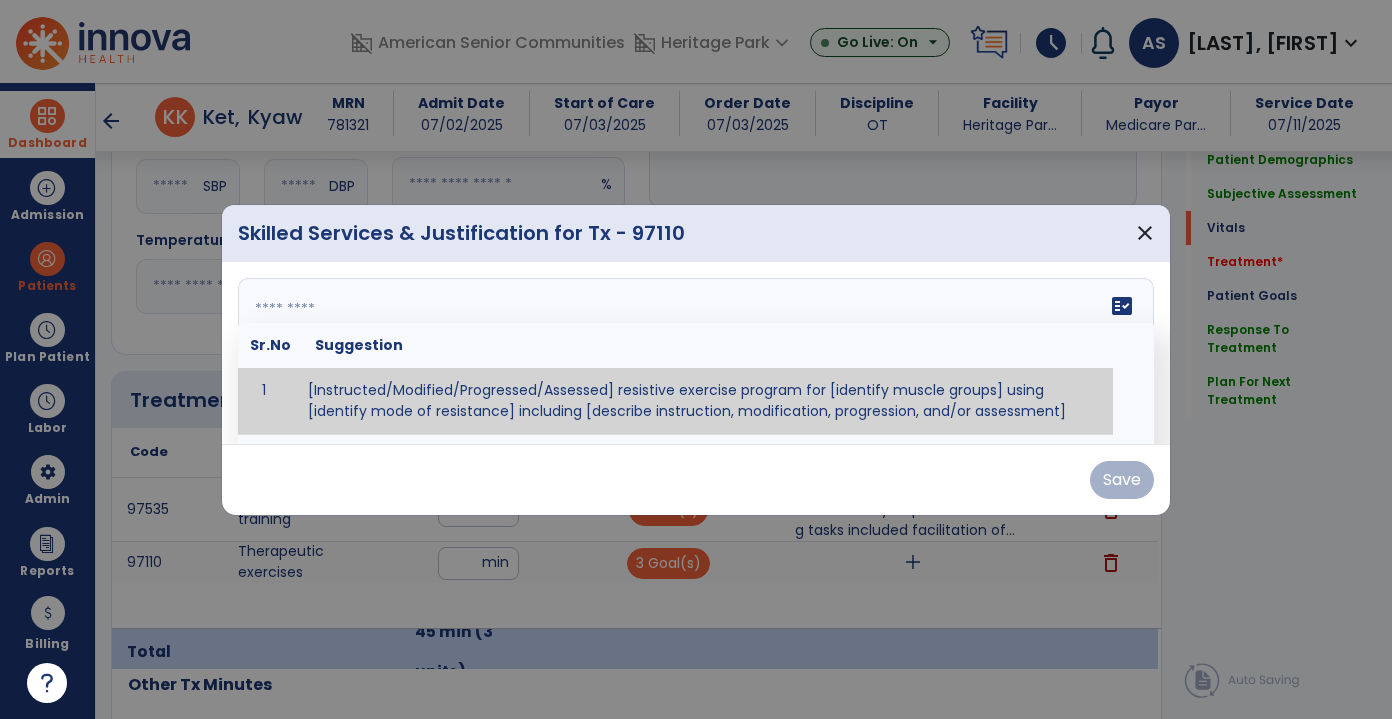 paste on "**********" 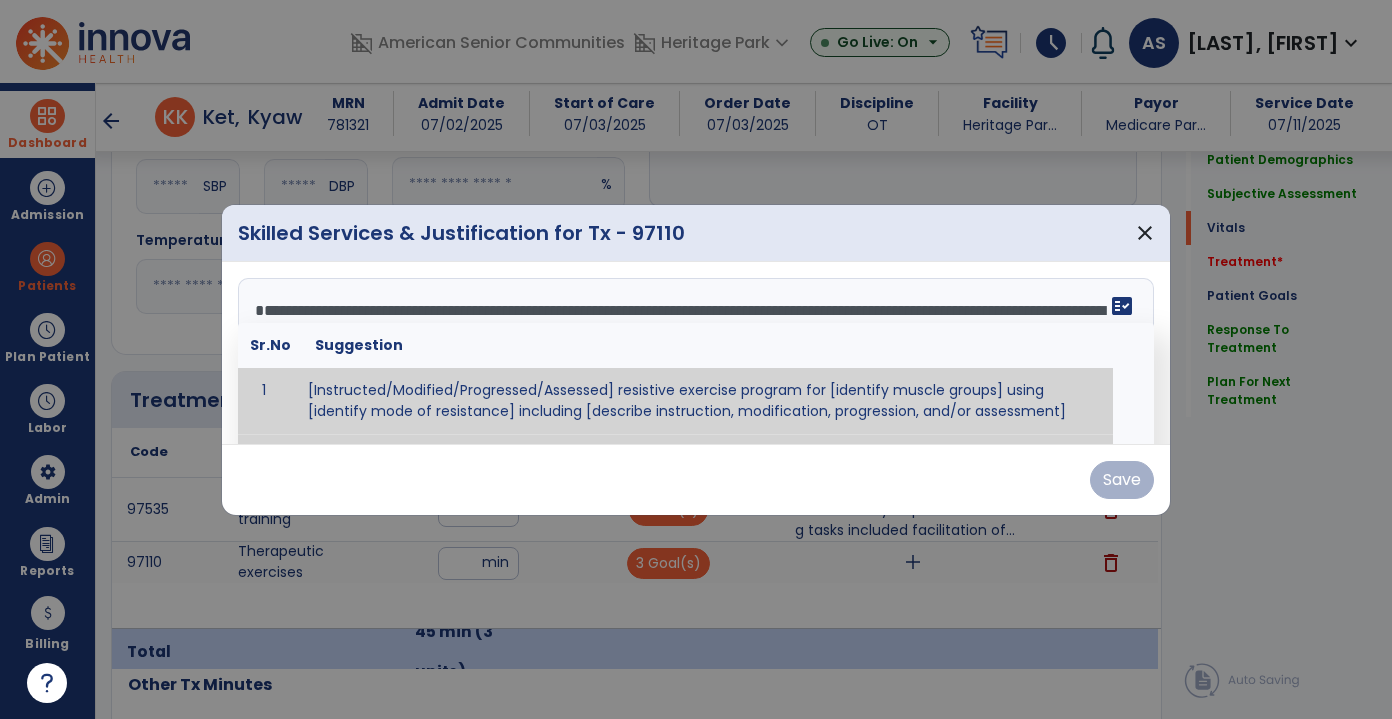 scroll, scrollTop: 16, scrollLeft: 0, axis: vertical 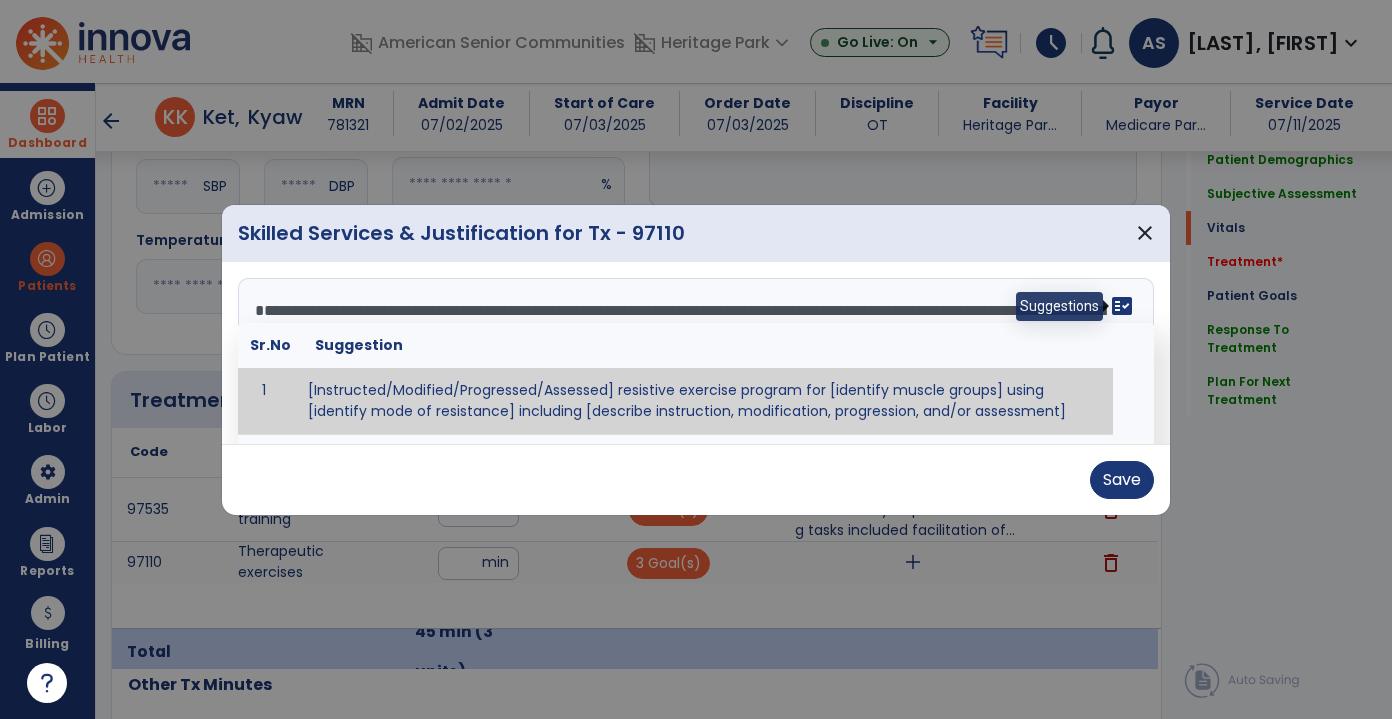click on "fact_check" at bounding box center [1122, 306] 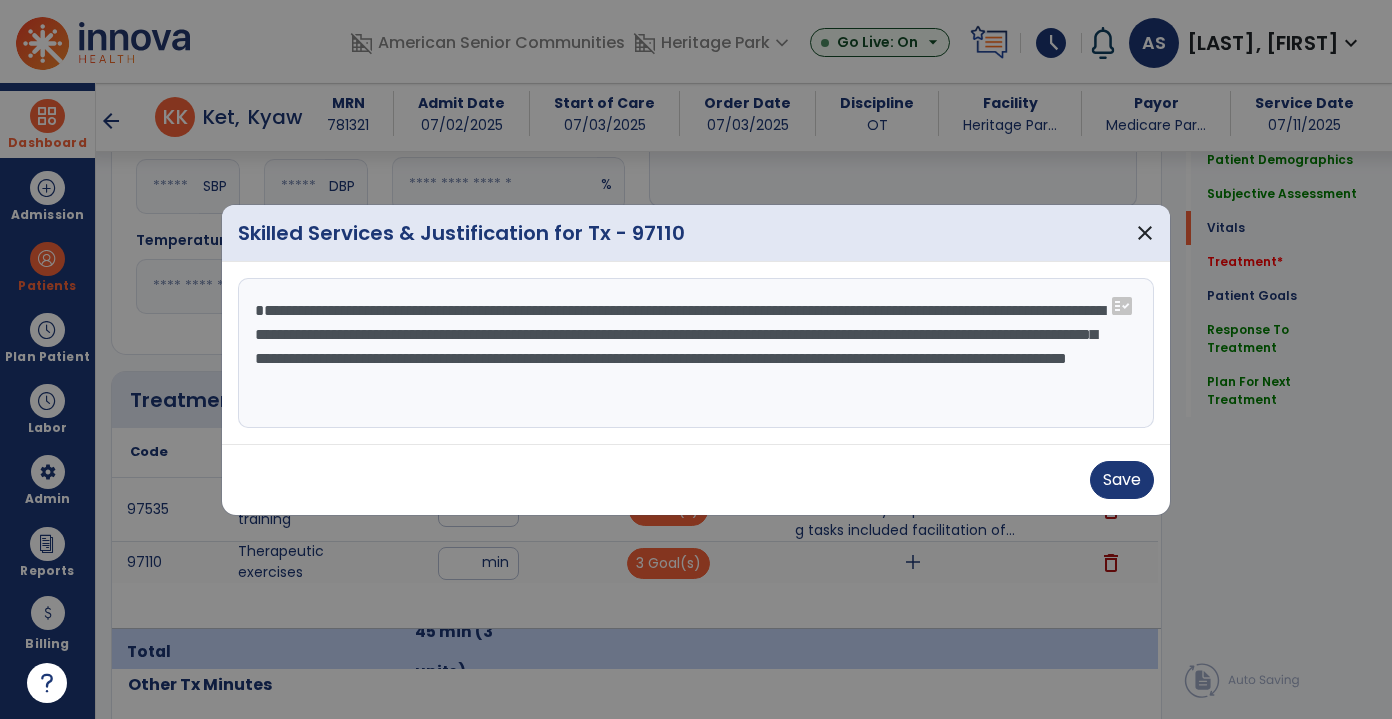 click on "**********" at bounding box center (696, 353) 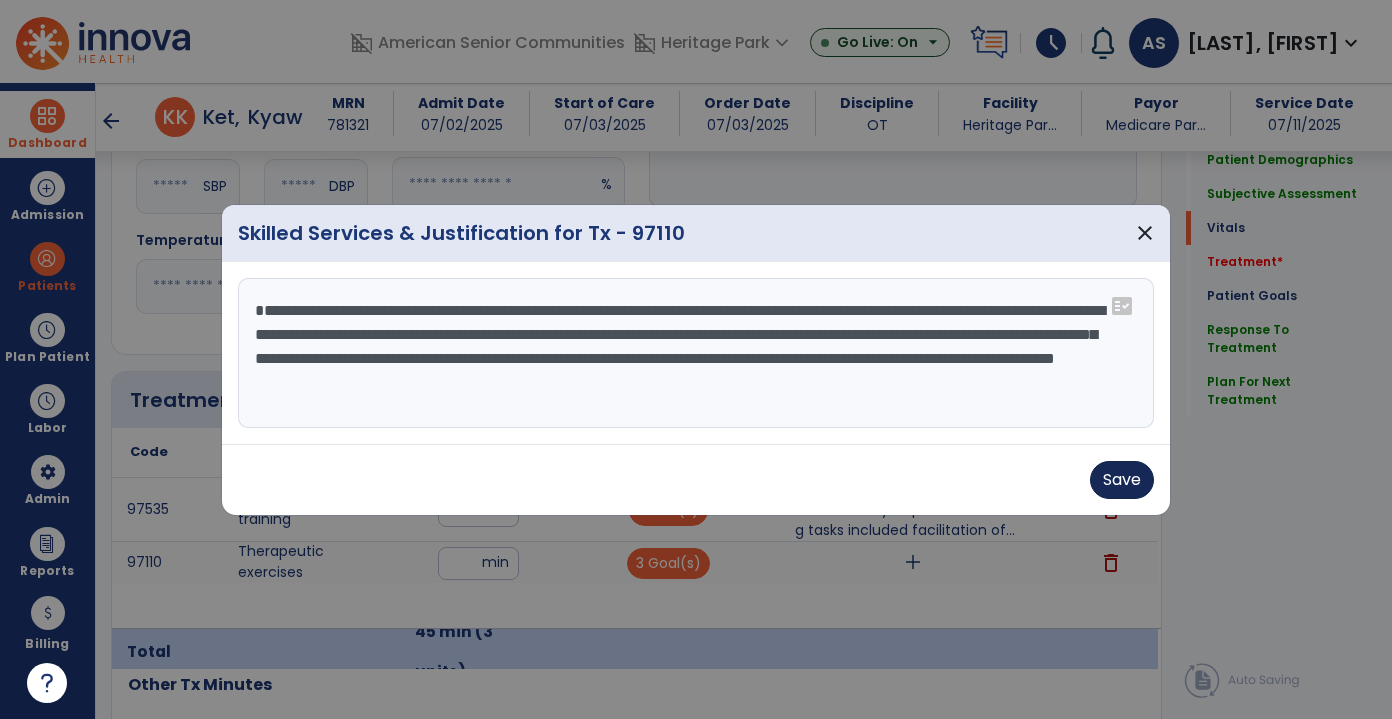 type on "**********" 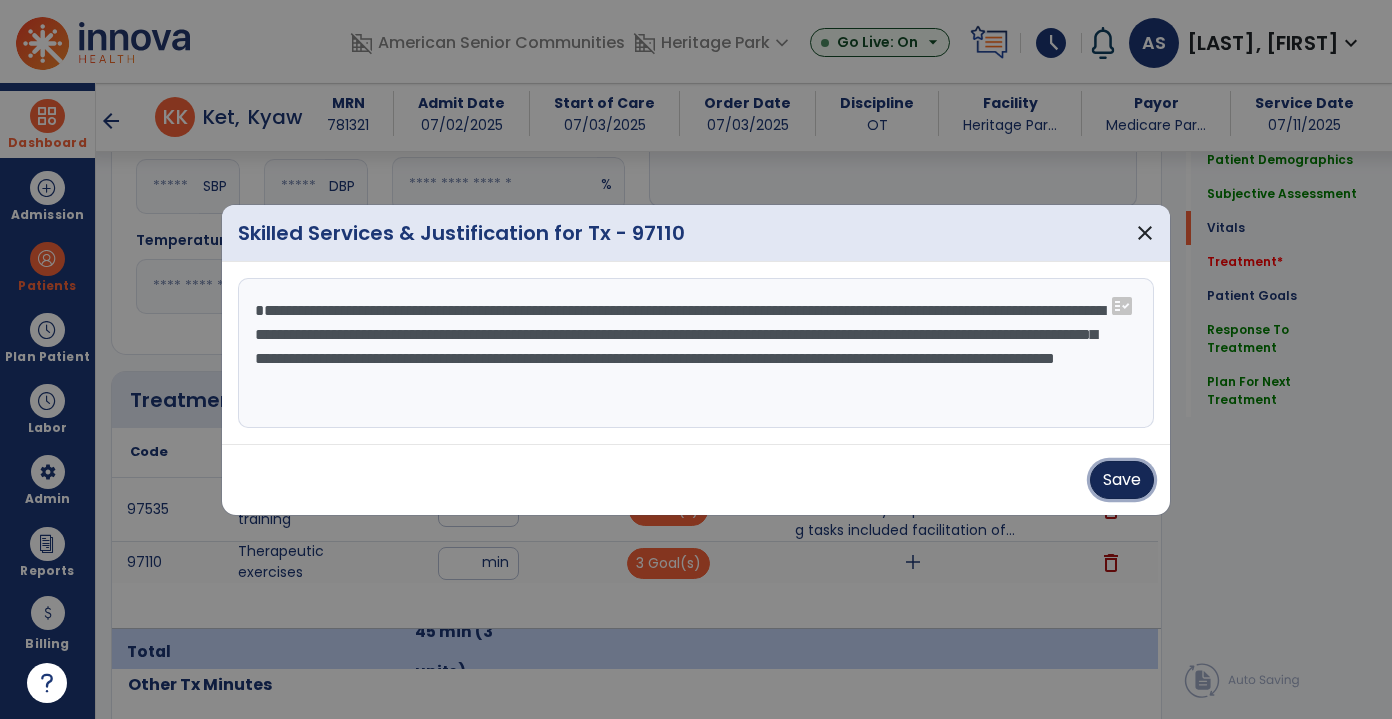 click on "Save" at bounding box center [1122, 480] 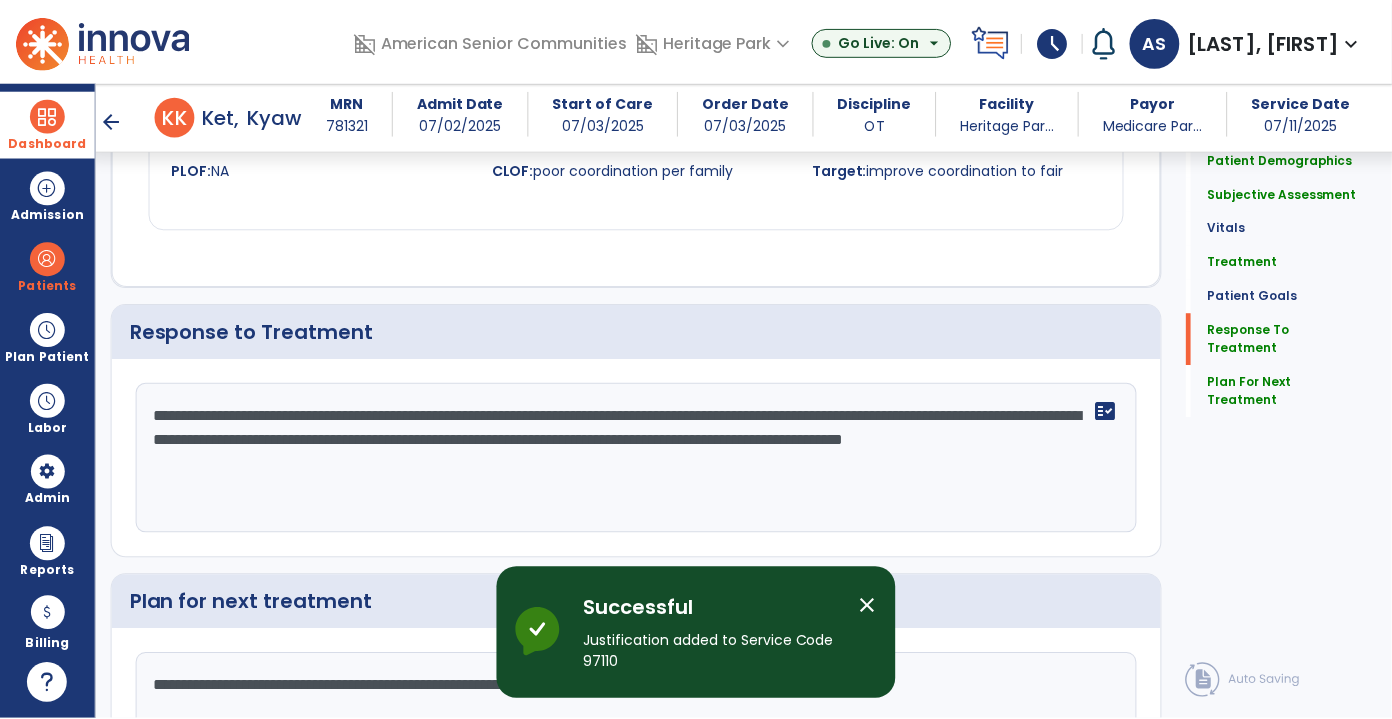 scroll, scrollTop: 3062, scrollLeft: 0, axis: vertical 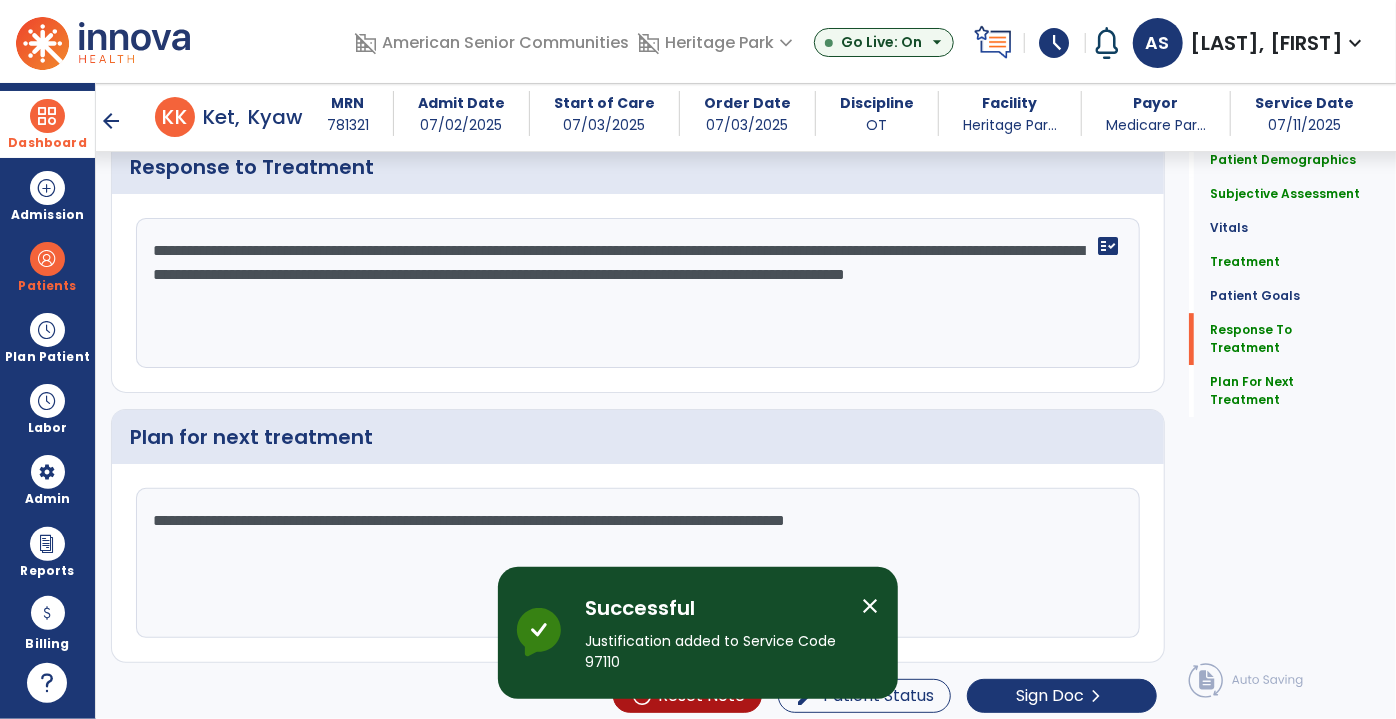 click on "close" at bounding box center [870, 606] 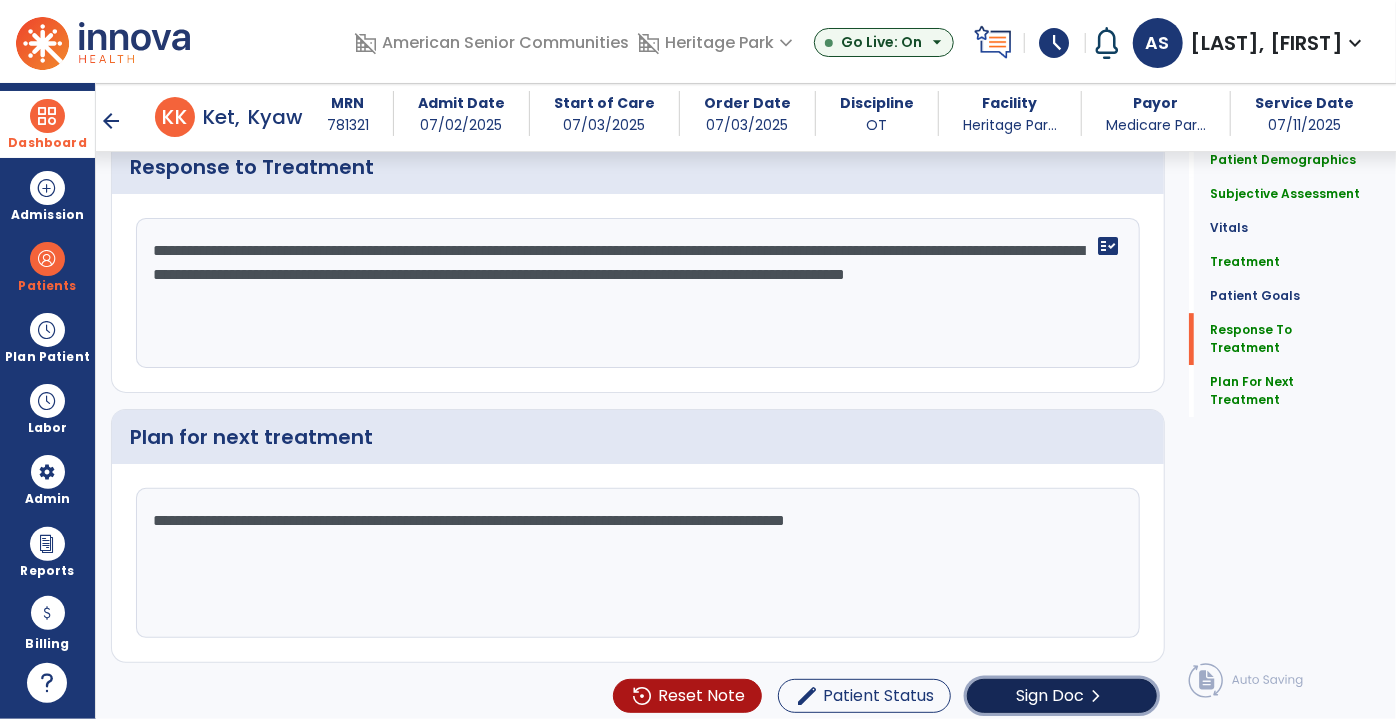 click on "Sign Doc" 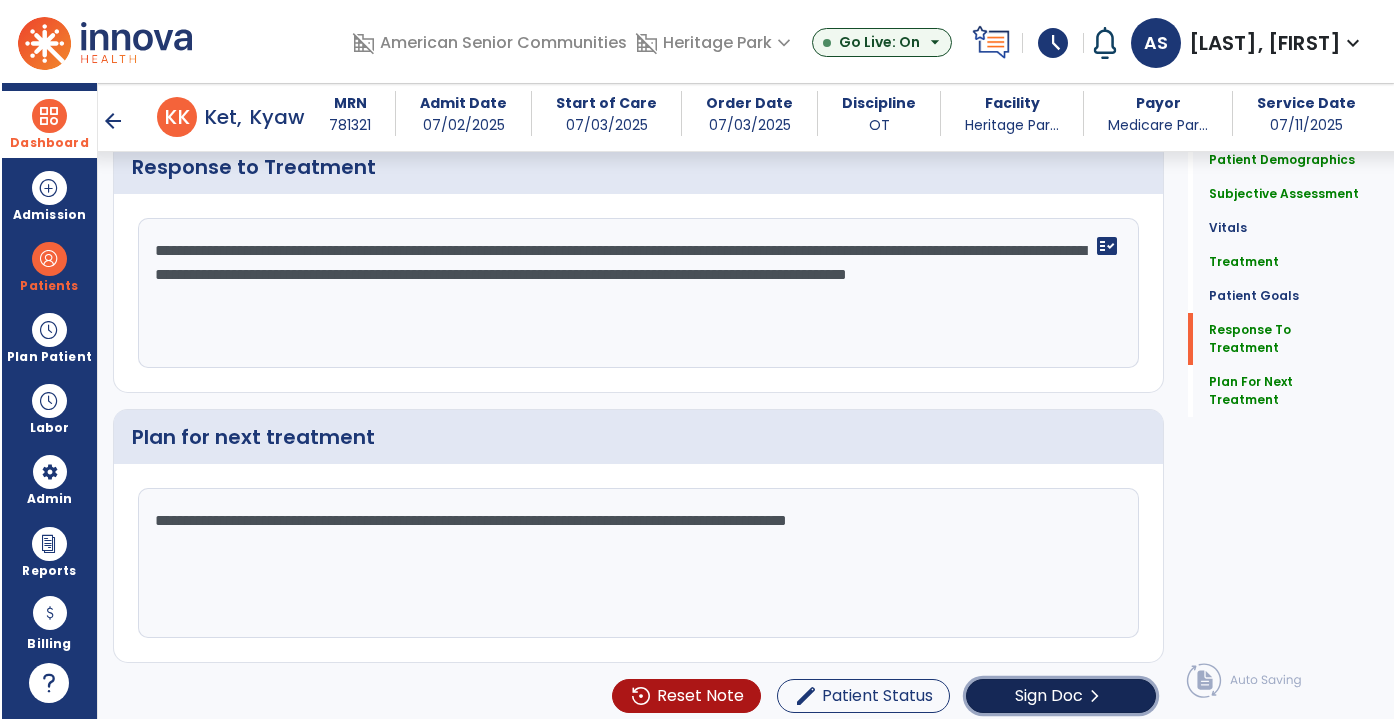 scroll, scrollTop: 3062, scrollLeft: 0, axis: vertical 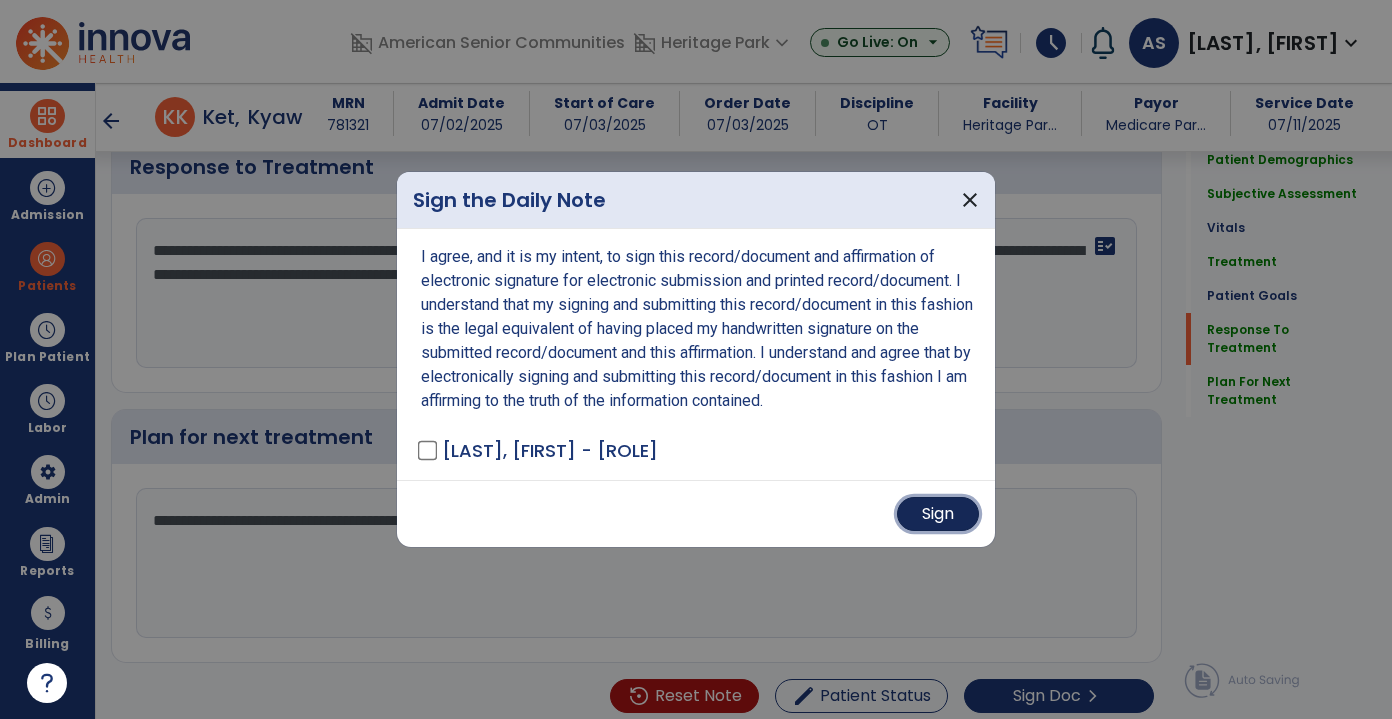 click on "Sign" at bounding box center (938, 514) 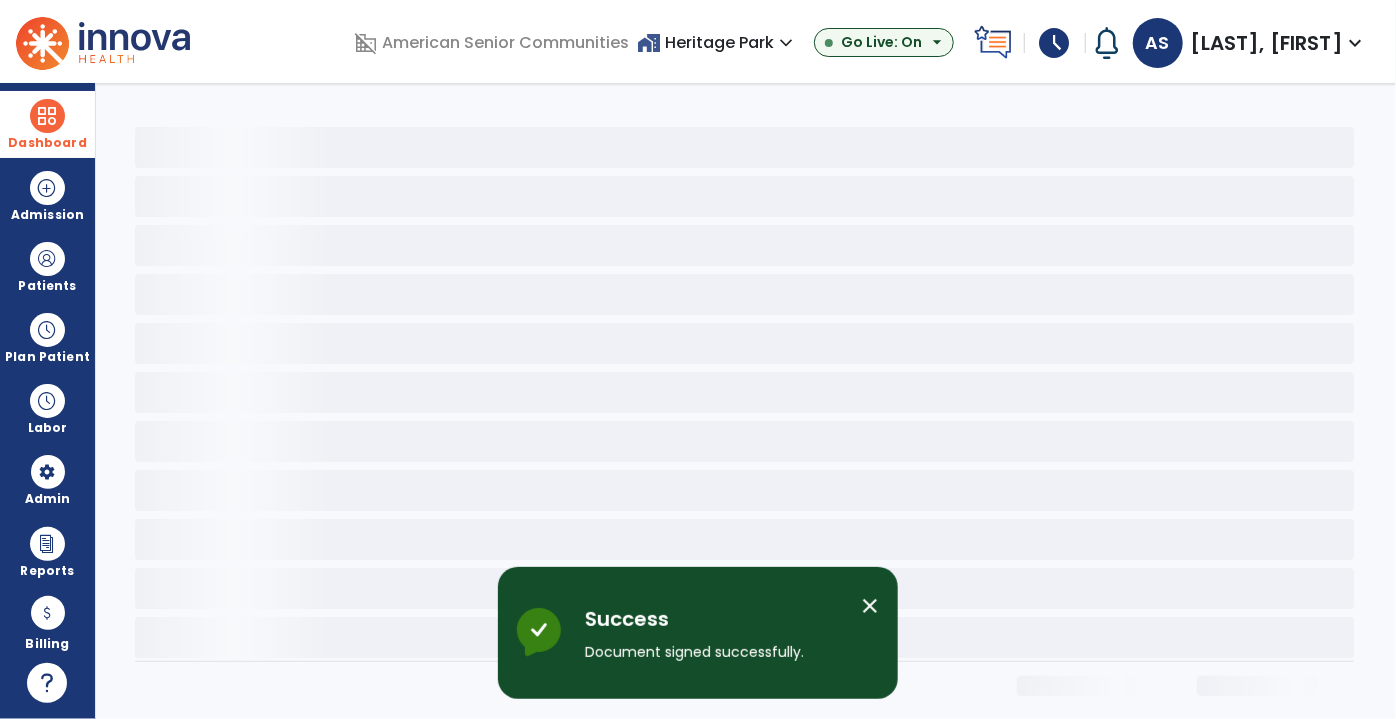 scroll, scrollTop: 0, scrollLeft: 0, axis: both 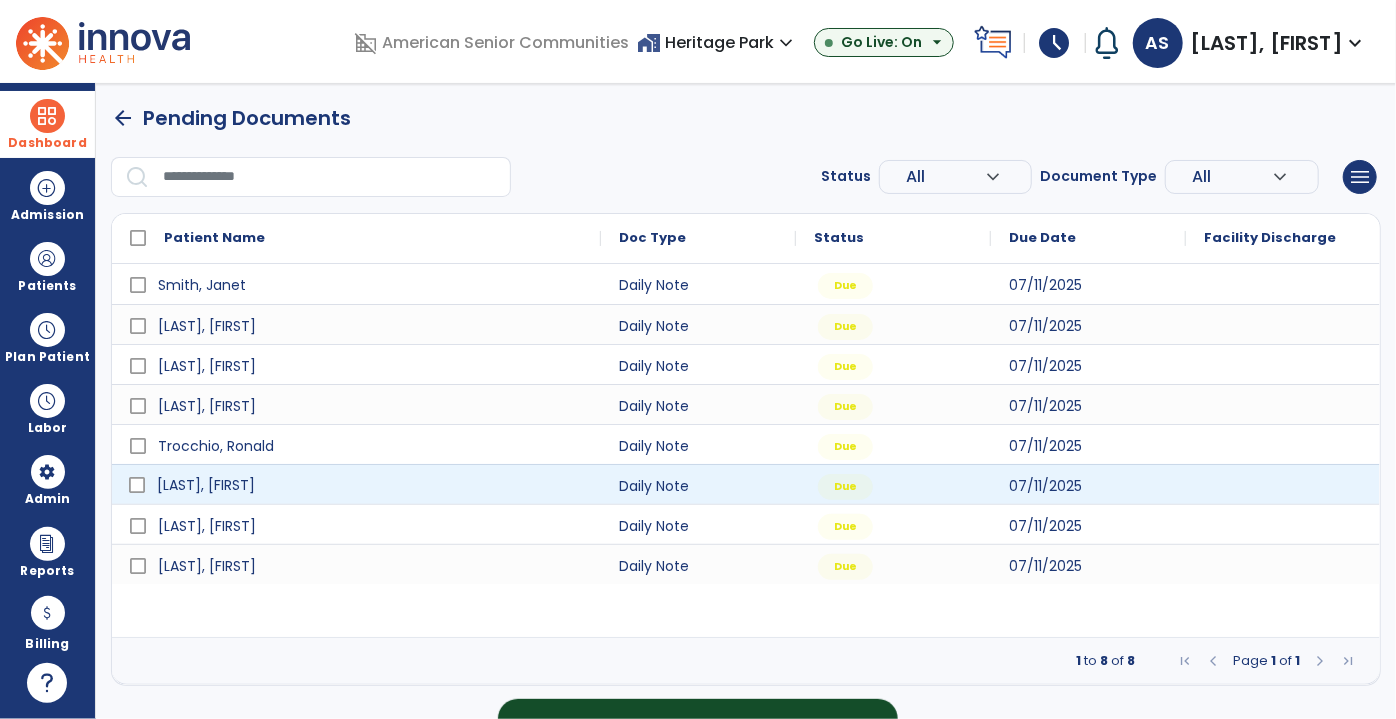 click on "[LAST], [FIRST]" at bounding box center [370, 485] 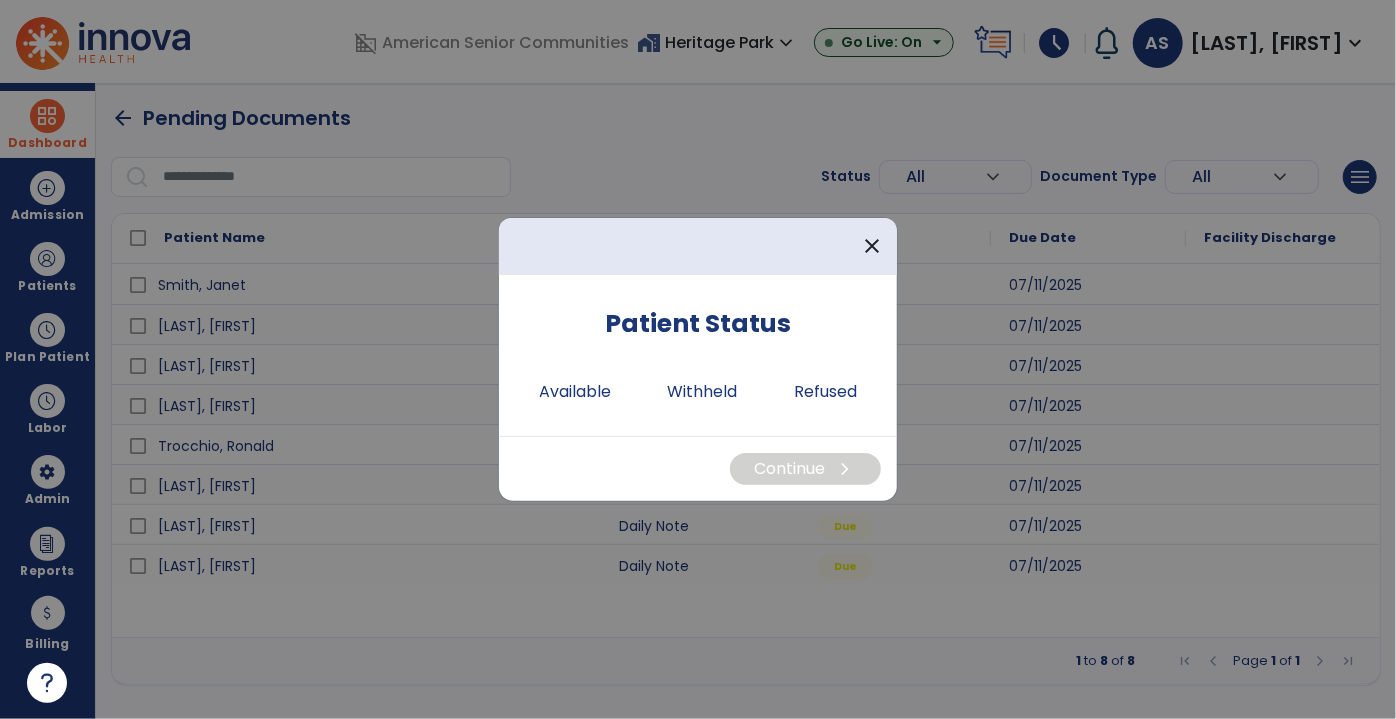 click at bounding box center (698, 359) 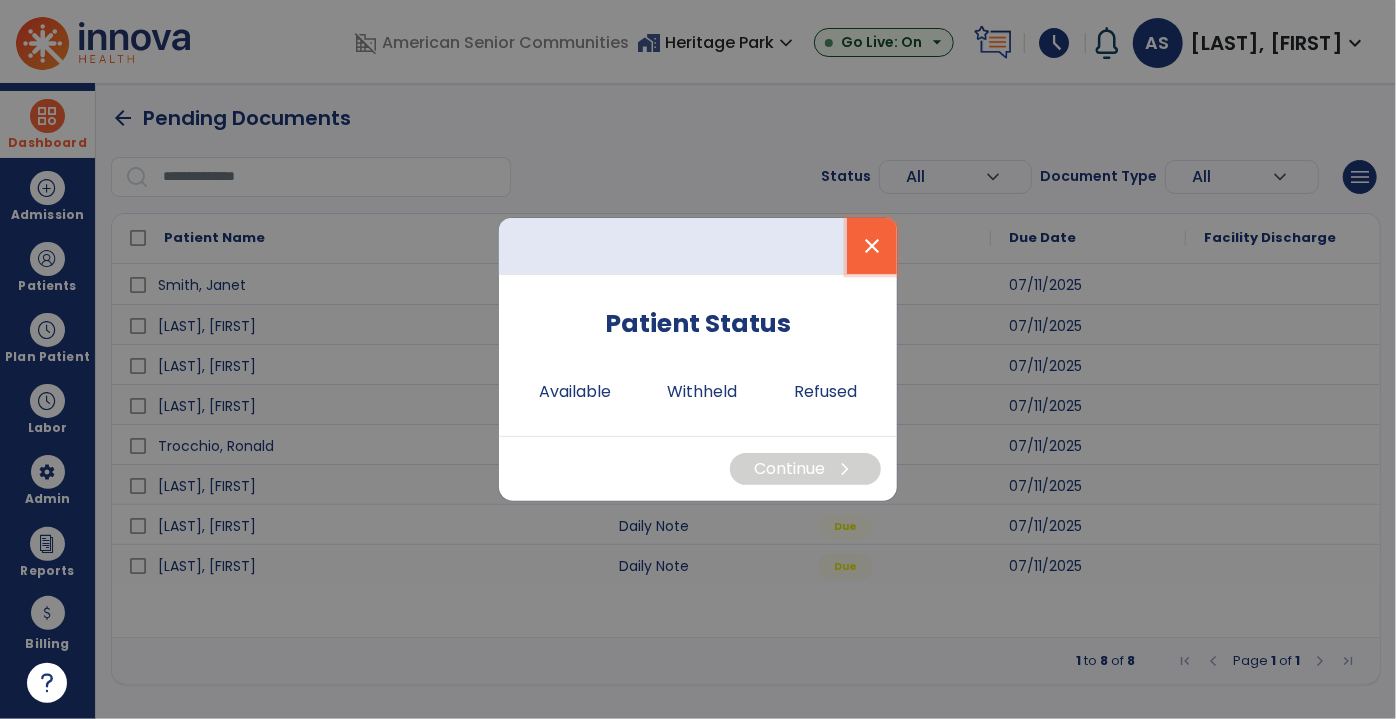 click on "close" at bounding box center [872, 246] 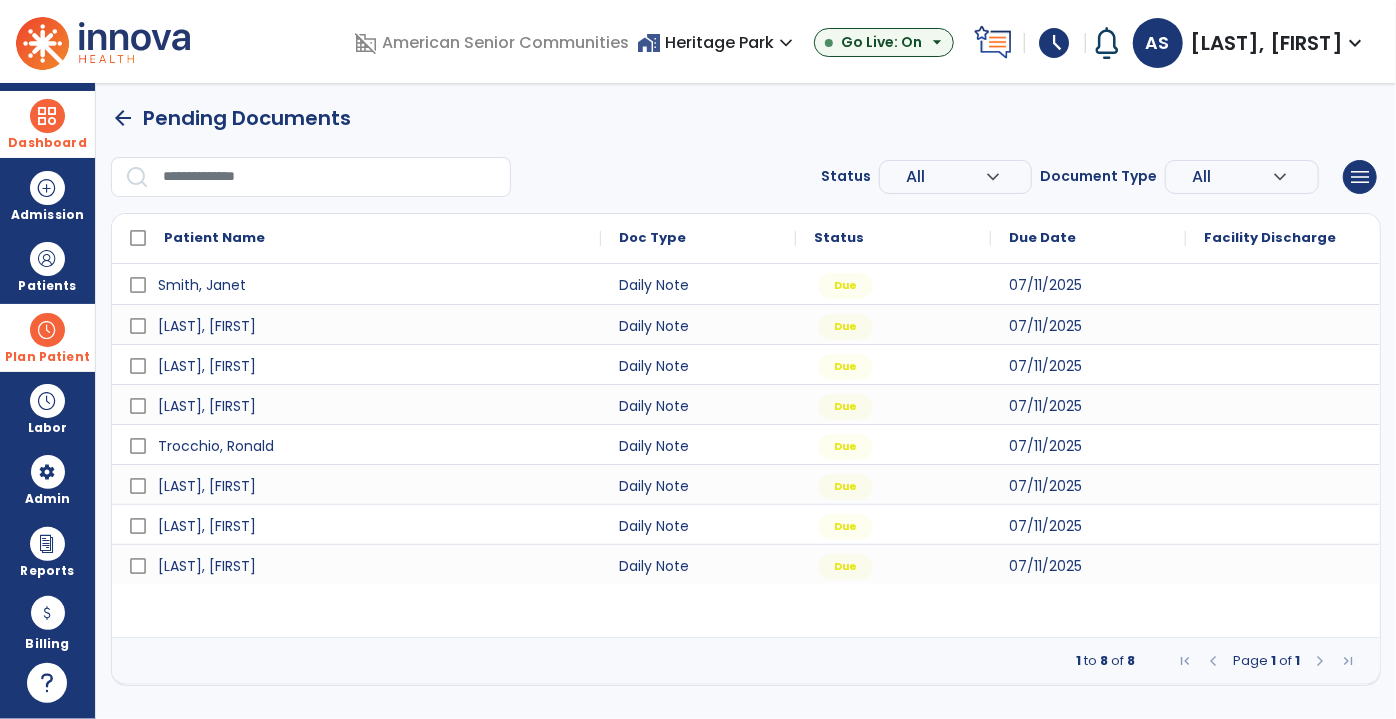 click on "Plan Patient" at bounding box center [47, 266] 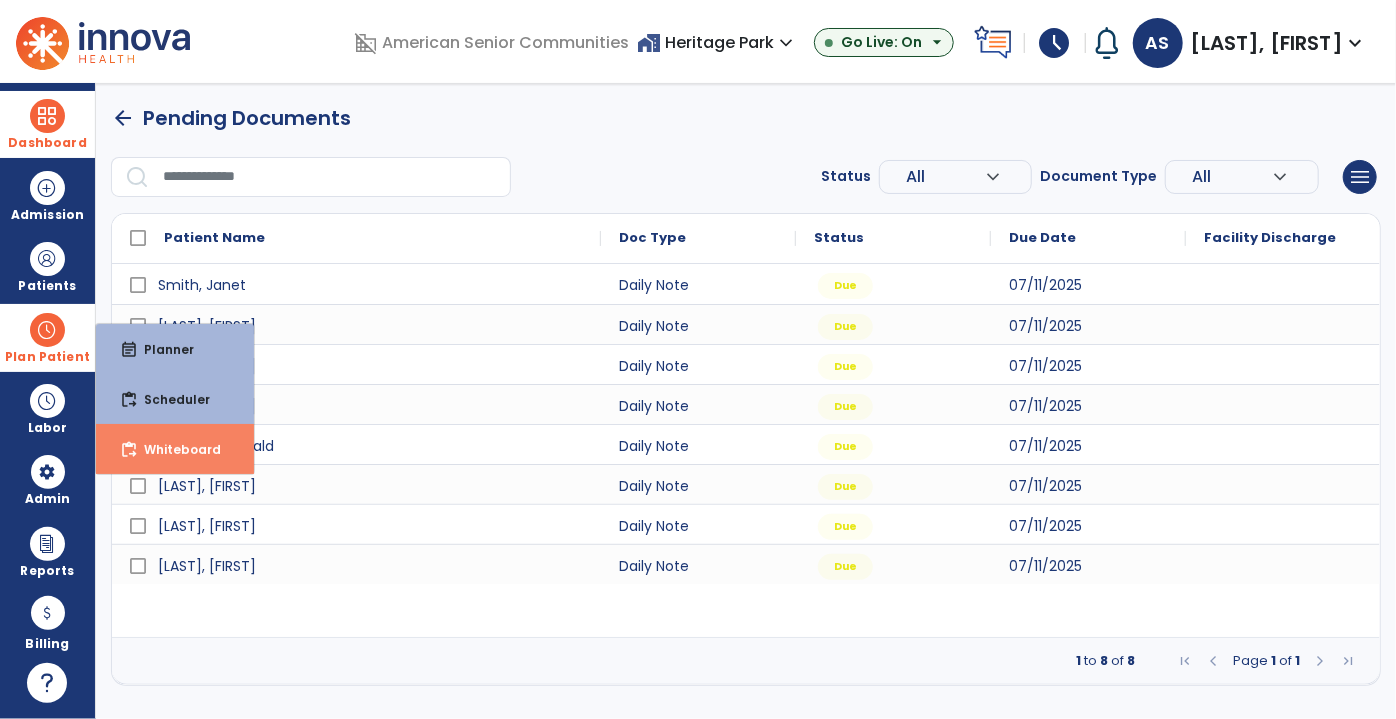 click on "content_paste_go  Whiteboard" at bounding box center (175, 449) 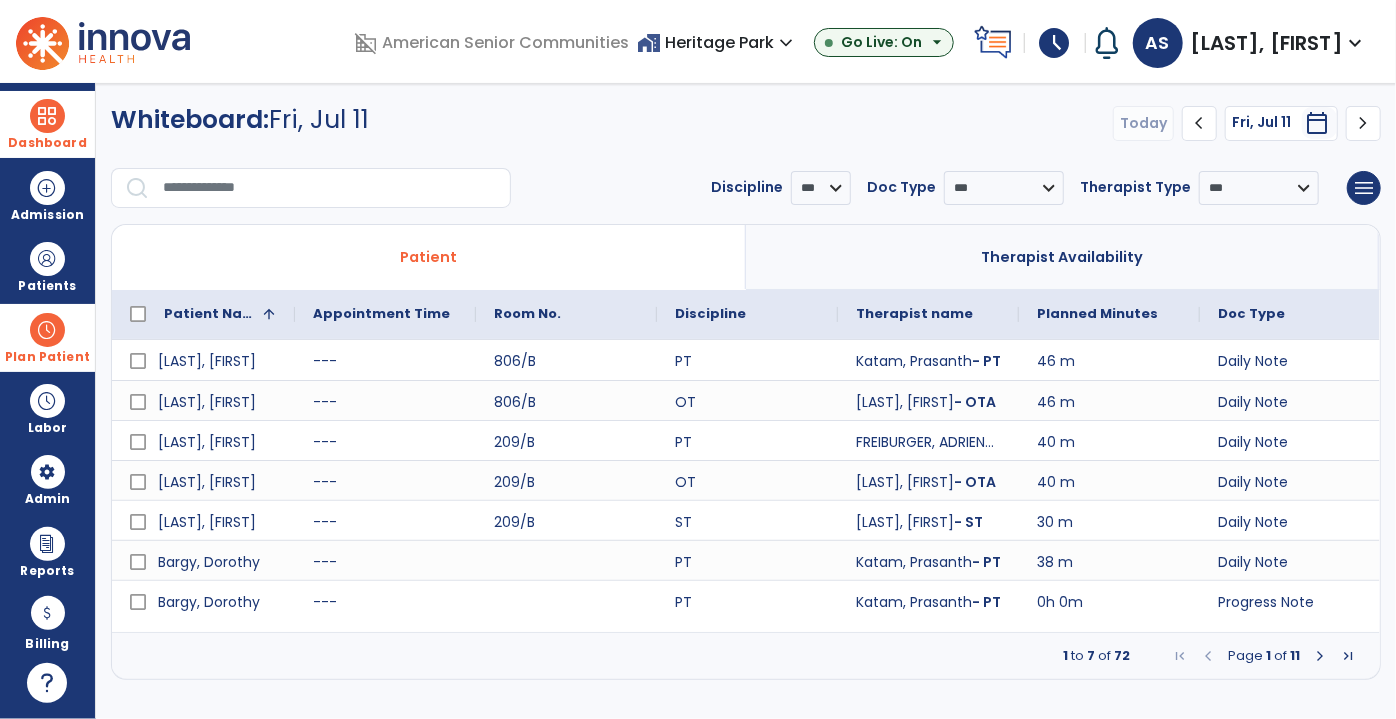 click at bounding box center (1320, 656) 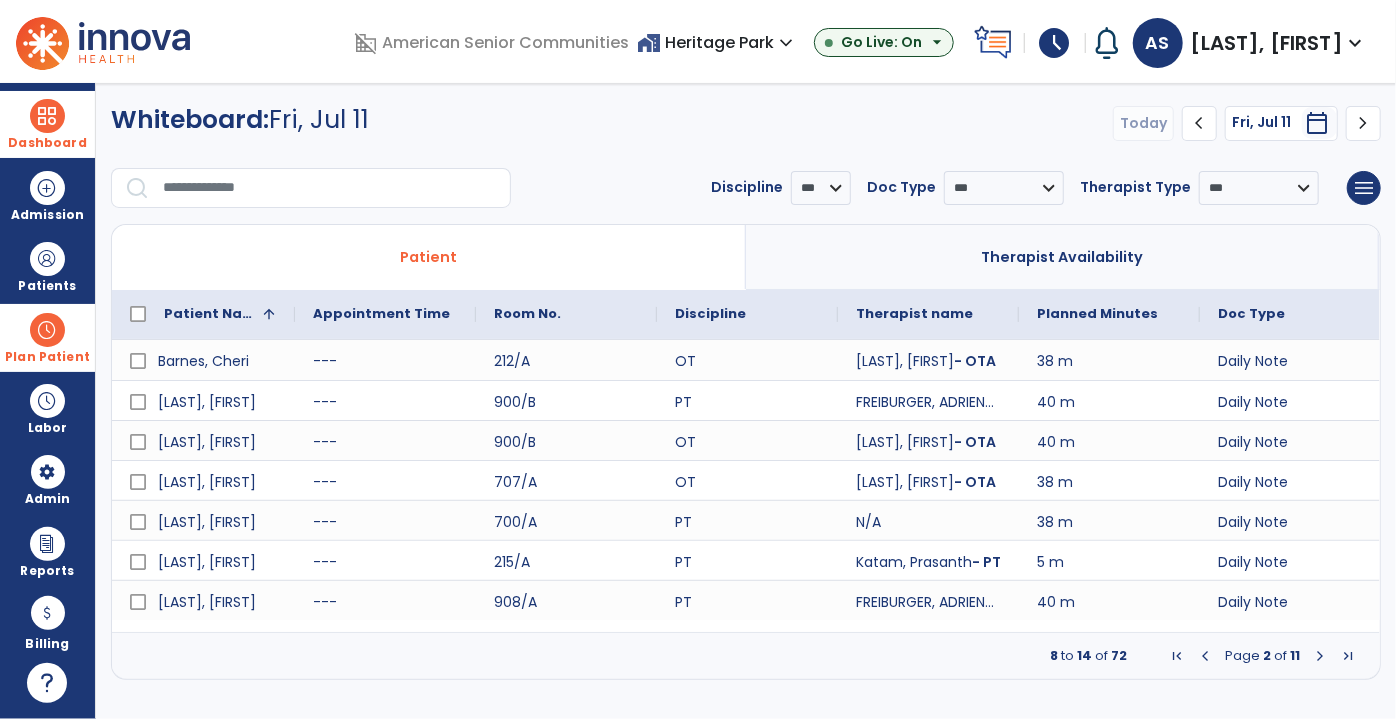 click at bounding box center [1320, 656] 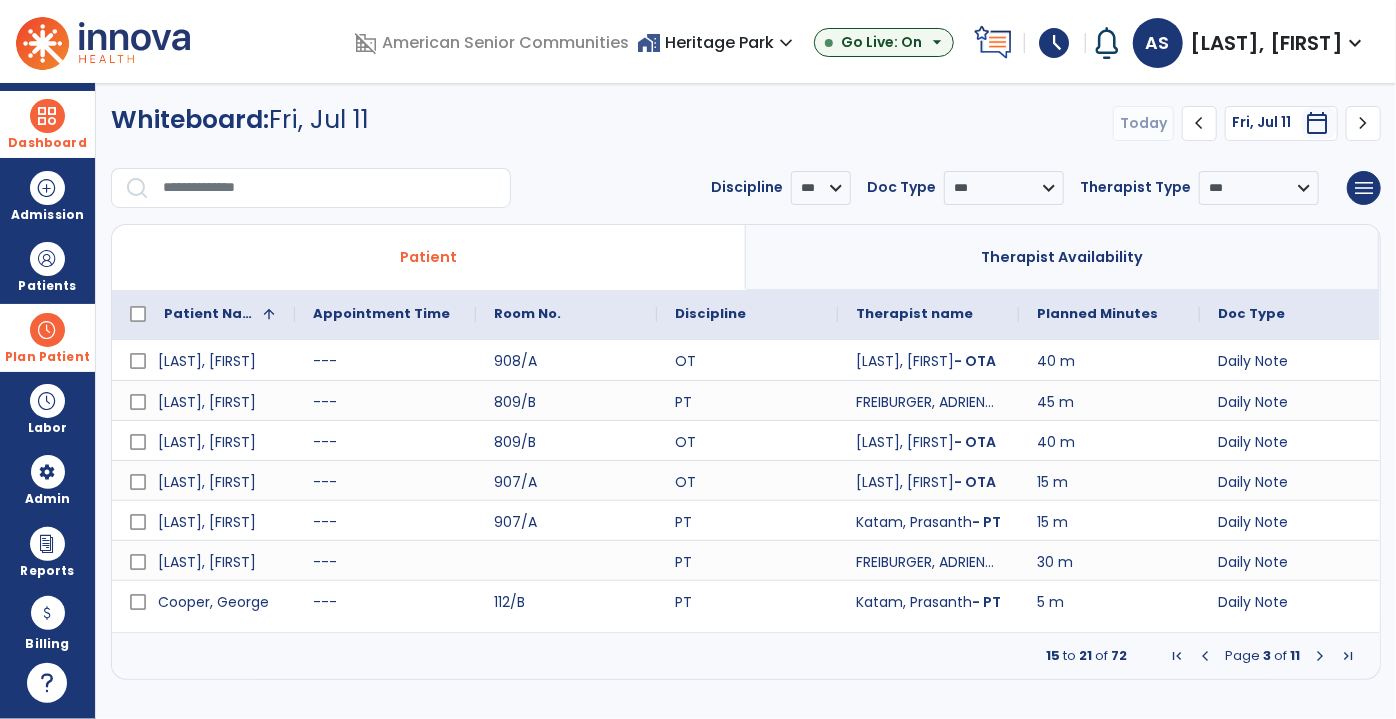click at bounding box center (1320, 656) 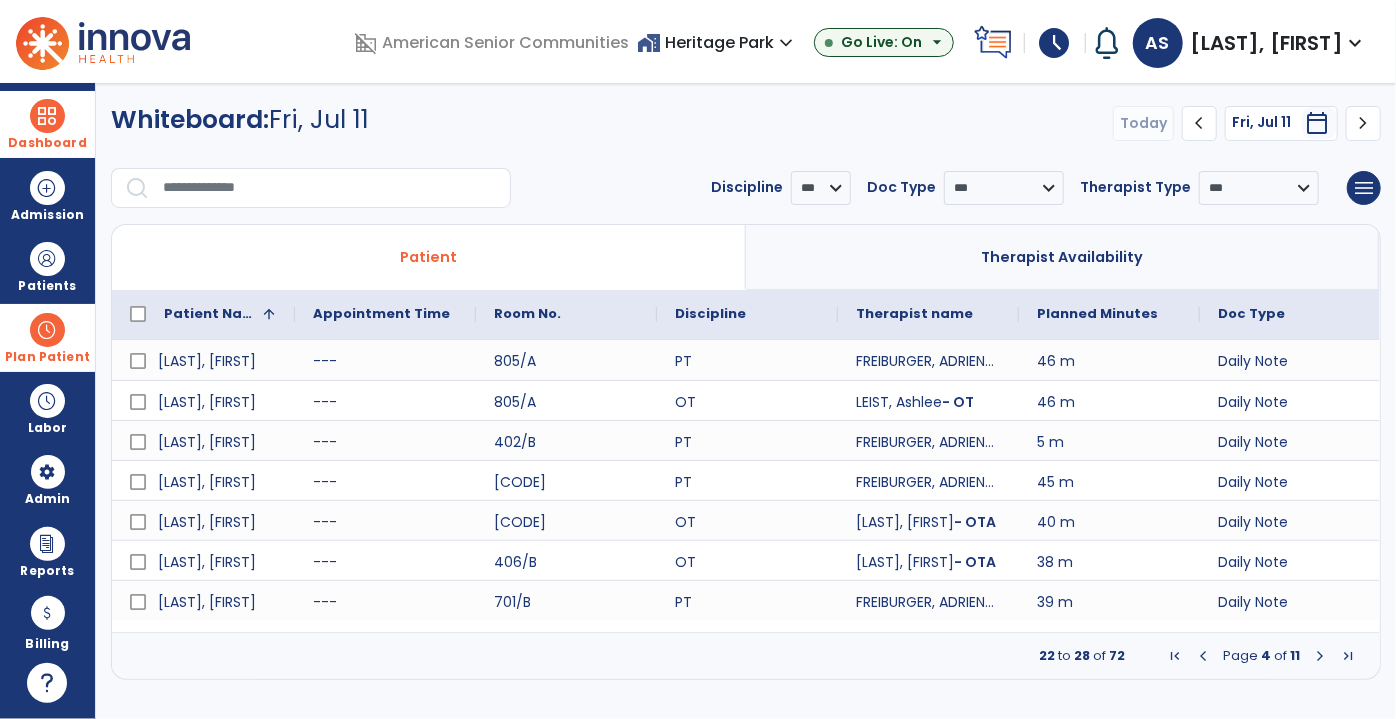 click at bounding box center (1320, 656) 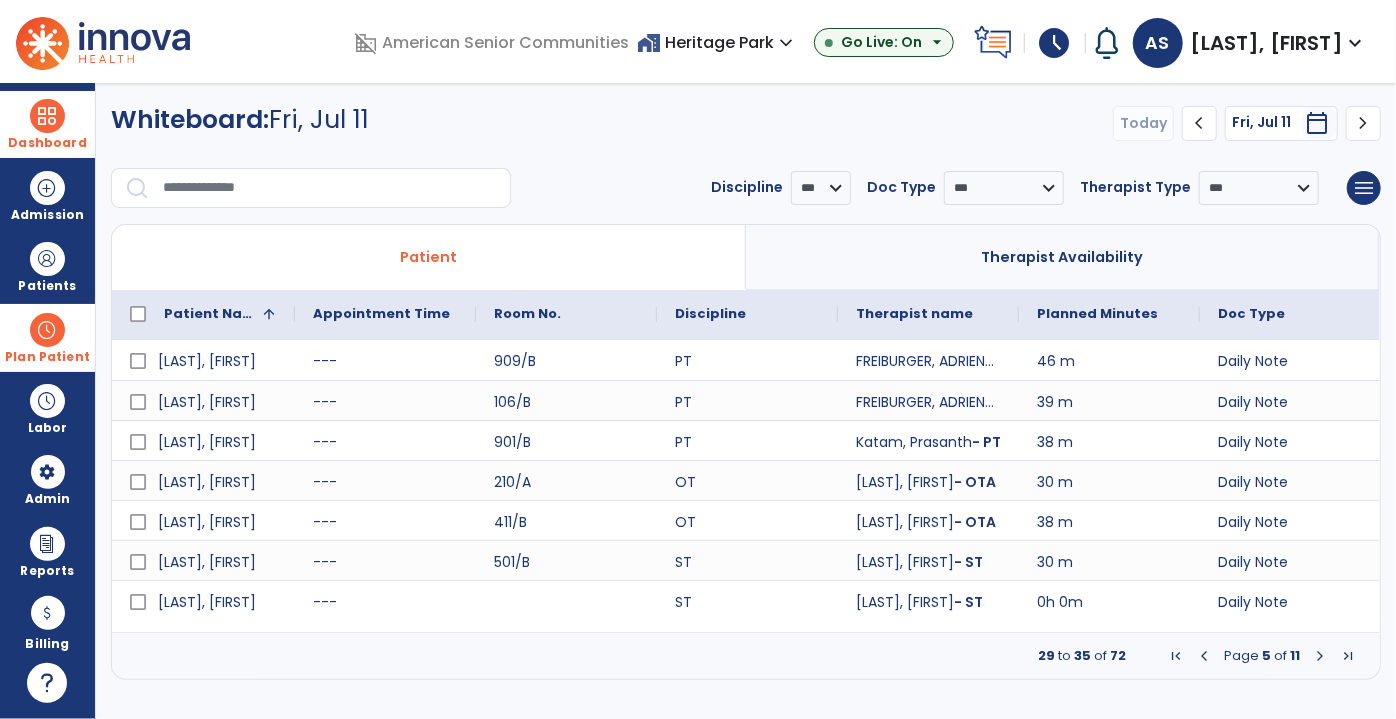 click at bounding box center (1320, 656) 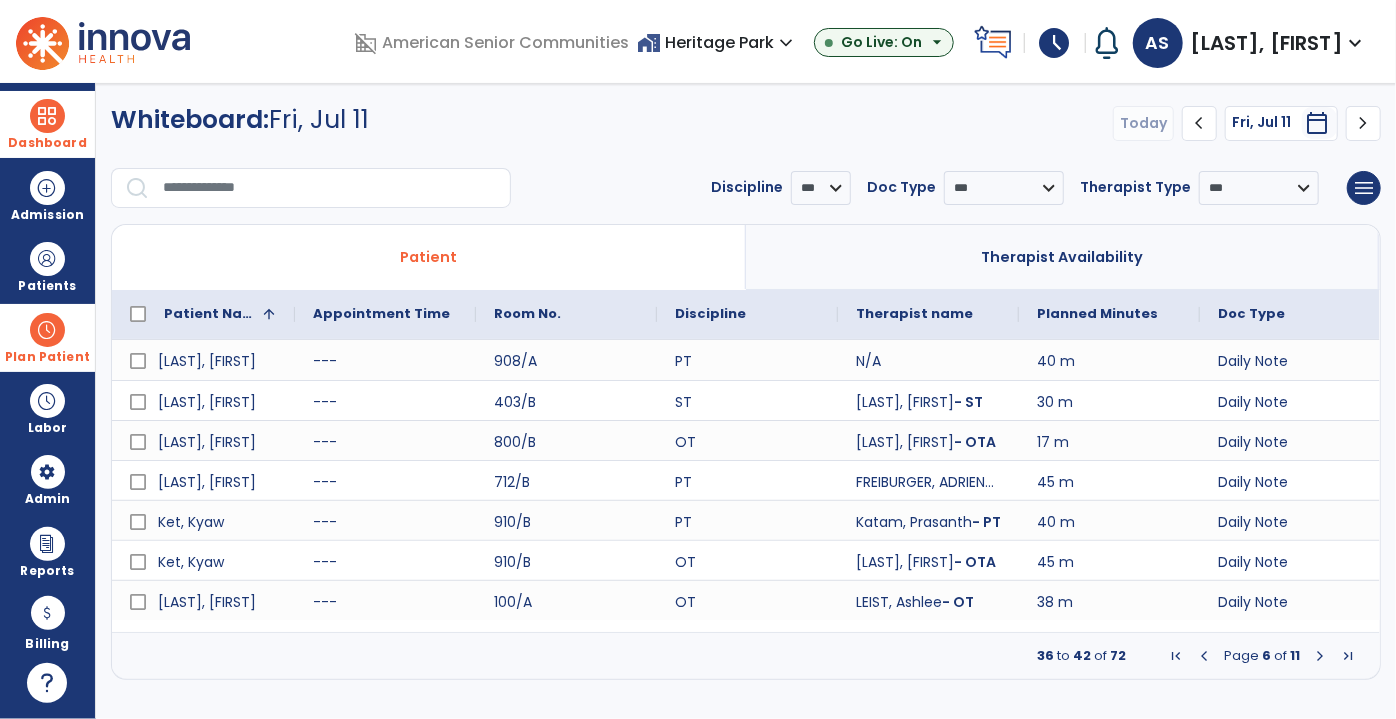 click at bounding box center (1320, 656) 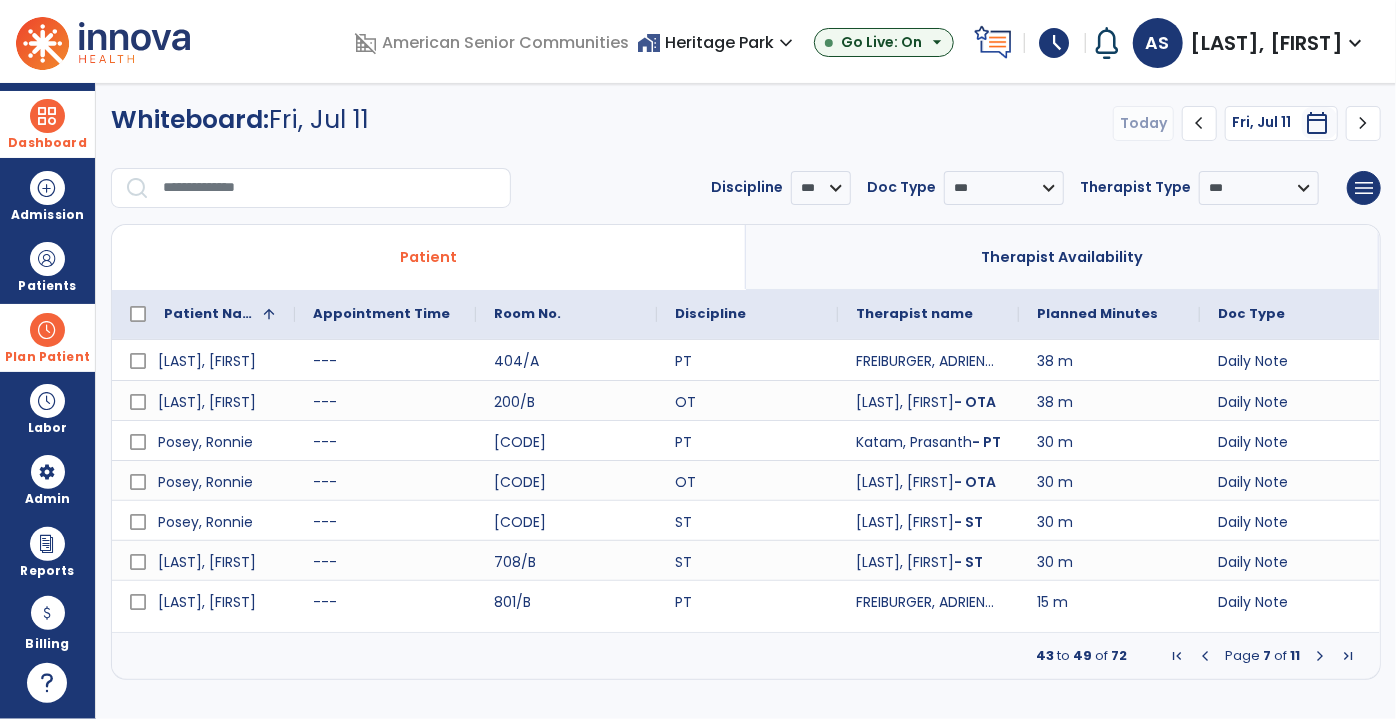 click at bounding box center [1320, 656] 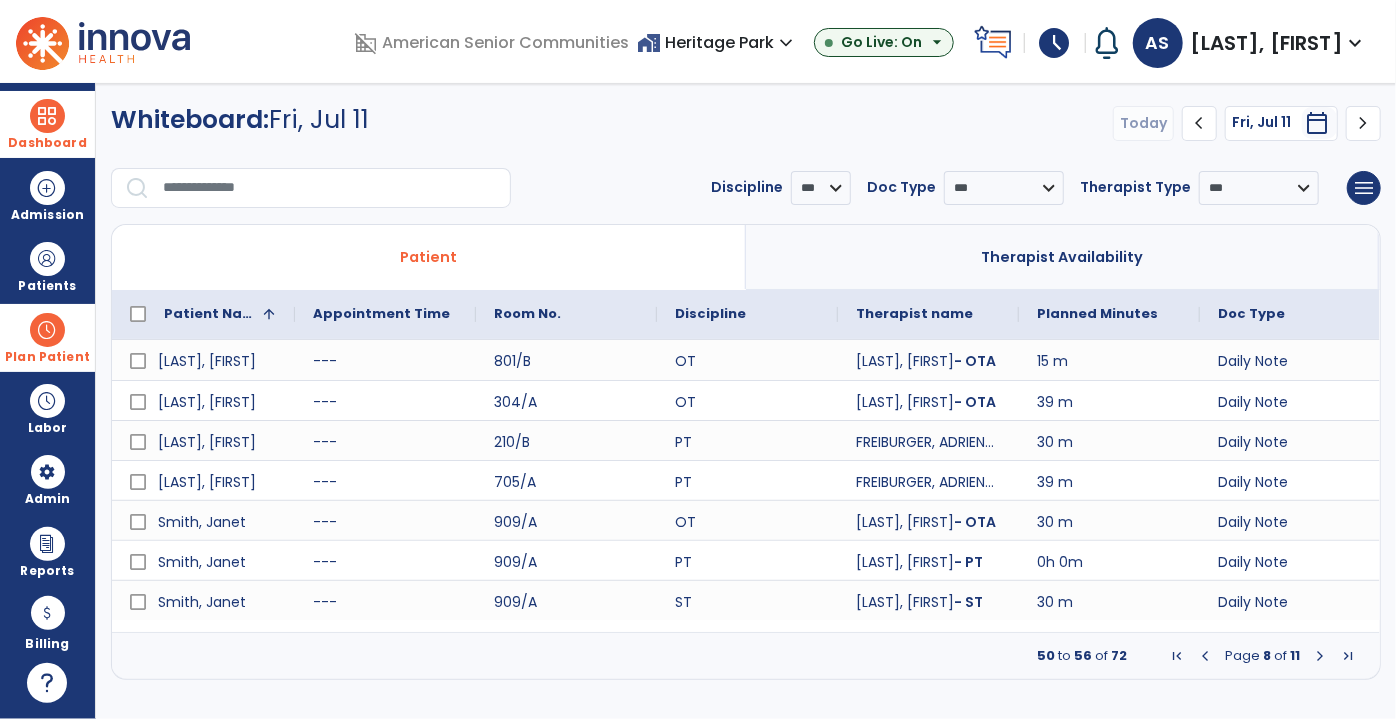 click at bounding box center (1205, 656) 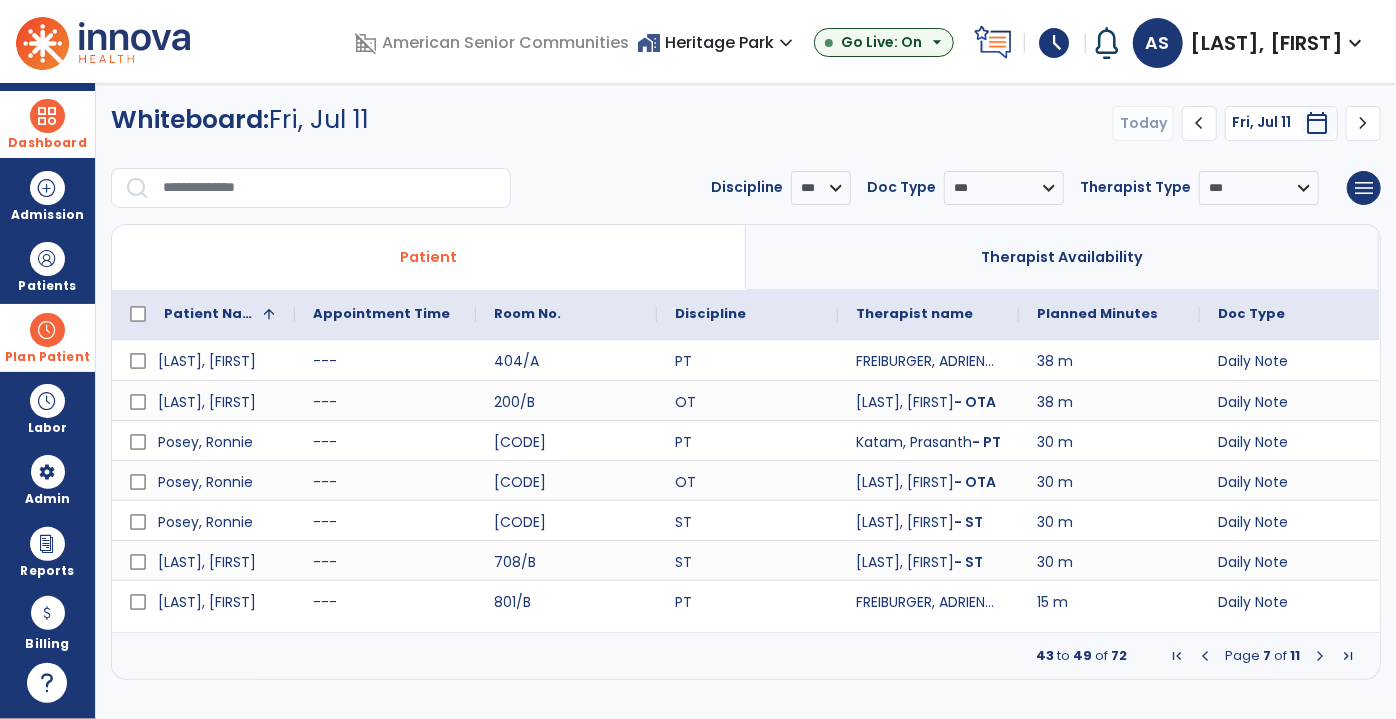 click at bounding box center [47, 330] 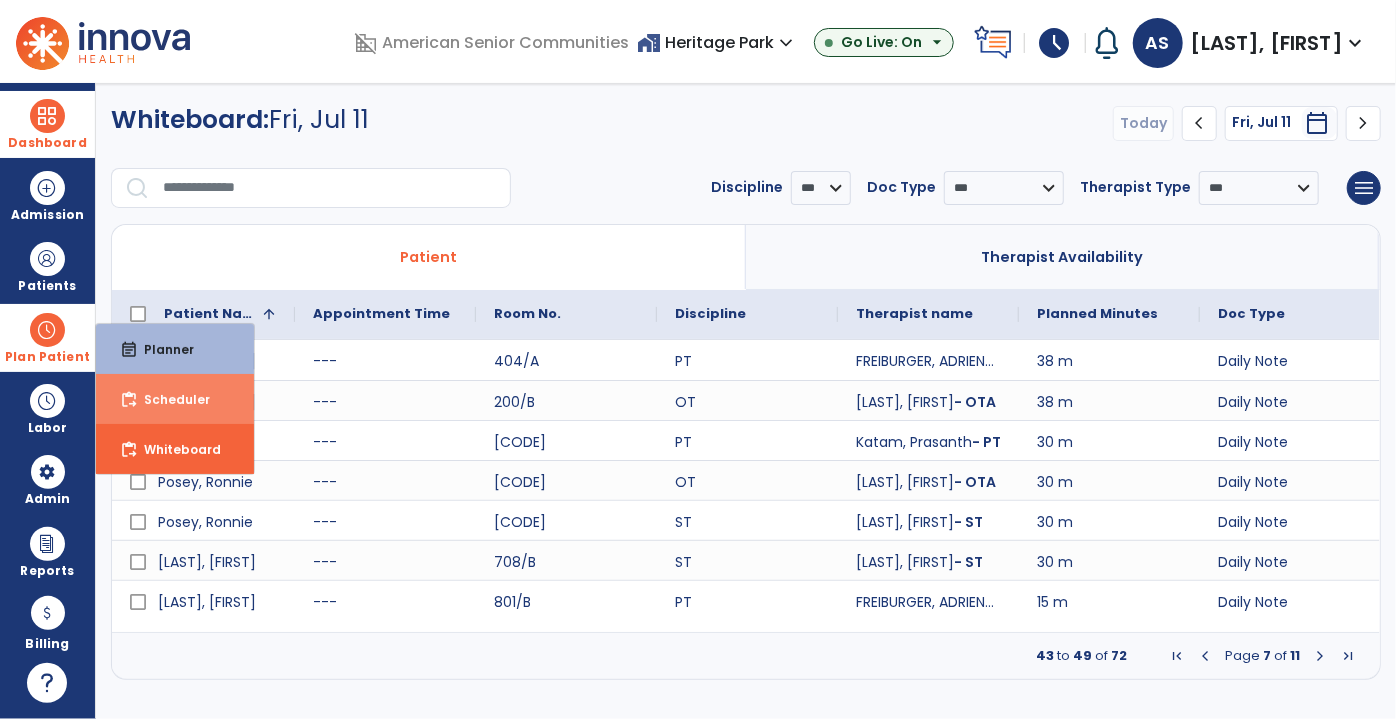drag, startPoint x: 140, startPoint y: 391, endPoint x: 234, endPoint y: 398, distance: 94.26028 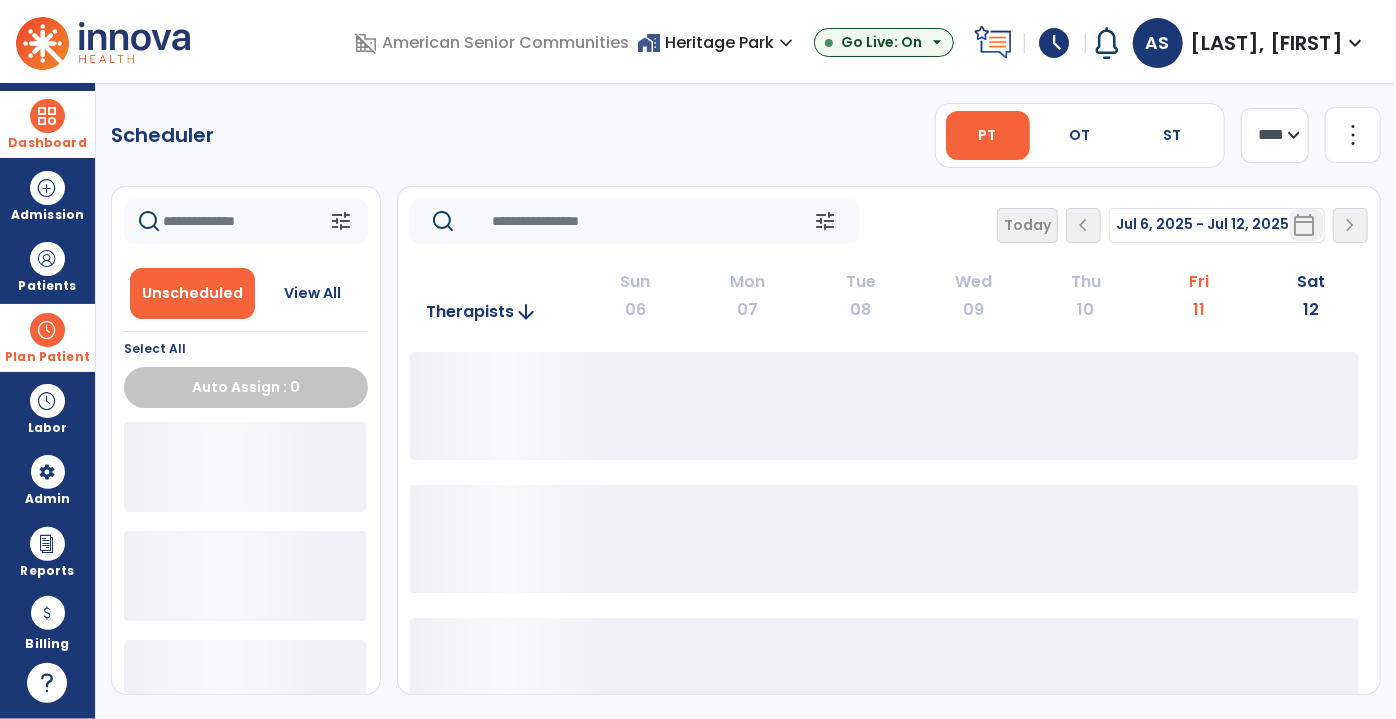click on "**** ***" 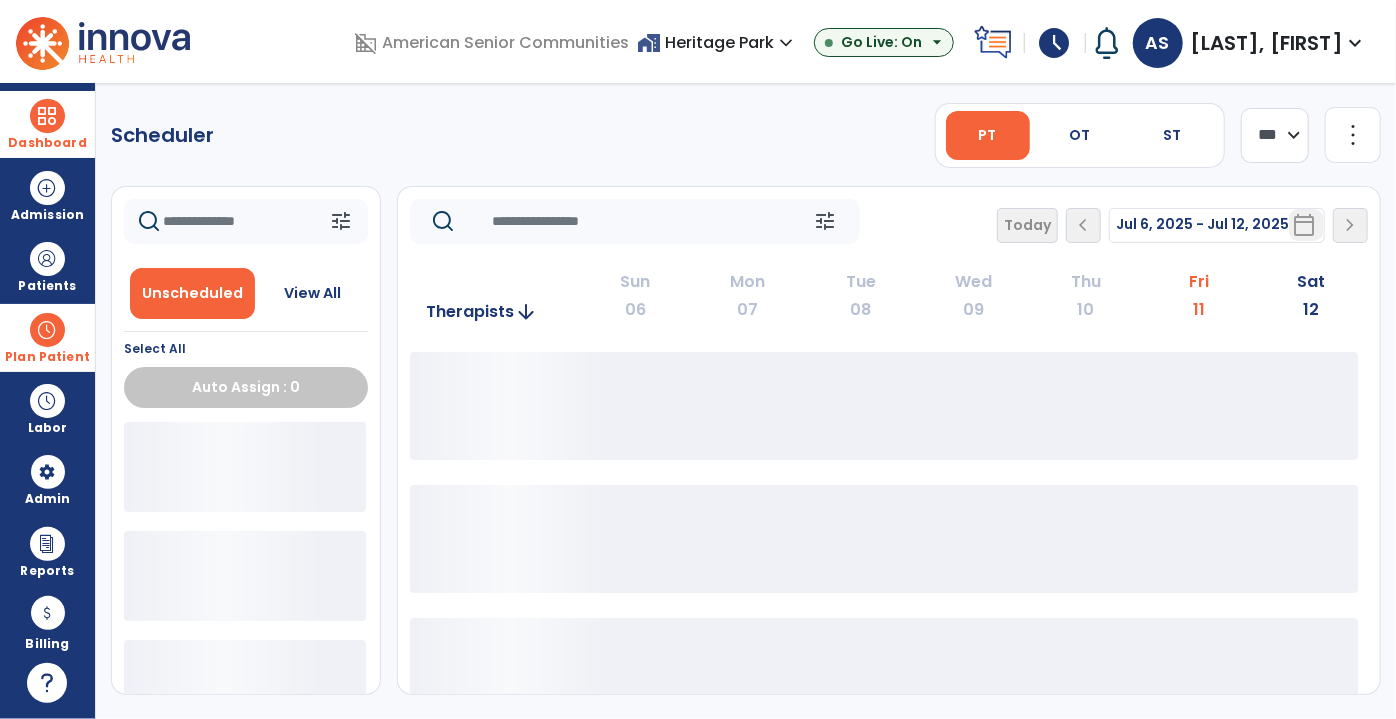 click on "**** ***" 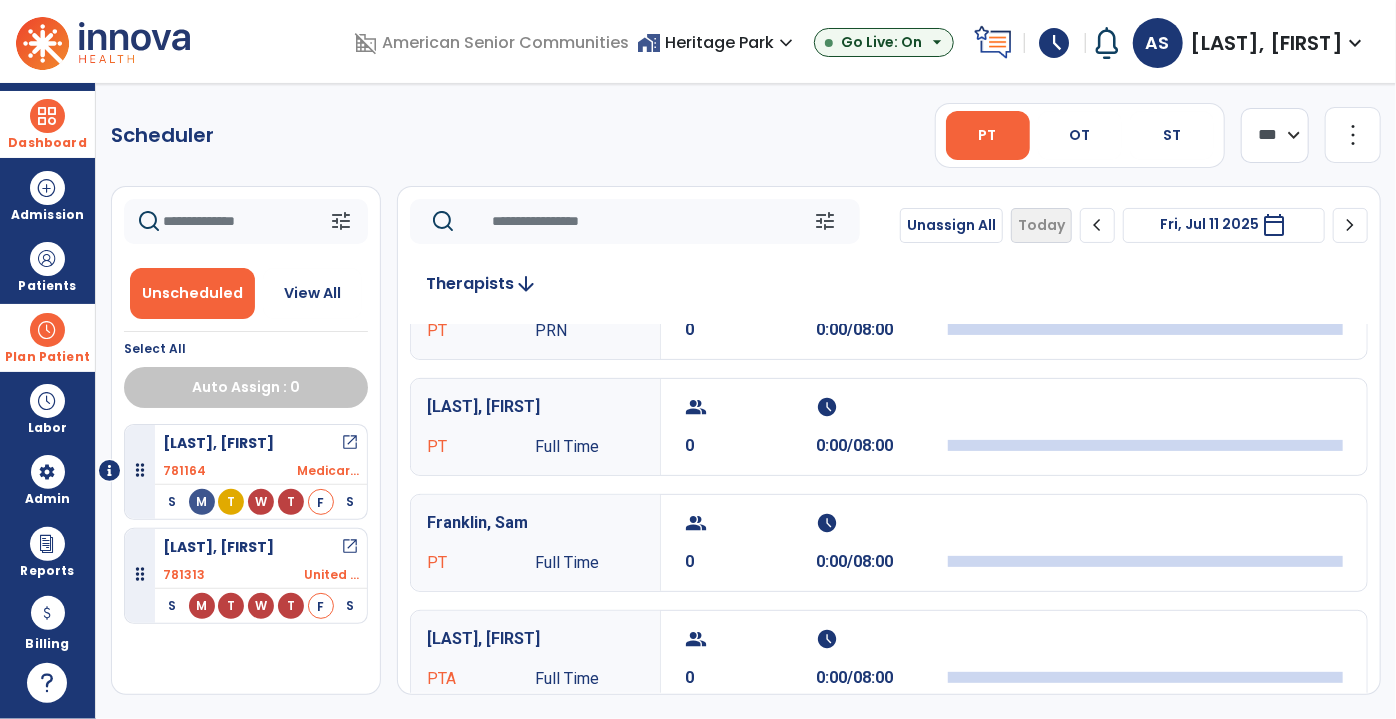 scroll, scrollTop: 0, scrollLeft: 0, axis: both 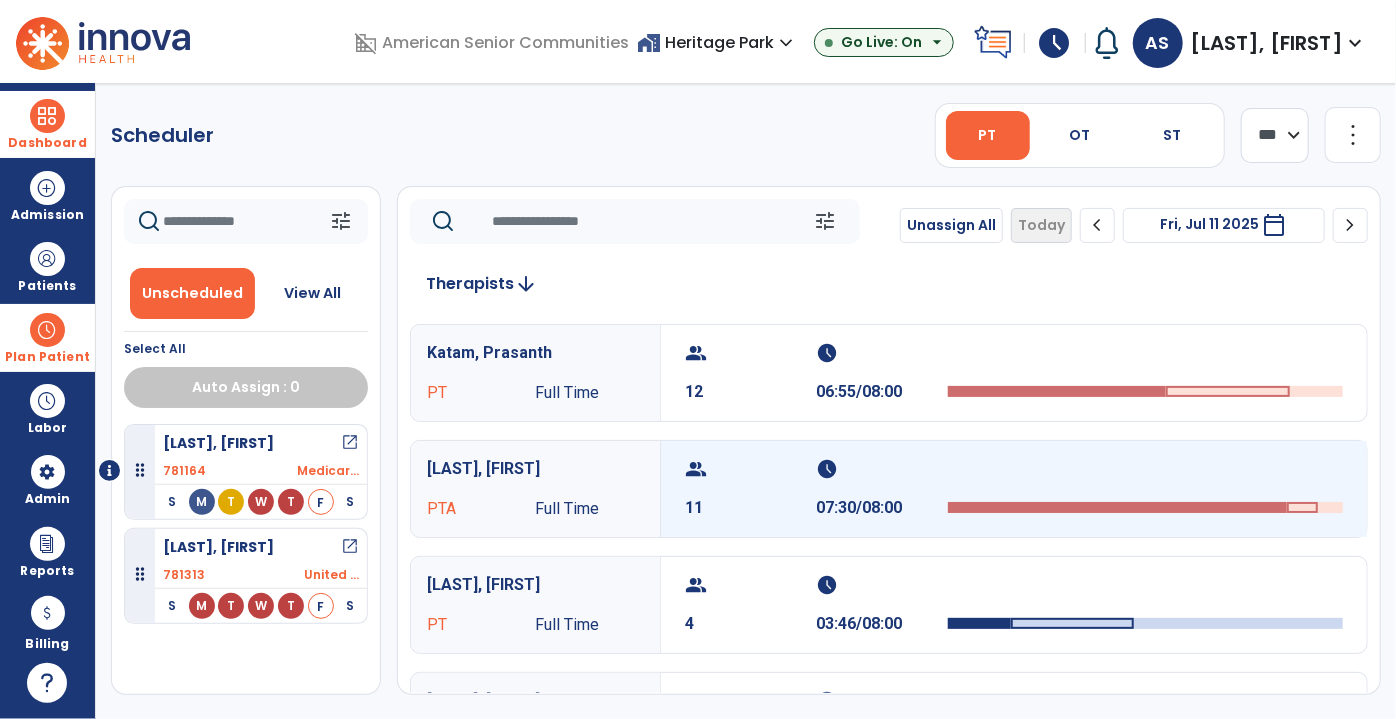 click on "group  11" at bounding box center (751, 489) 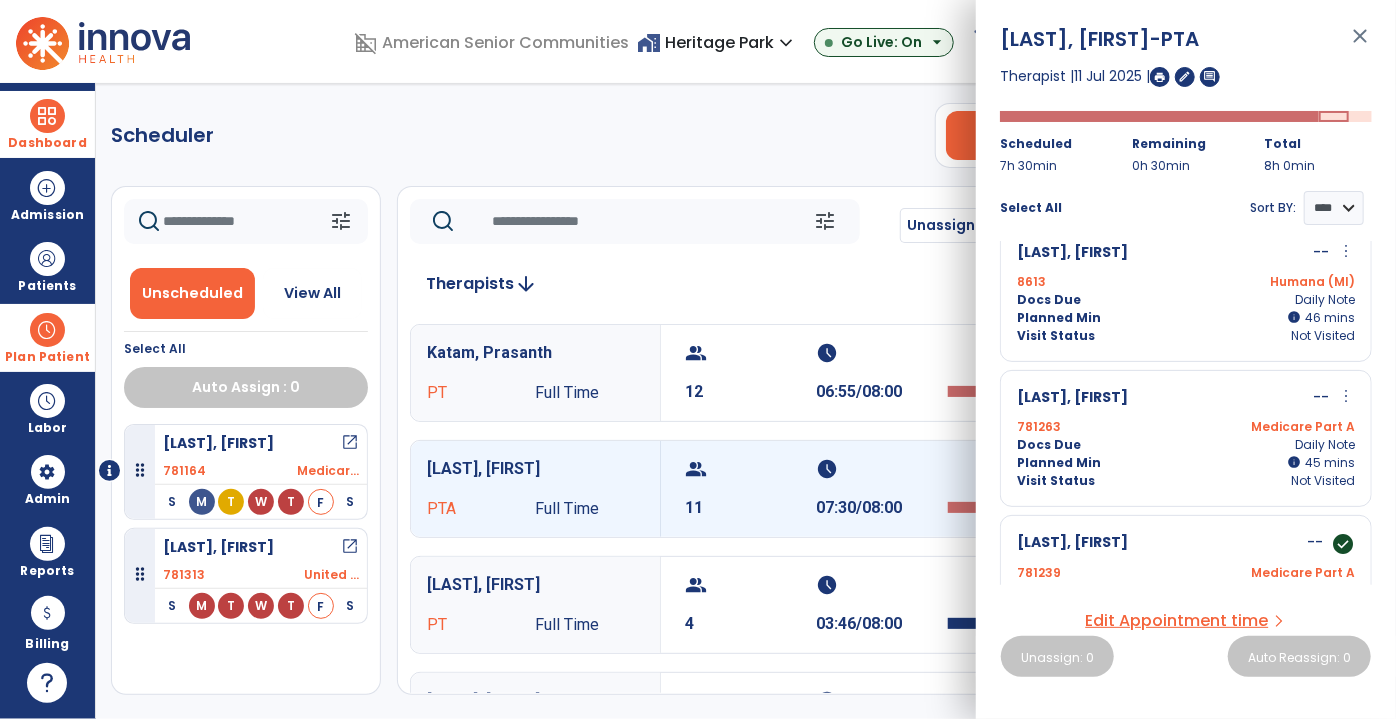 scroll, scrollTop: 0, scrollLeft: 0, axis: both 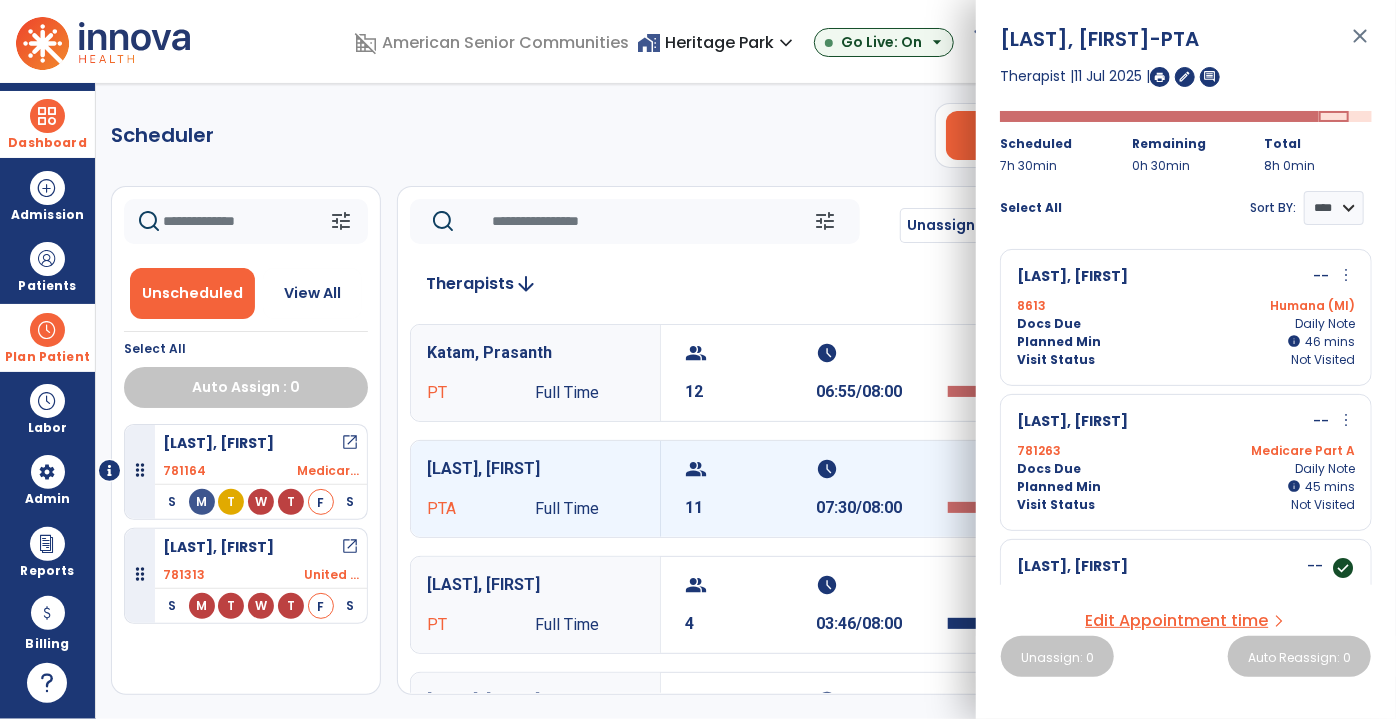 click on "close" at bounding box center [1360, 45] 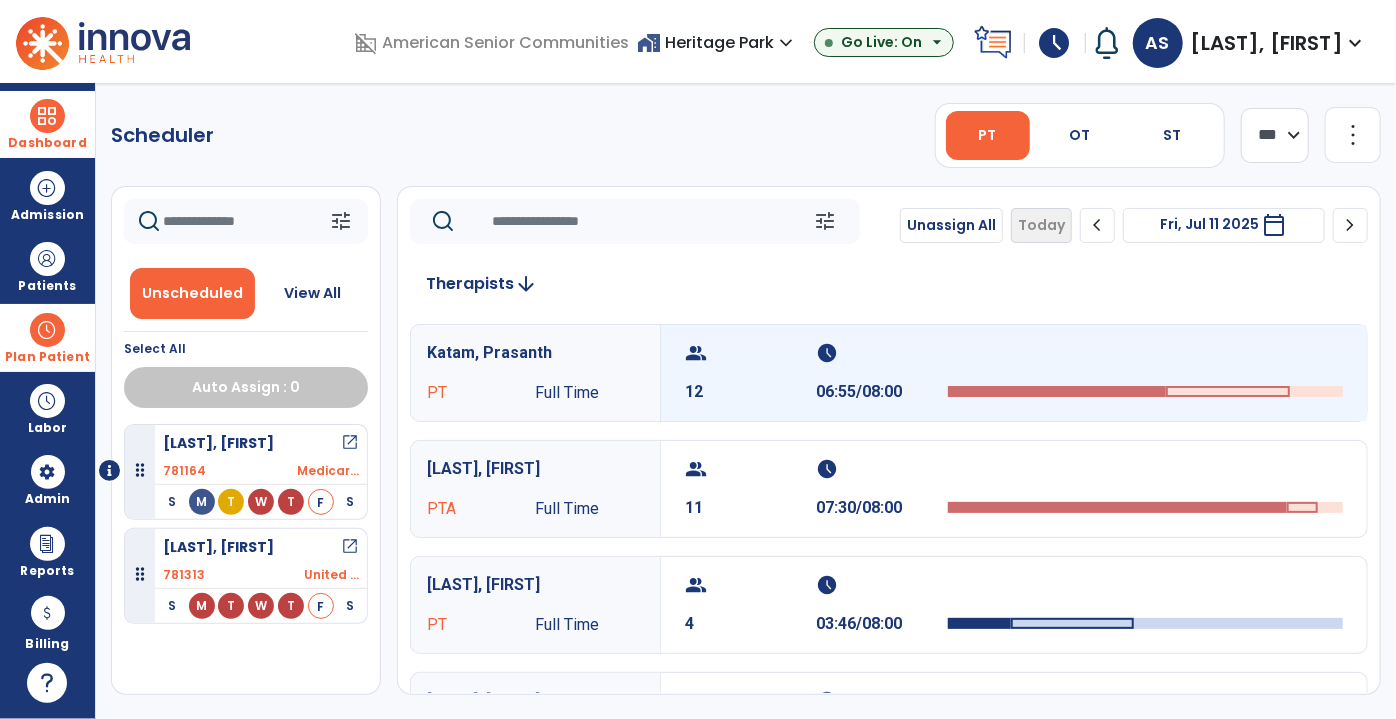 click on "group" at bounding box center (748, 353) 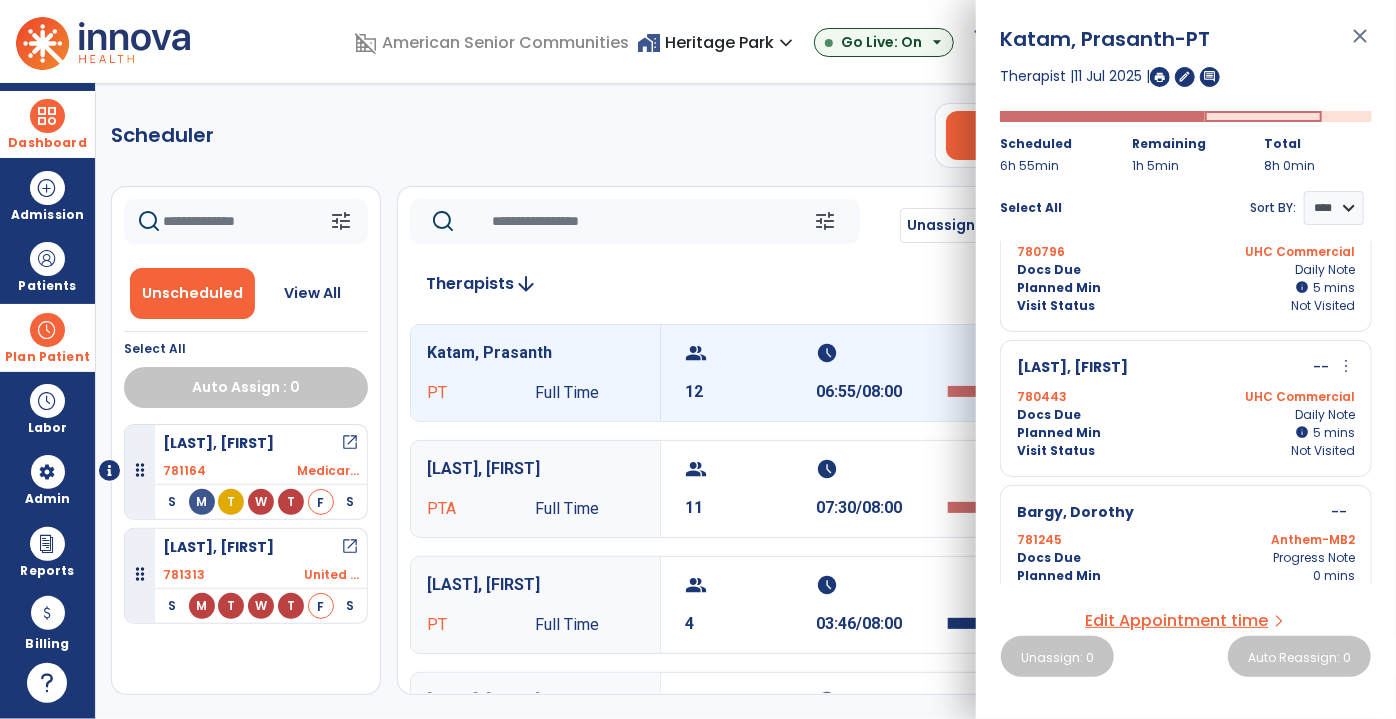 scroll, scrollTop: 1482, scrollLeft: 0, axis: vertical 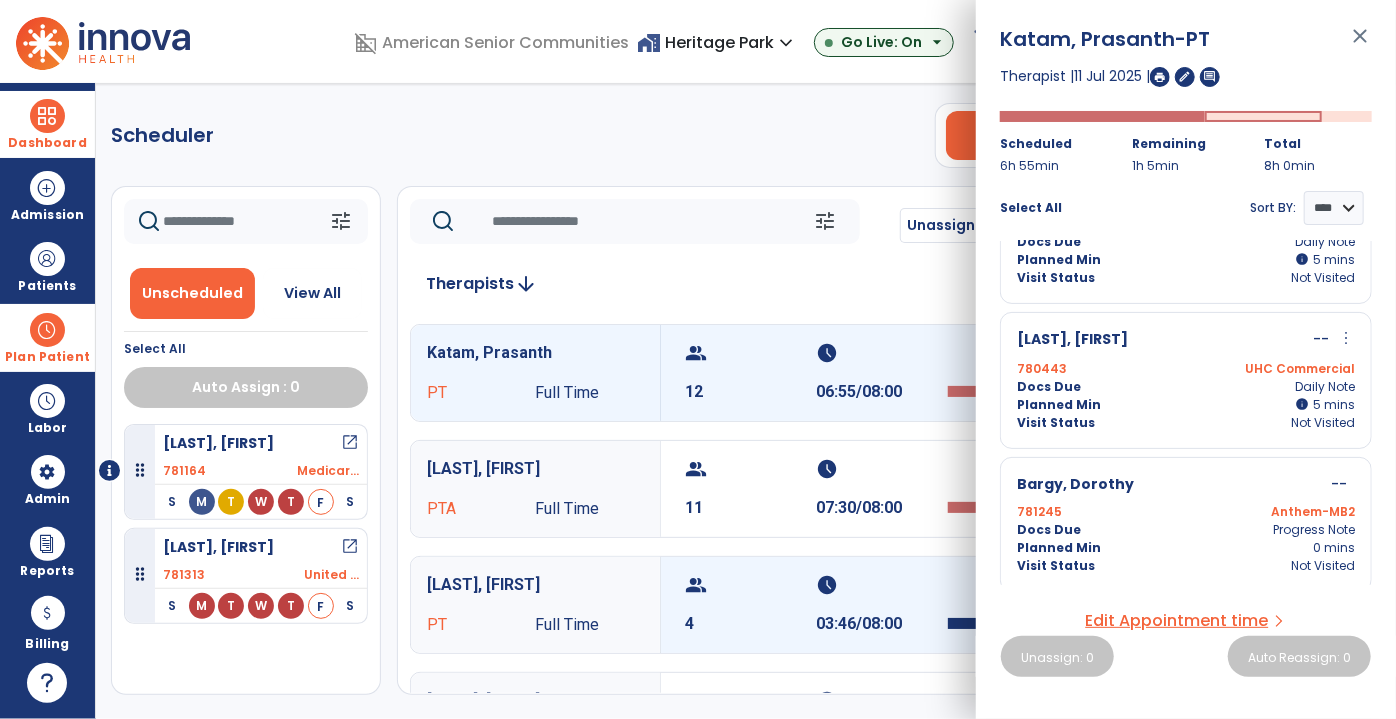 click on "group" at bounding box center [748, 585] 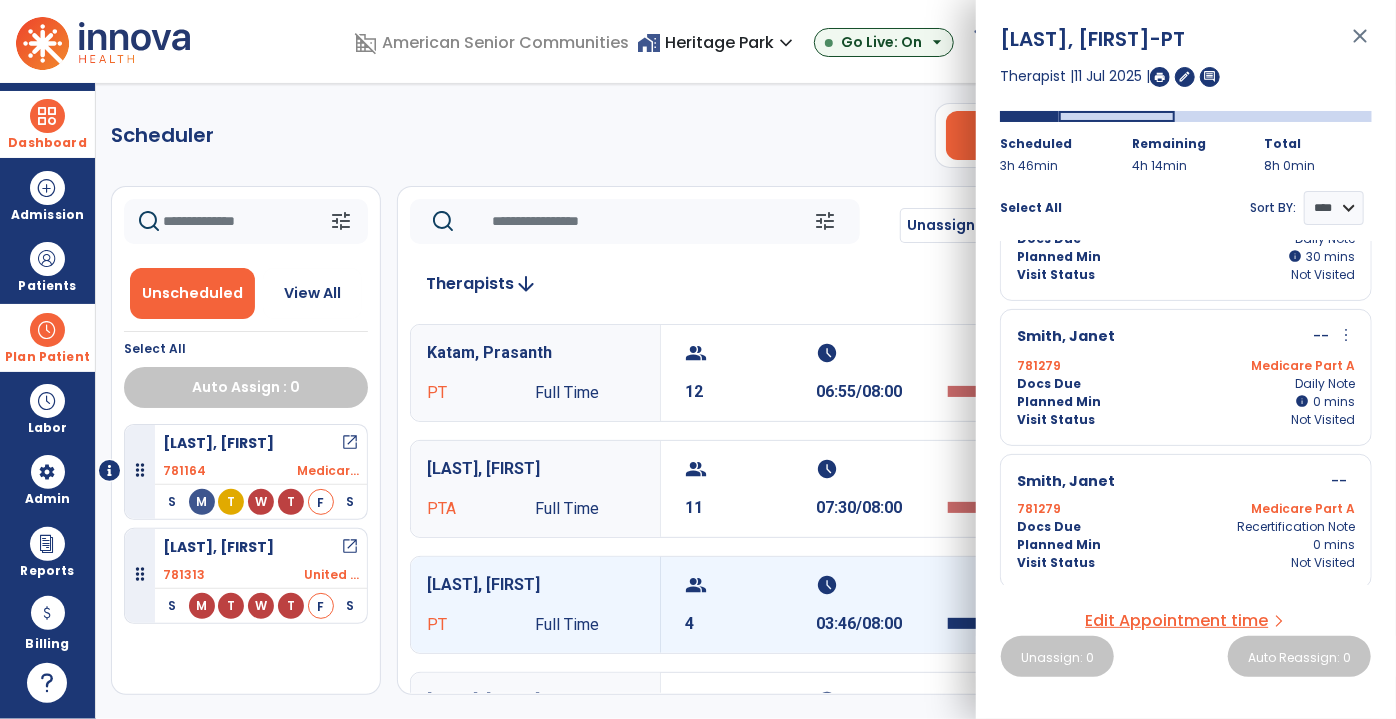 scroll, scrollTop: 0, scrollLeft: 0, axis: both 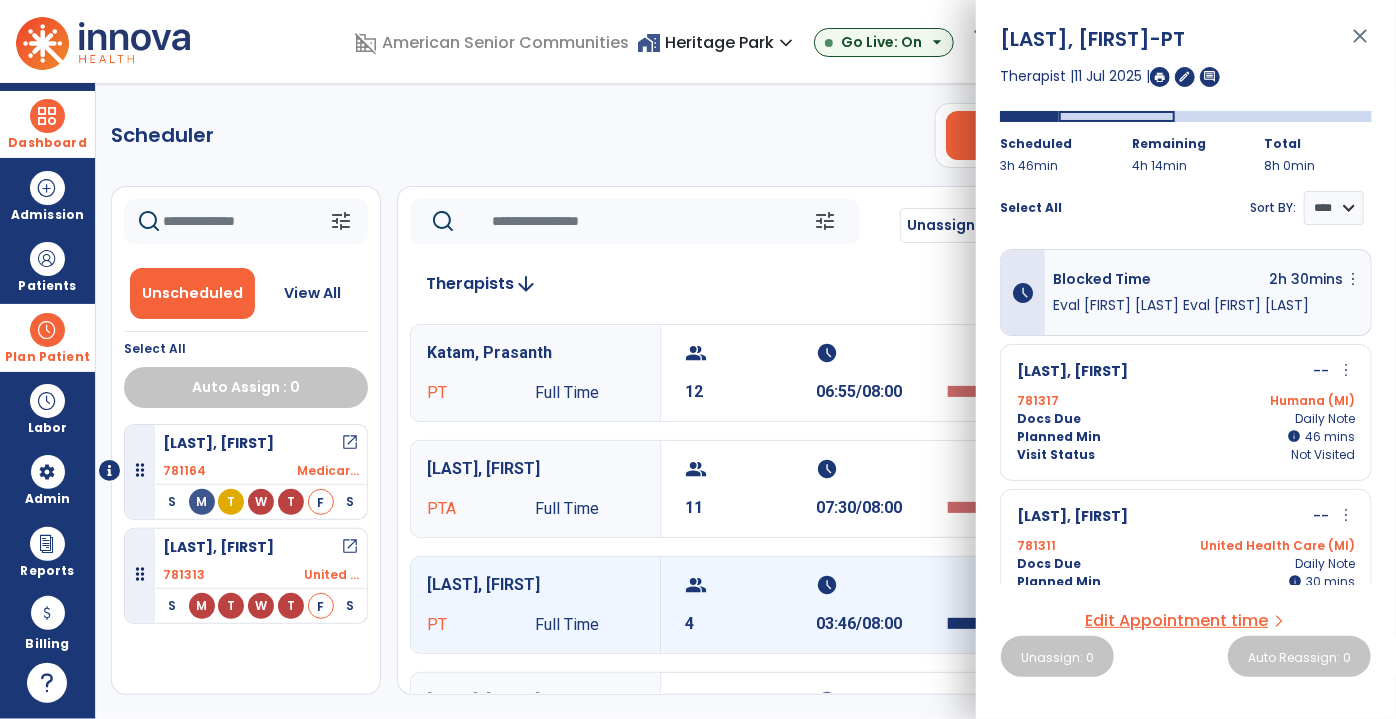 click on "Plan Patient" at bounding box center [47, 337] 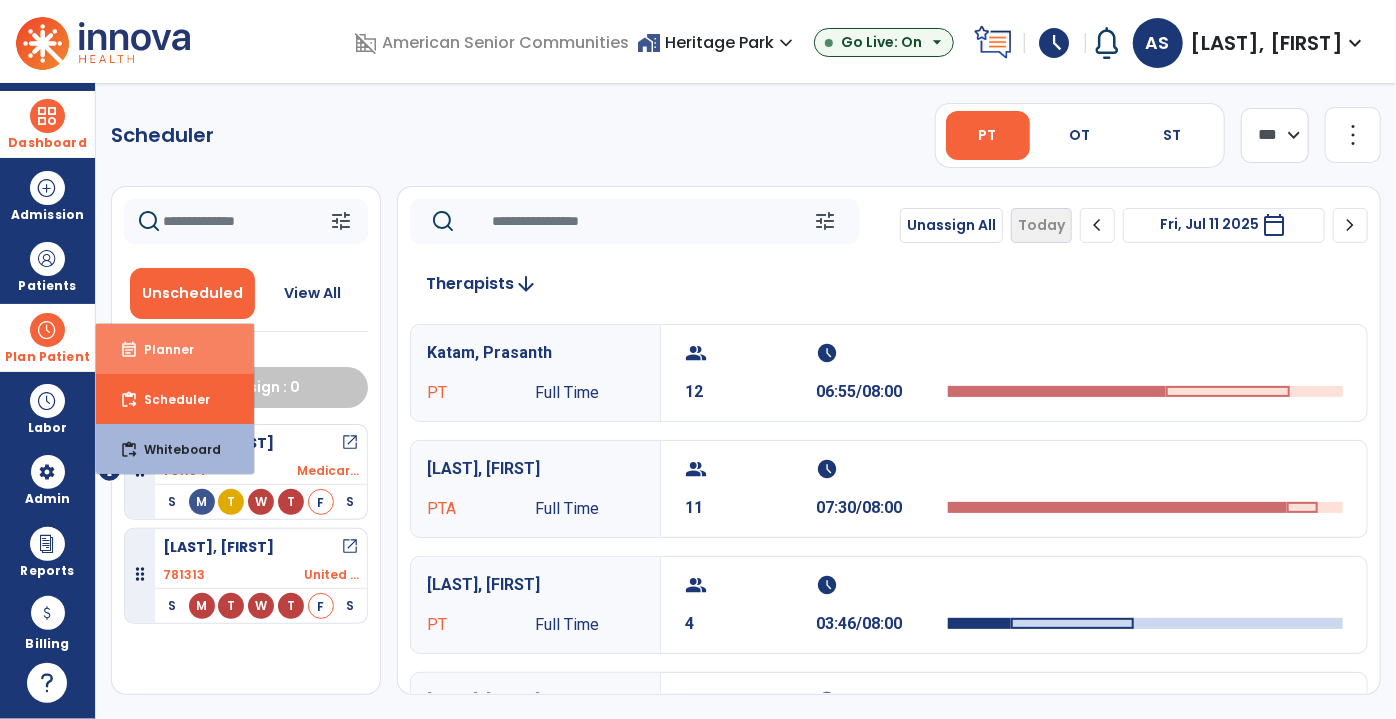 click on "event_note  Planner" at bounding box center (175, 349) 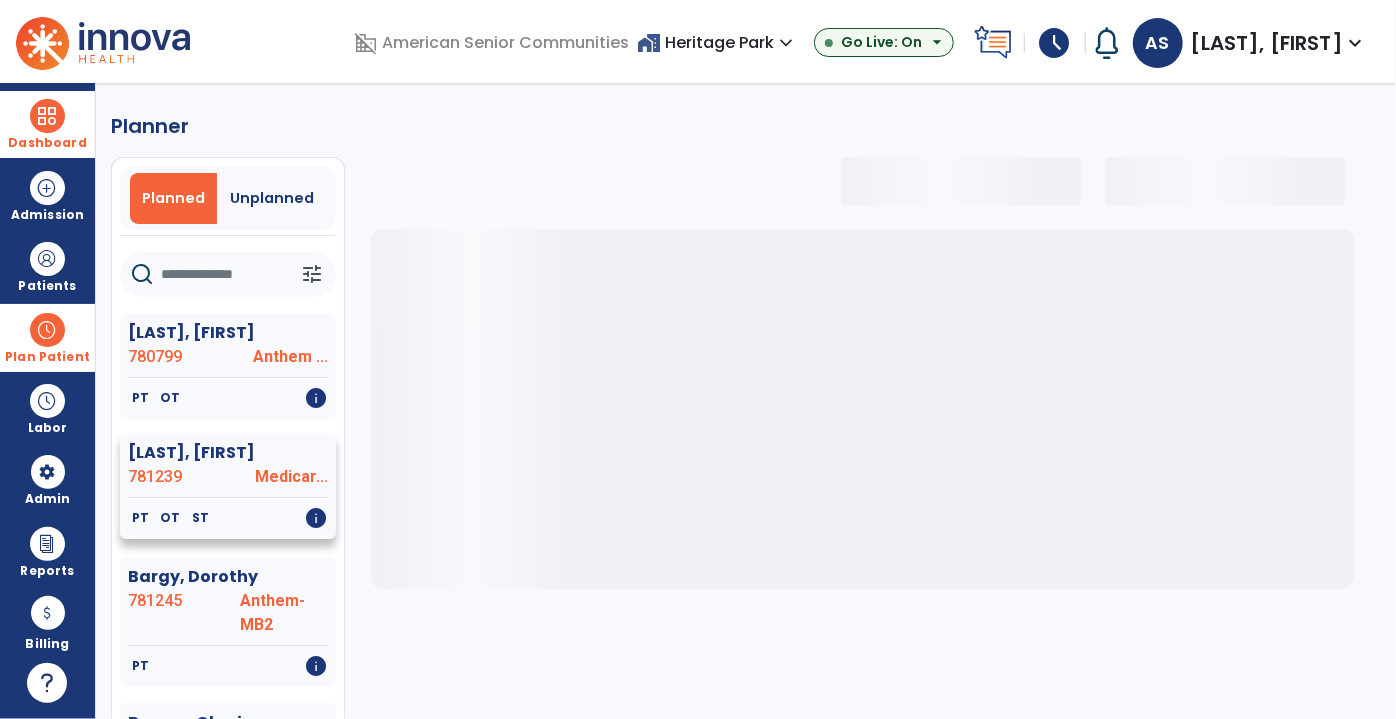 select on "***" 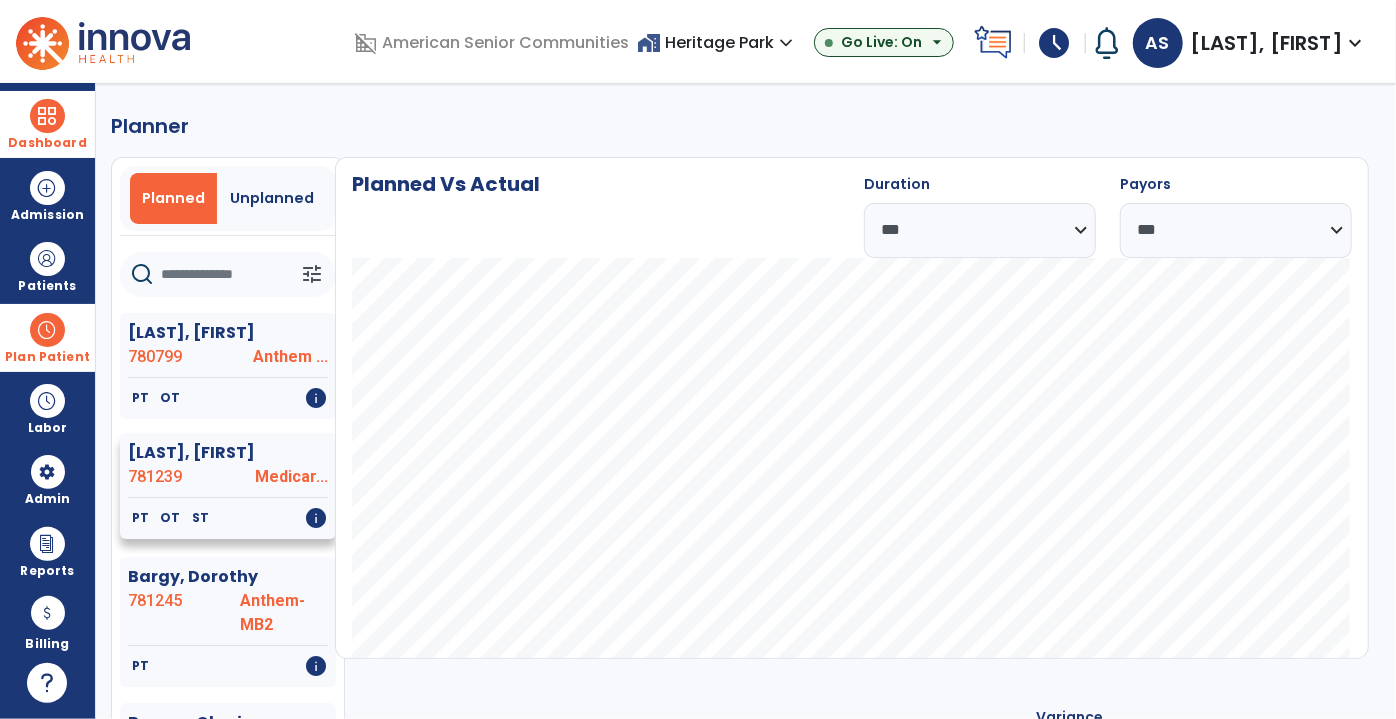click on "781239" 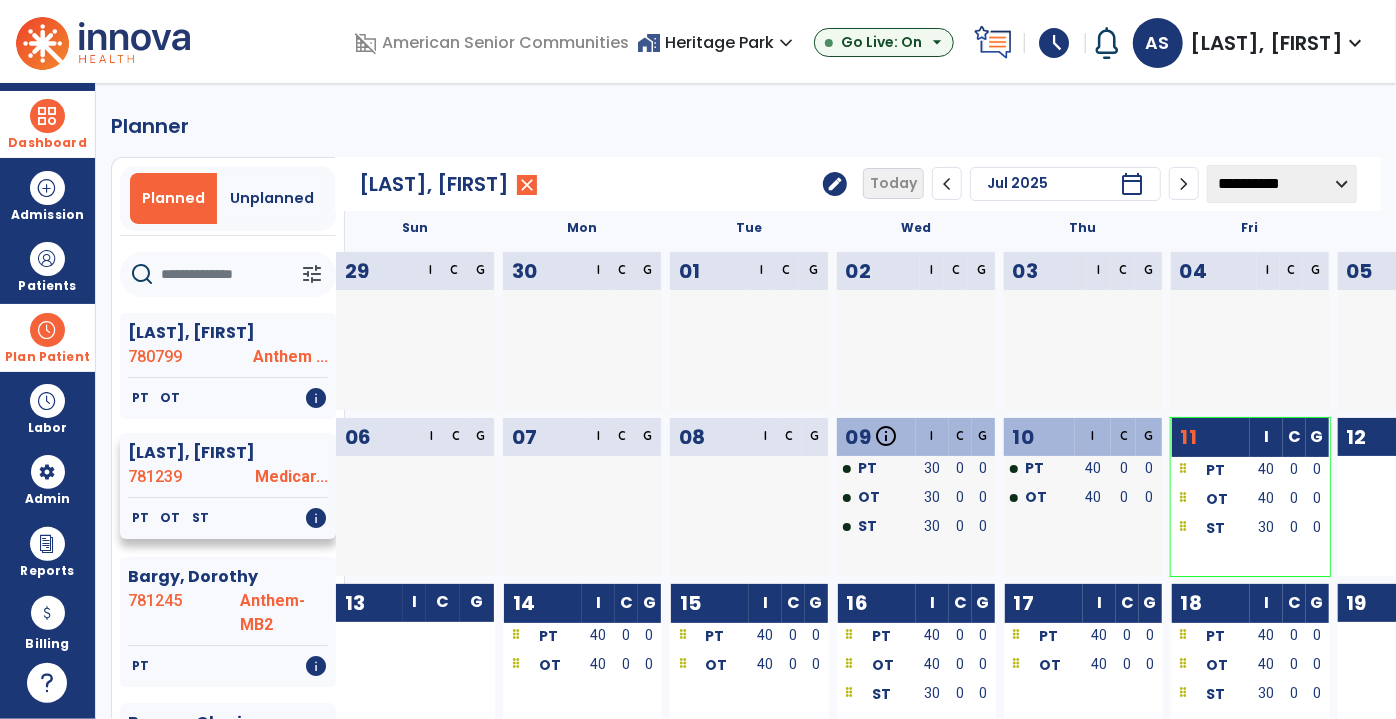 click on "[LAST], [FIRST]" 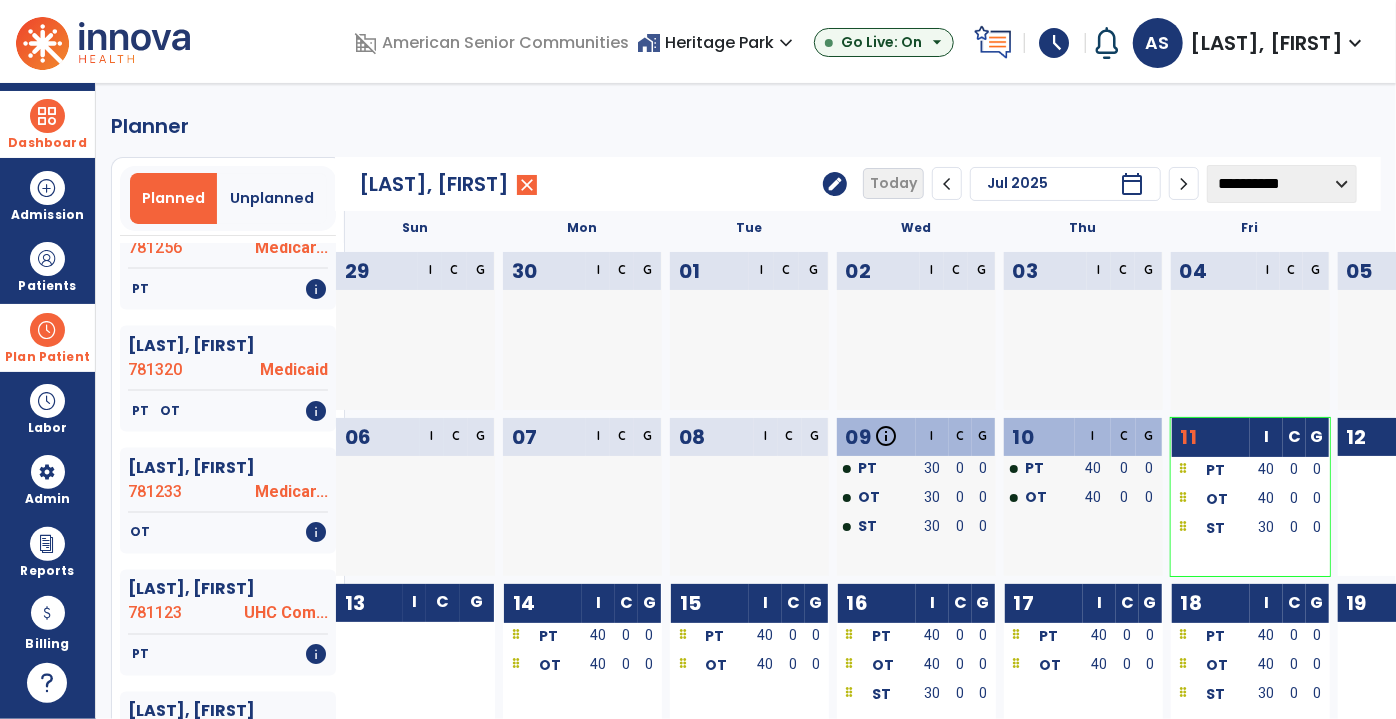 scroll, scrollTop: 5545, scrollLeft: 0, axis: vertical 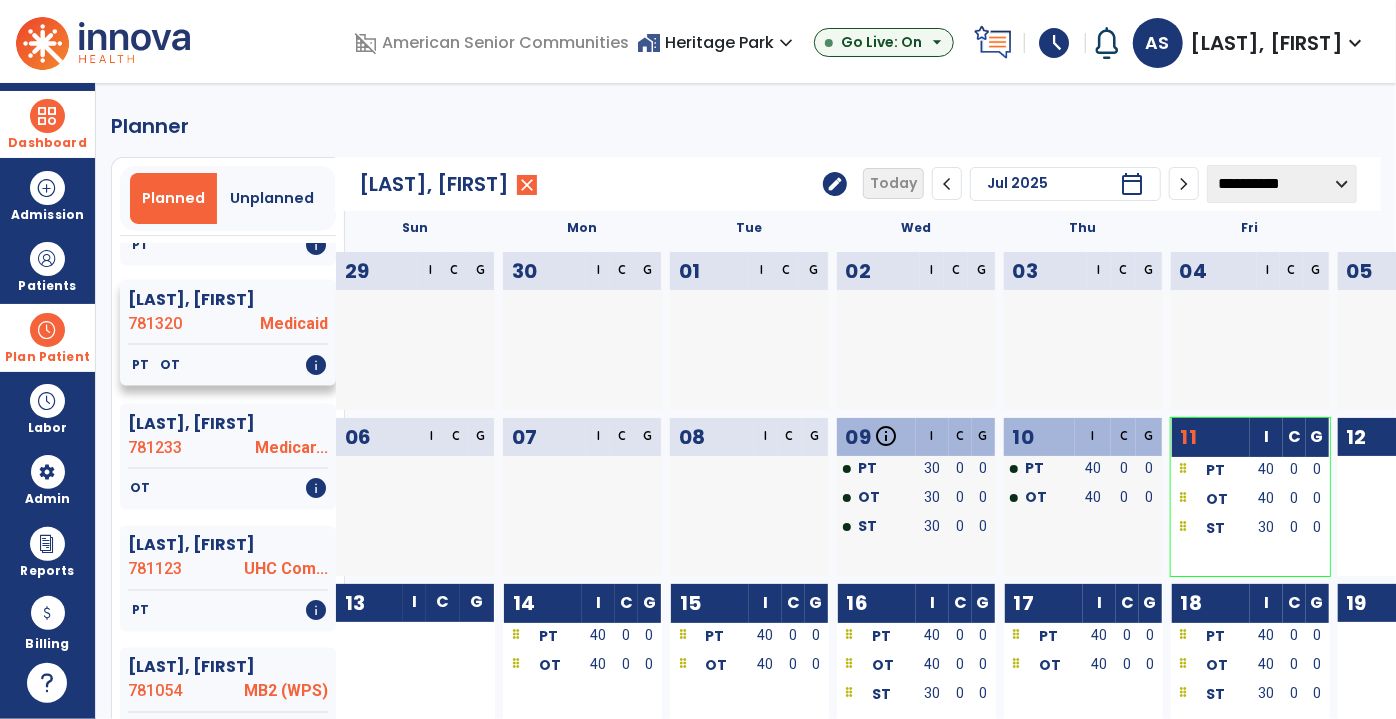 click on "[LAST], [FIRST]" 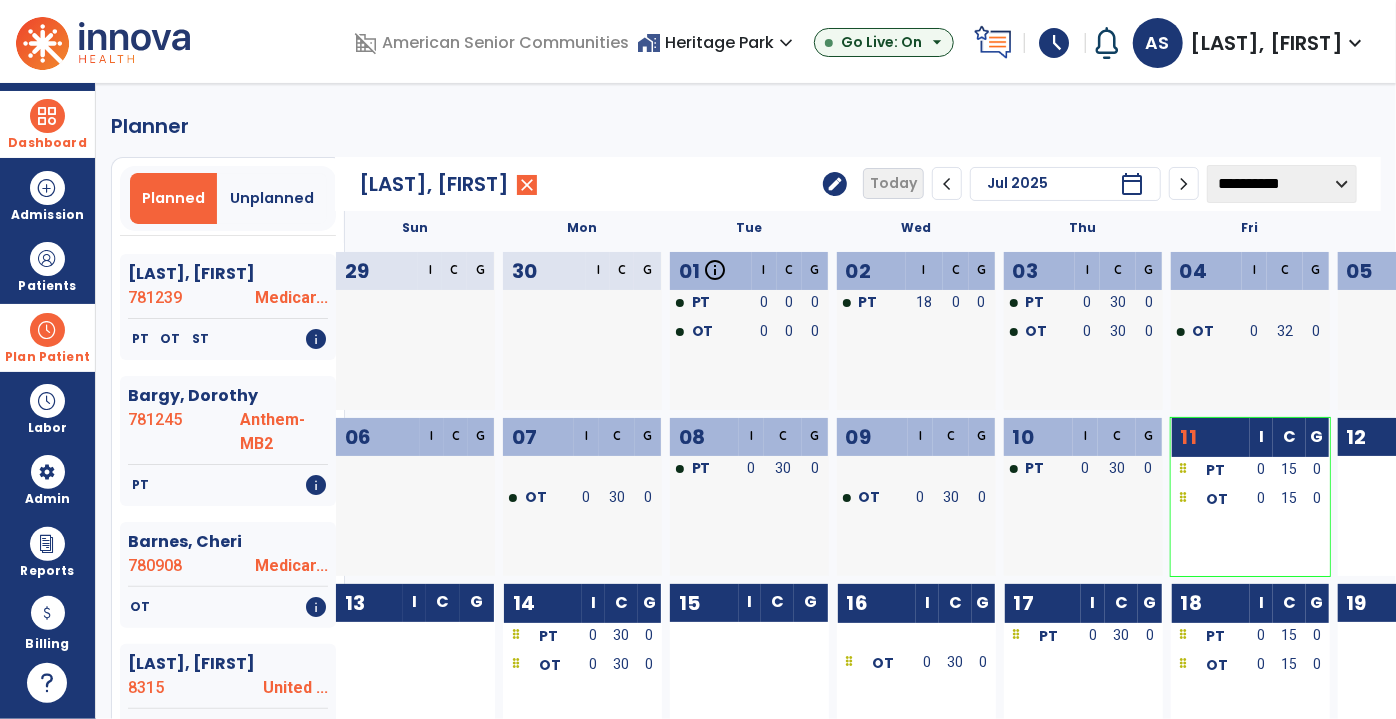 scroll, scrollTop: 0, scrollLeft: 0, axis: both 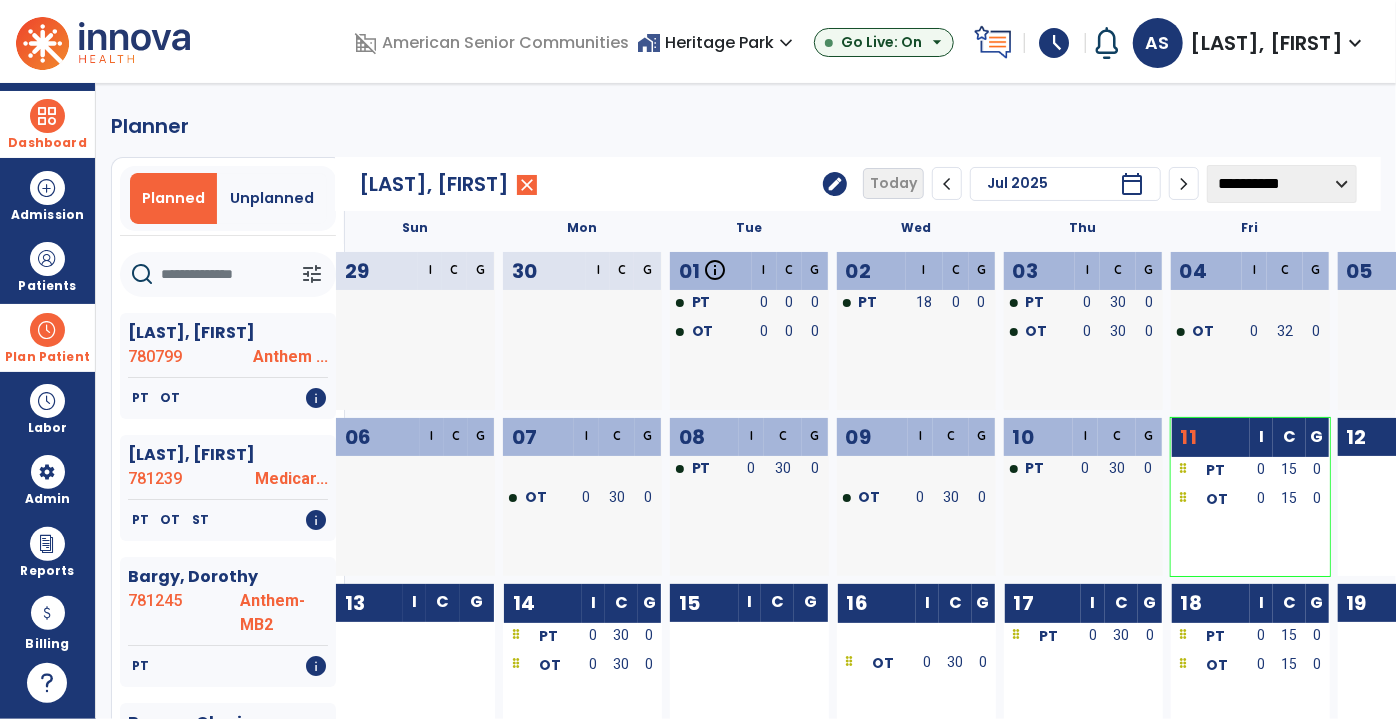 click 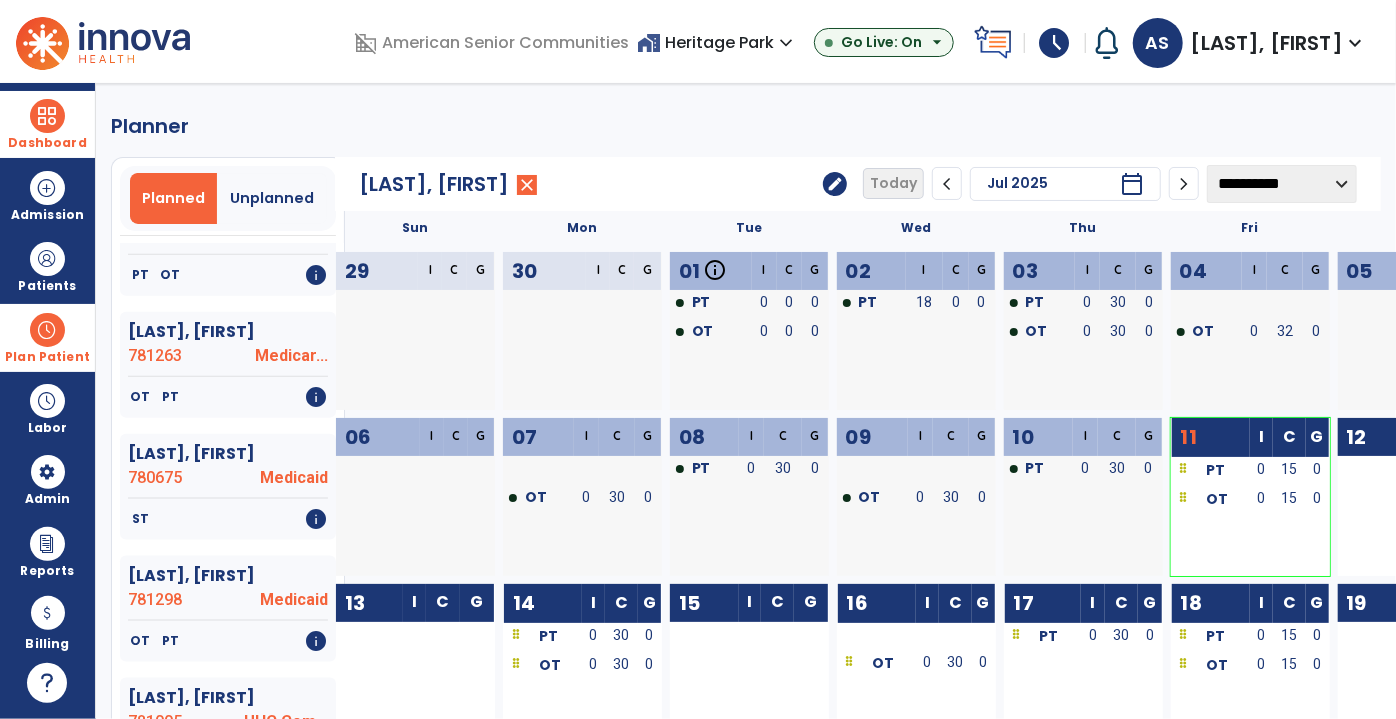 scroll, scrollTop: 1272, scrollLeft: 0, axis: vertical 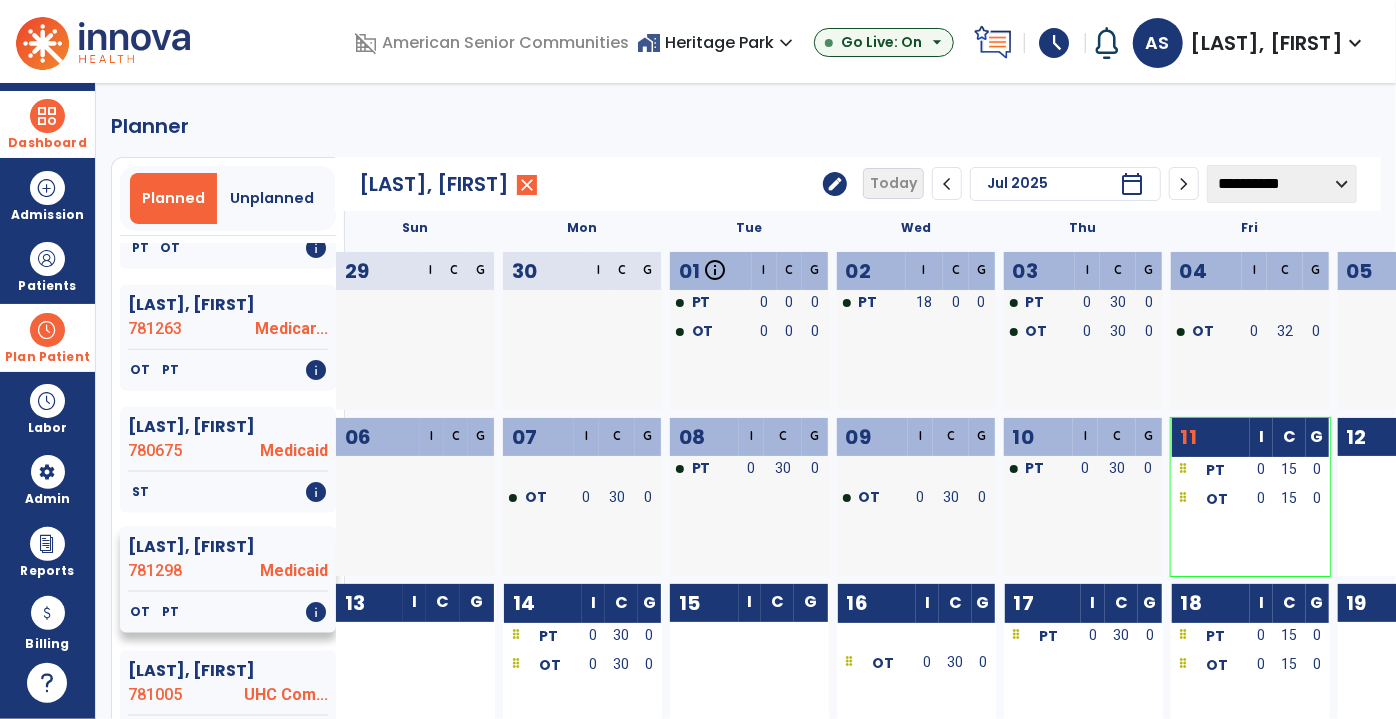 click on "[LAST], [FIRST]" 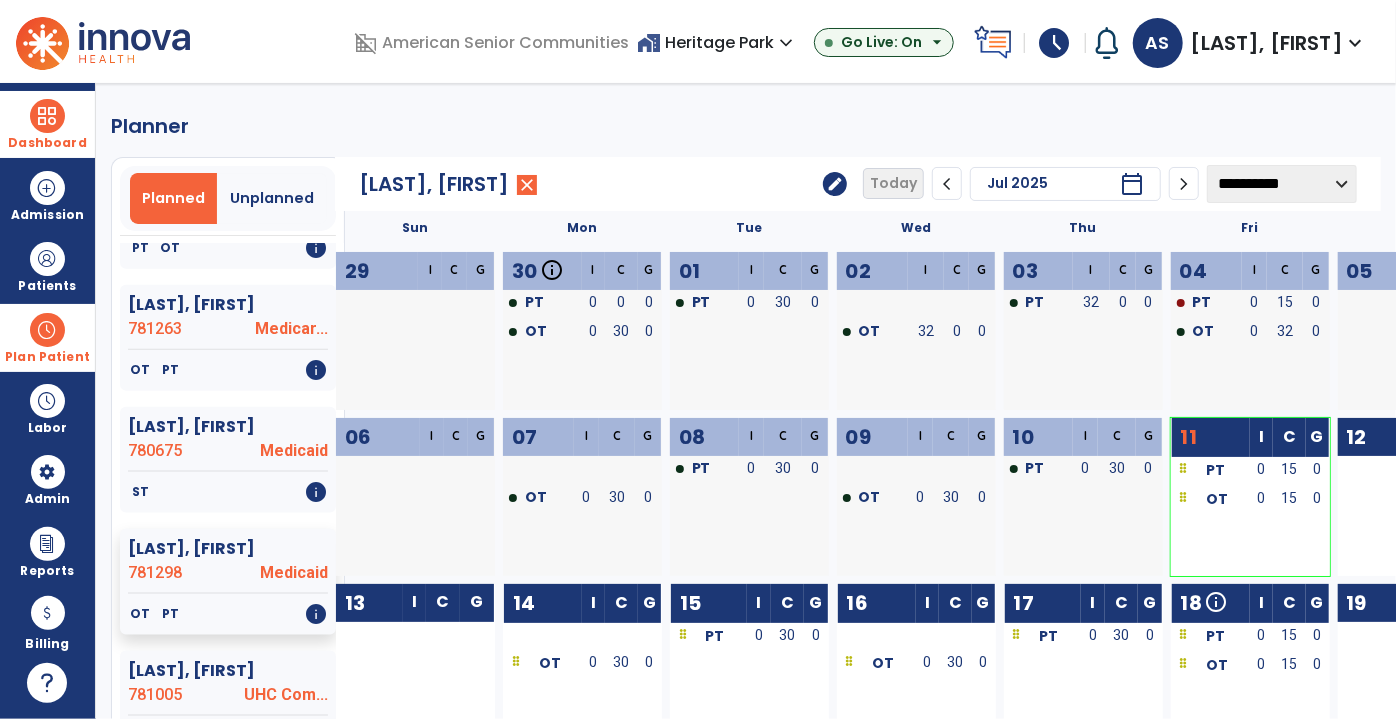 click at bounding box center [47, 330] 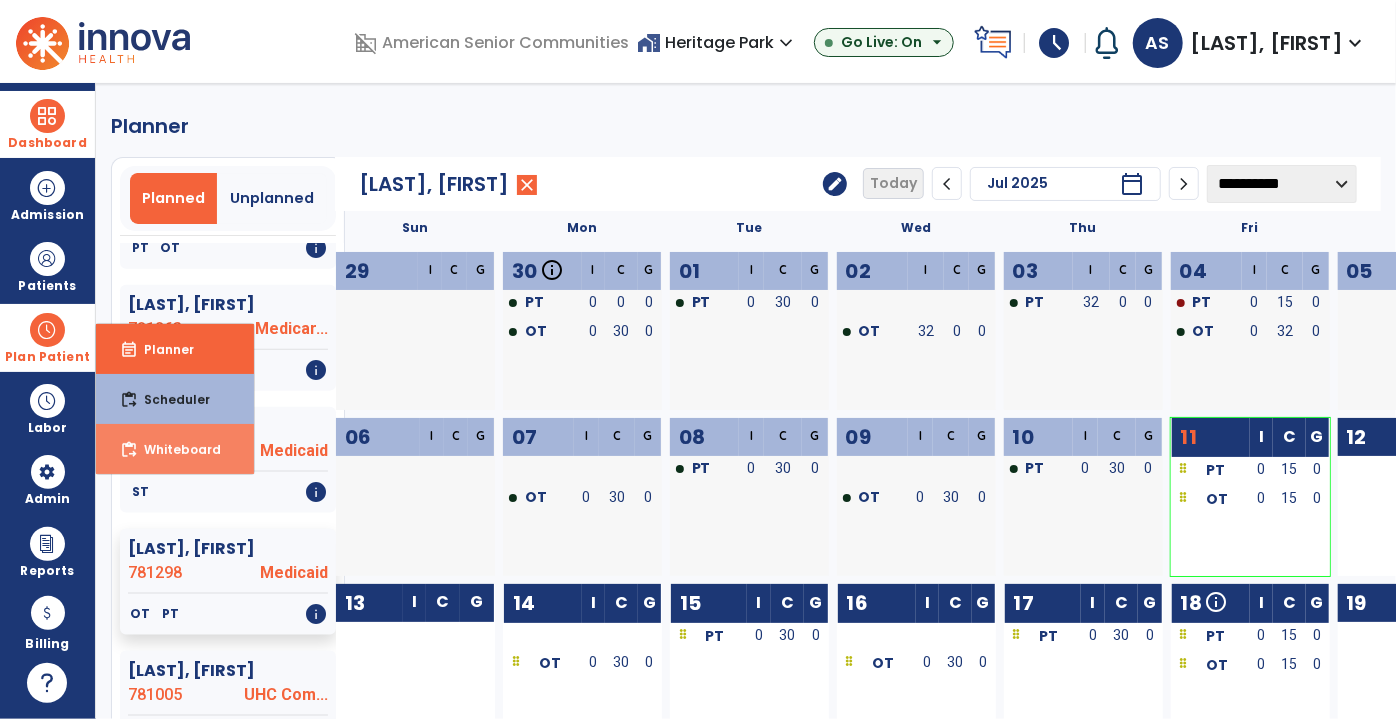 click on "content_paste_go  Whiteboard" at bounding box center (175, 449) 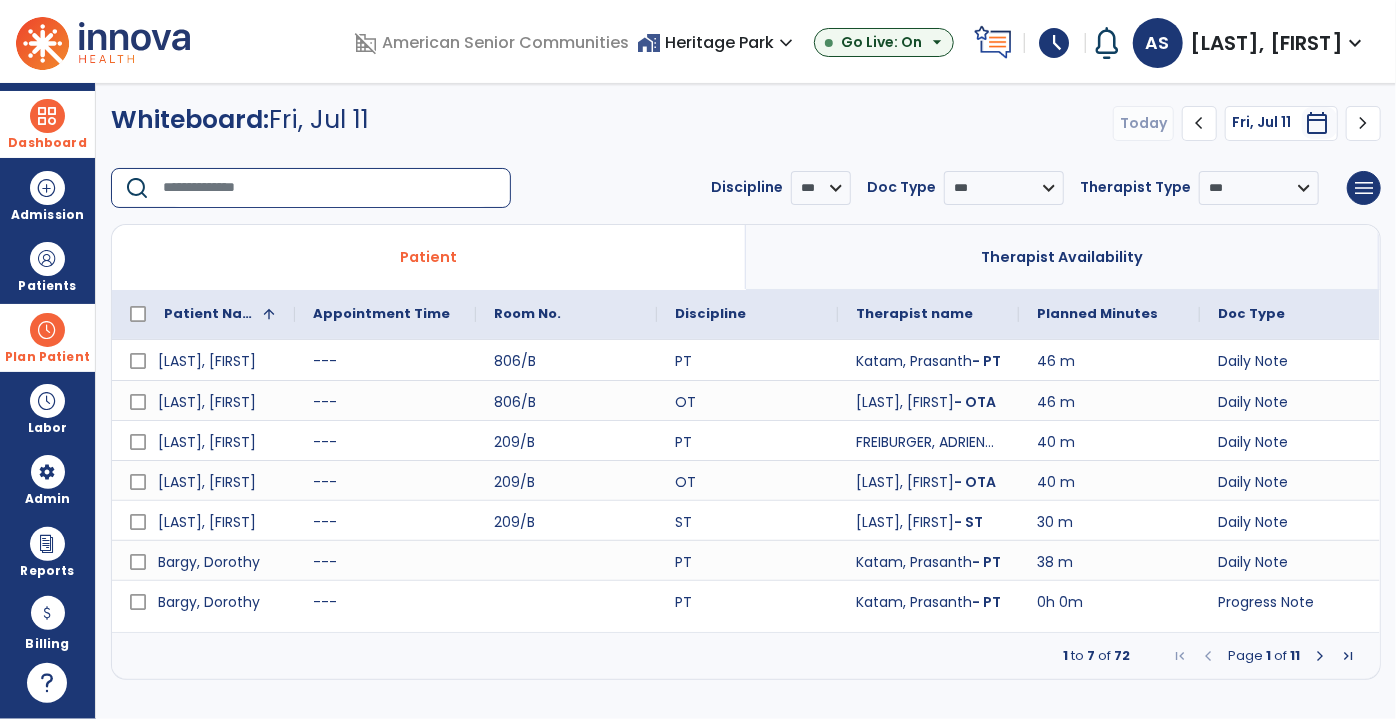 click 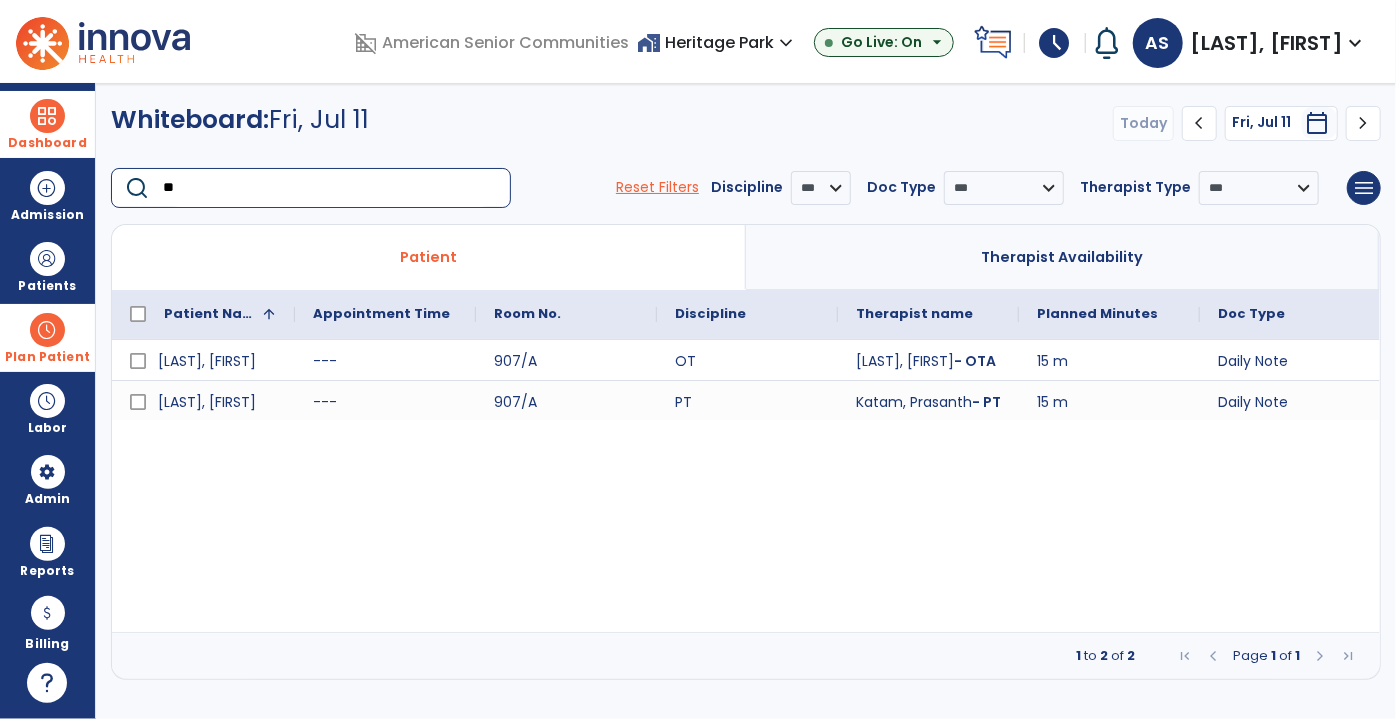 type on "*" 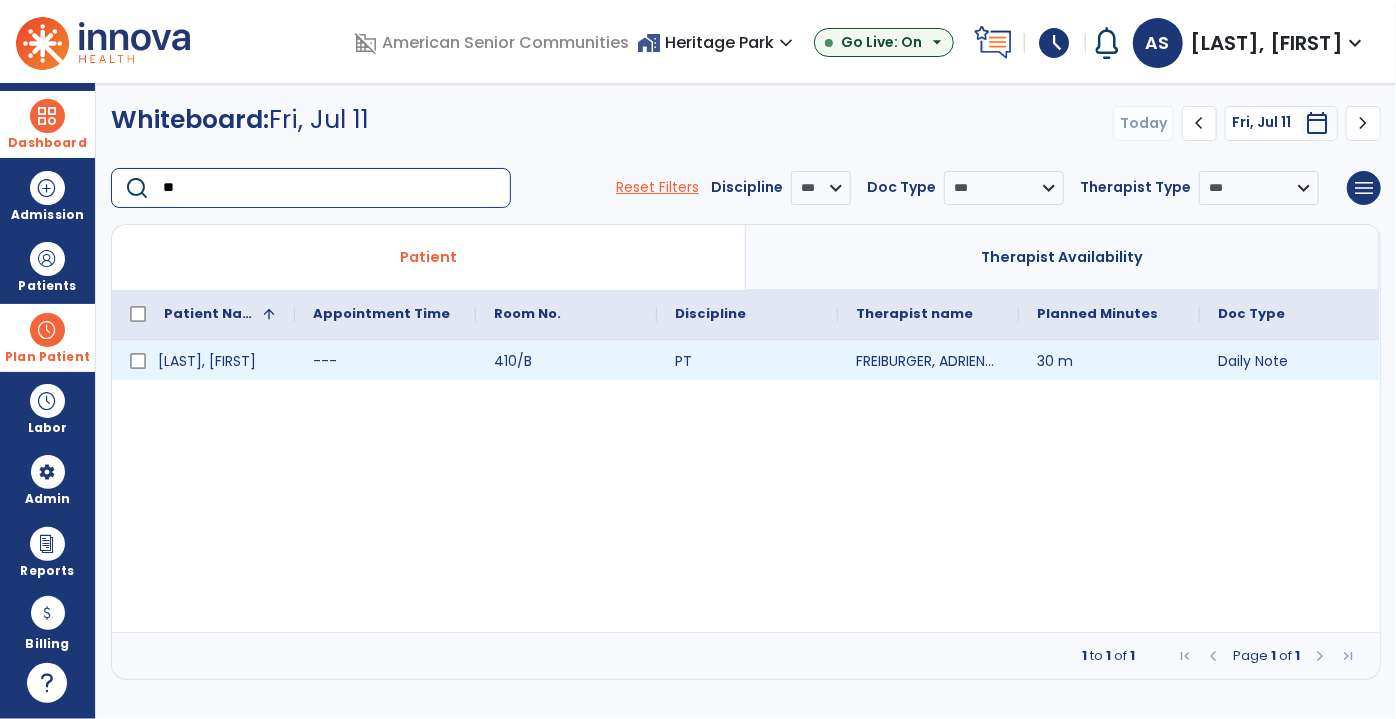 type on "*" 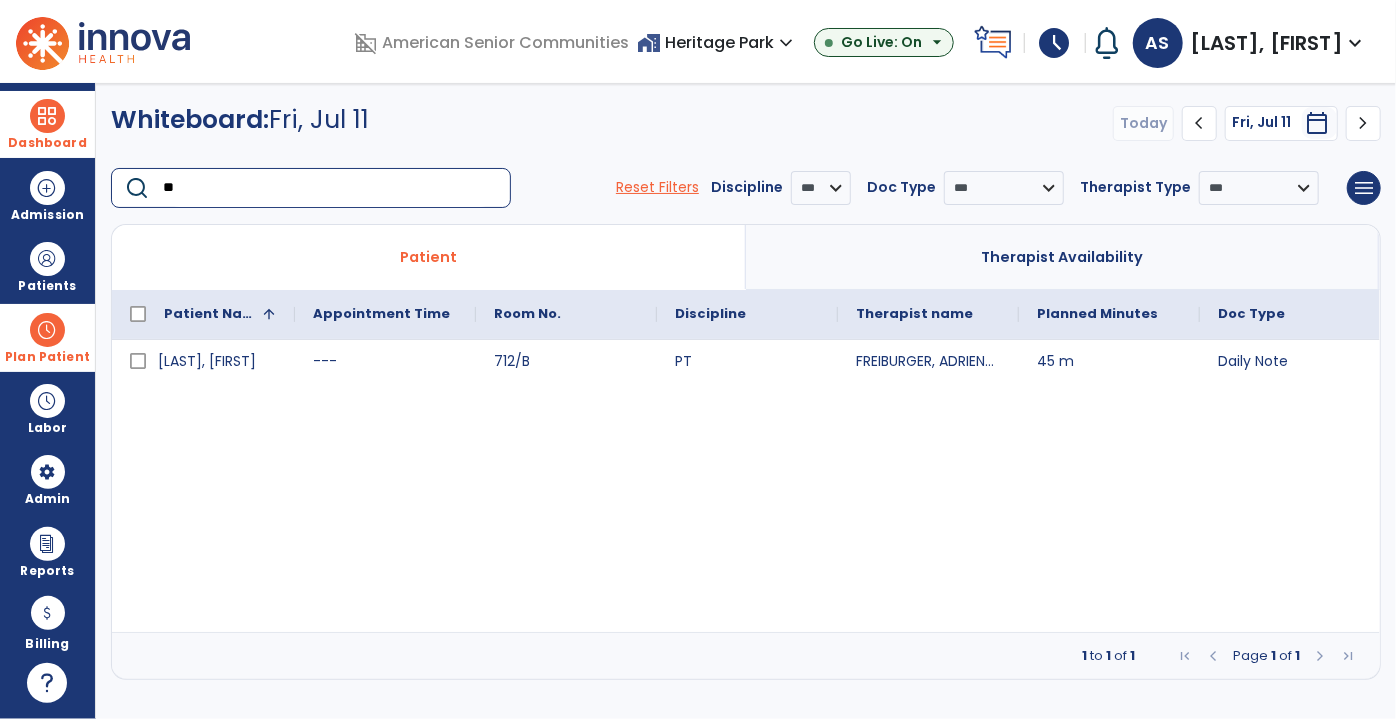 type on "*" 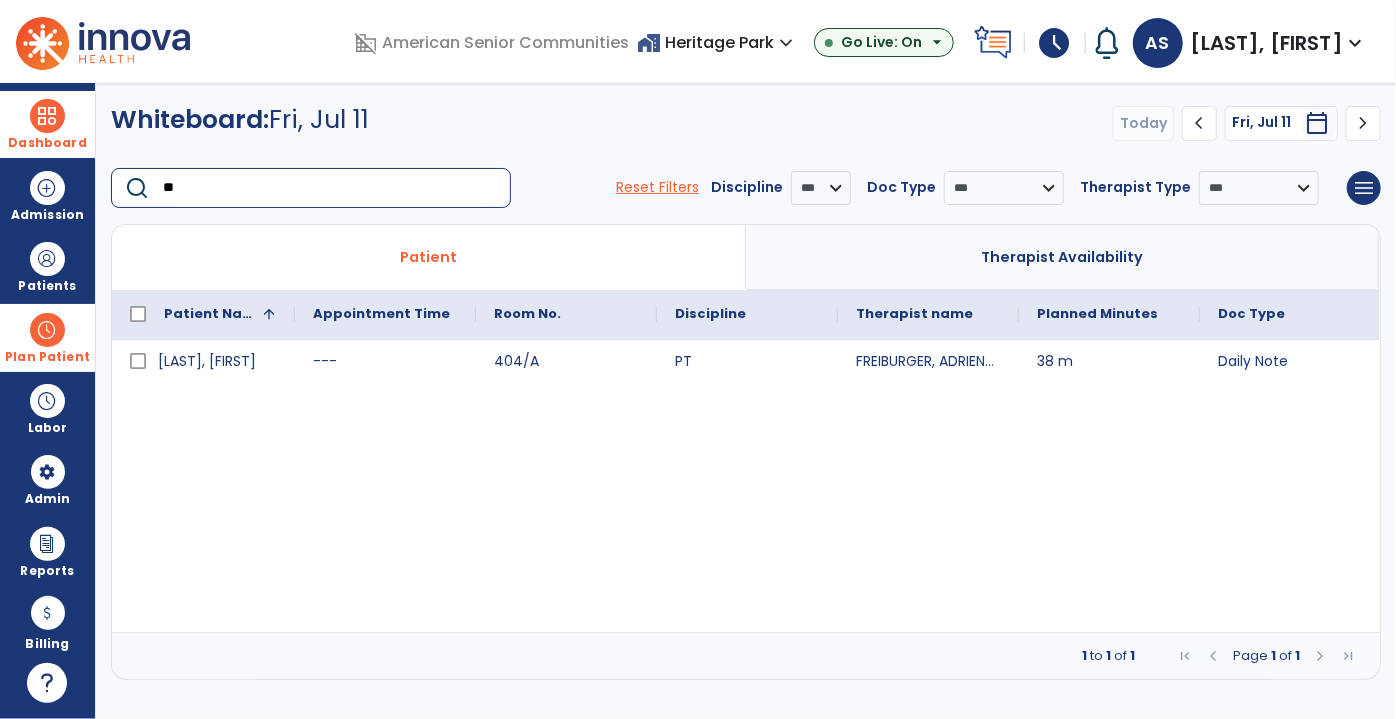 type on "*" 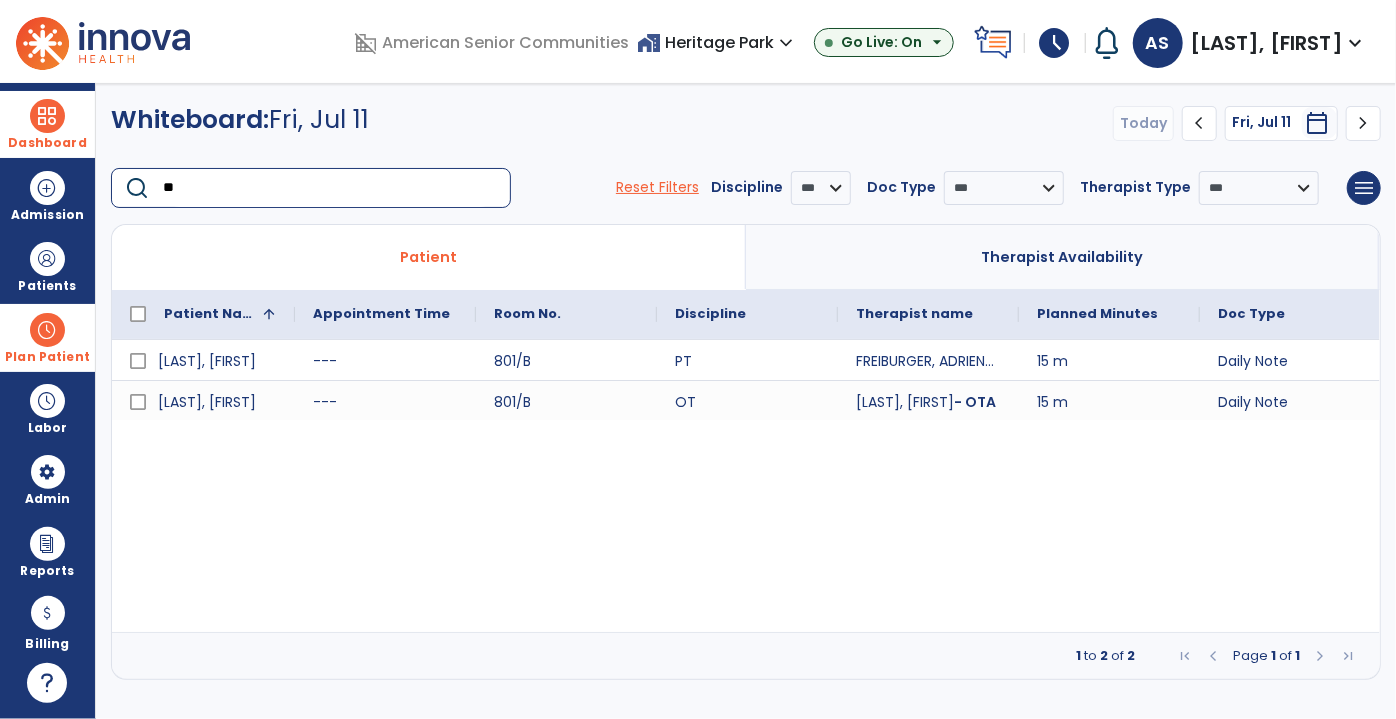 type on "*" 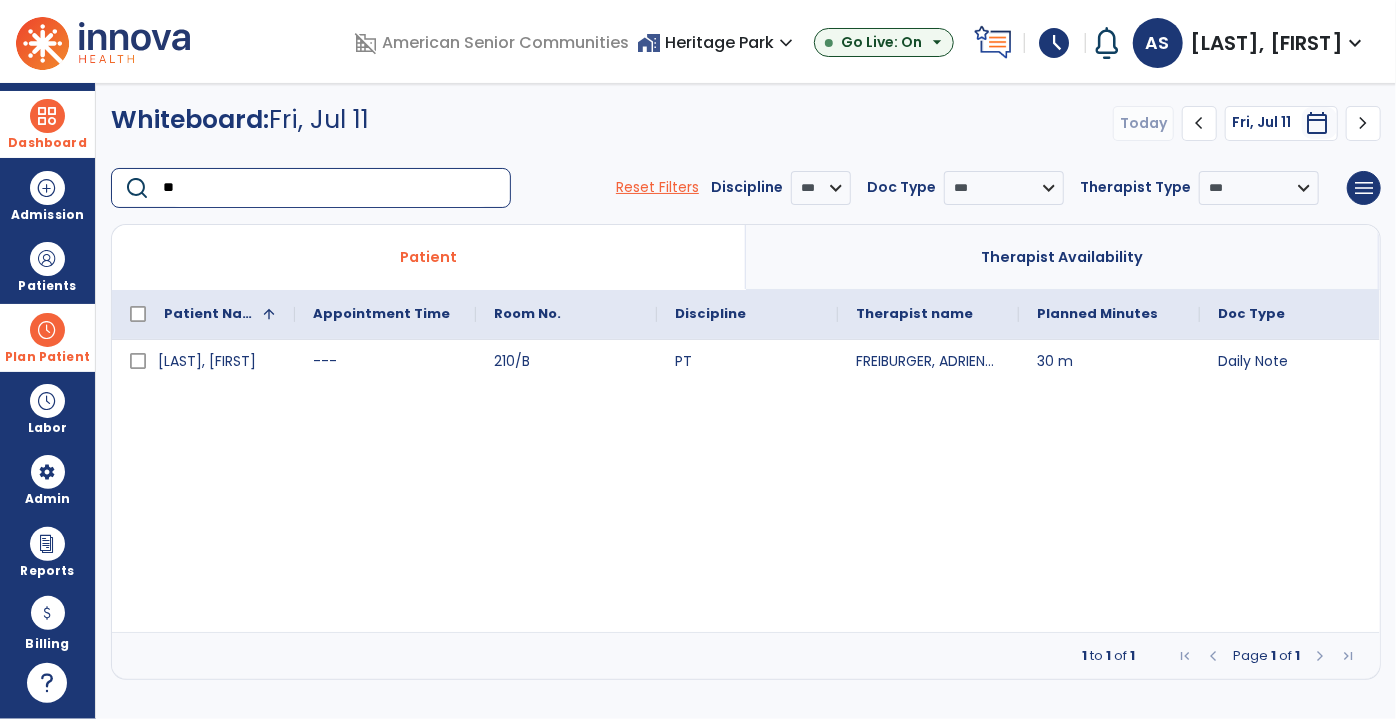type on "*" 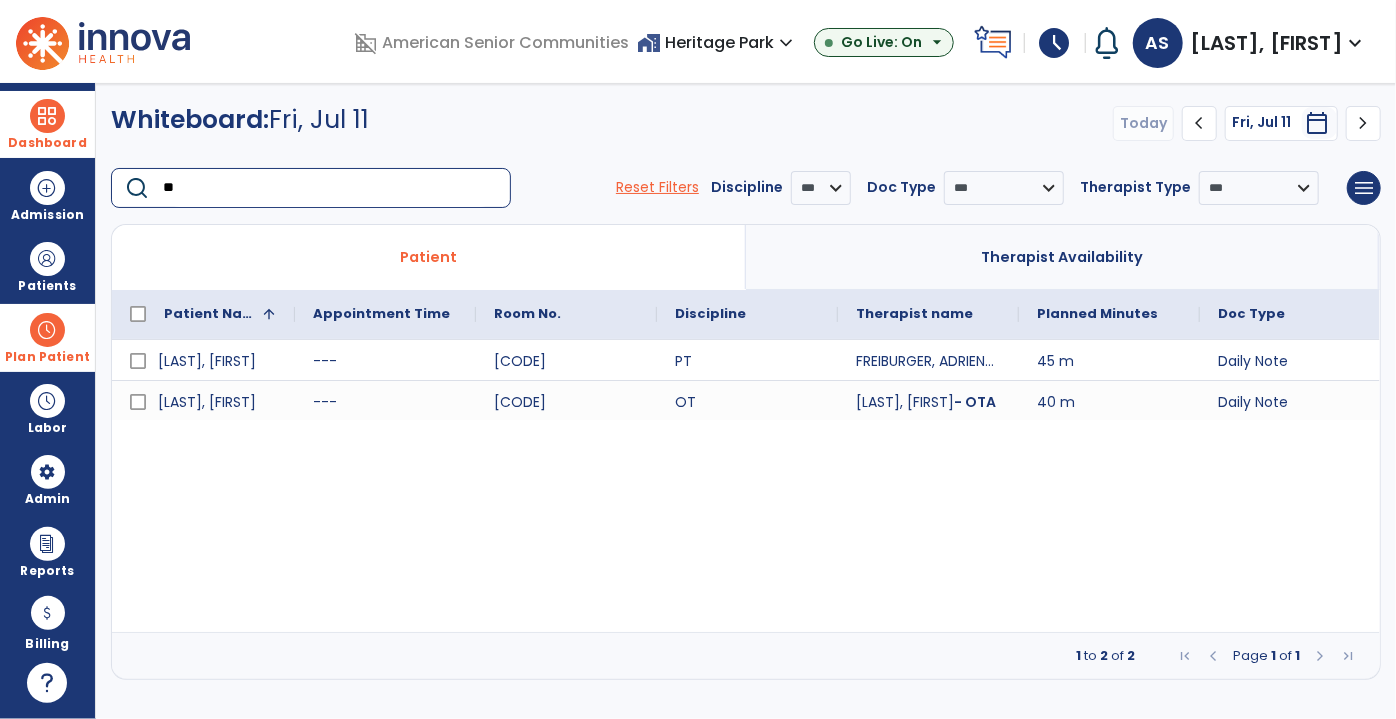 type on "*" 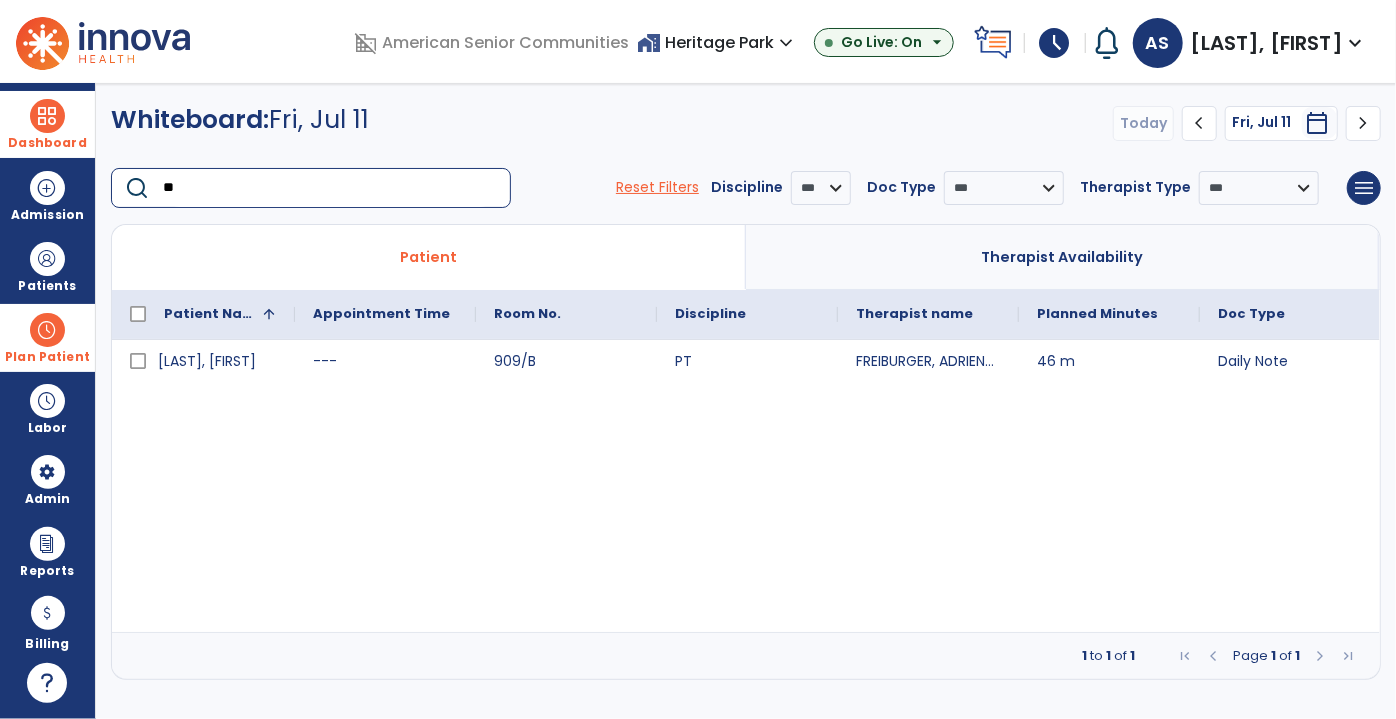 type on "*" 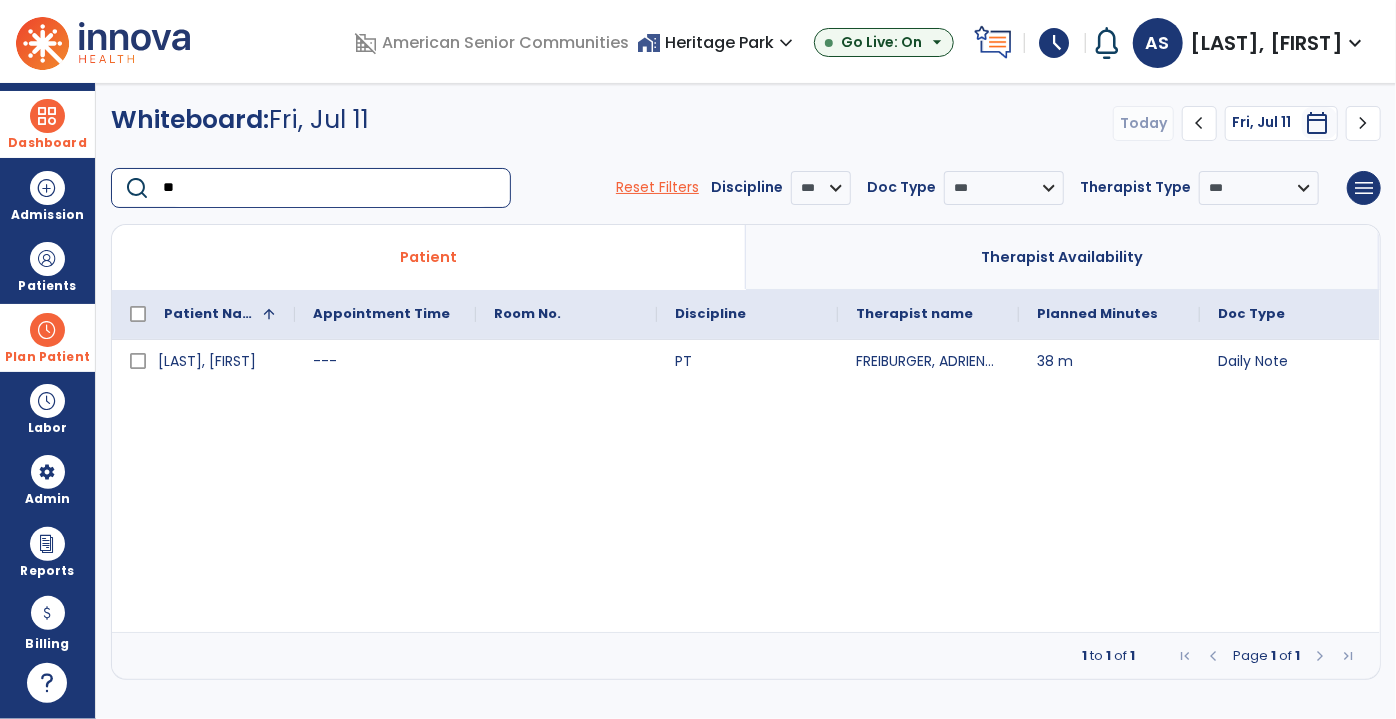 type on "*" 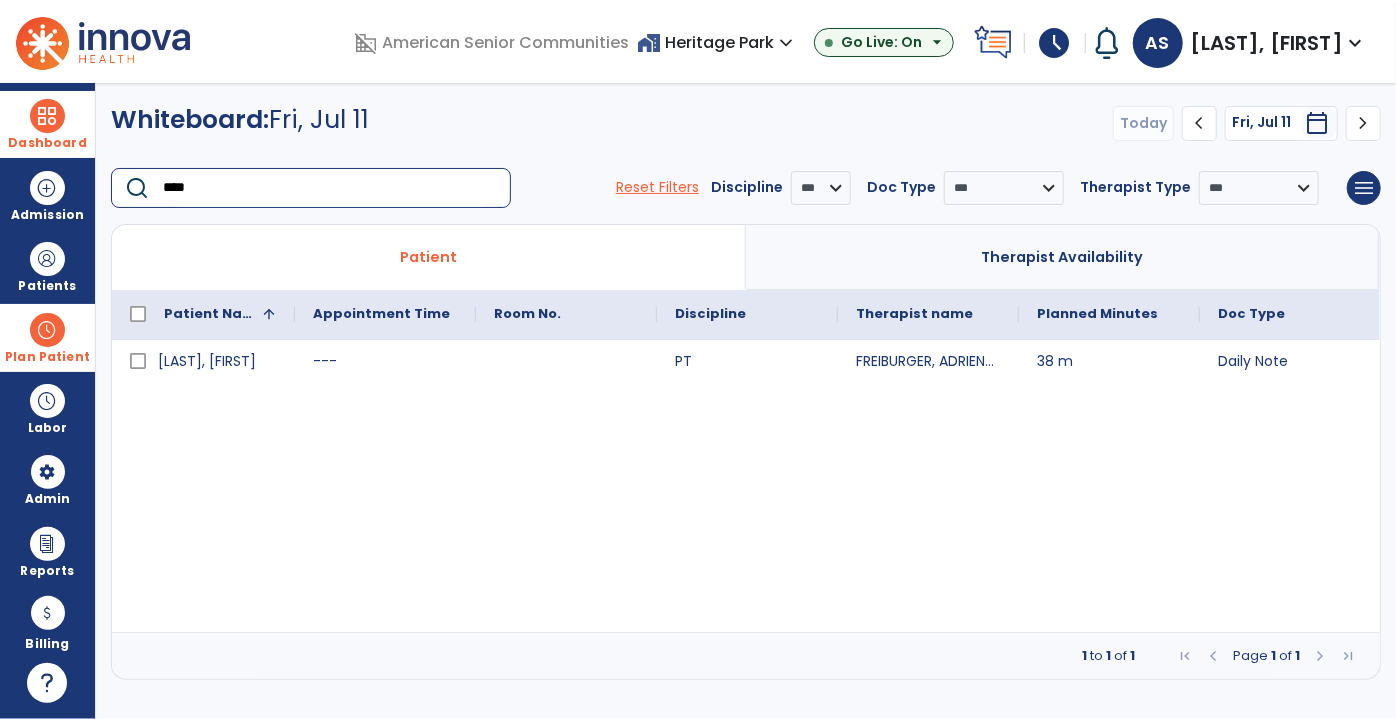 type on "*****" 